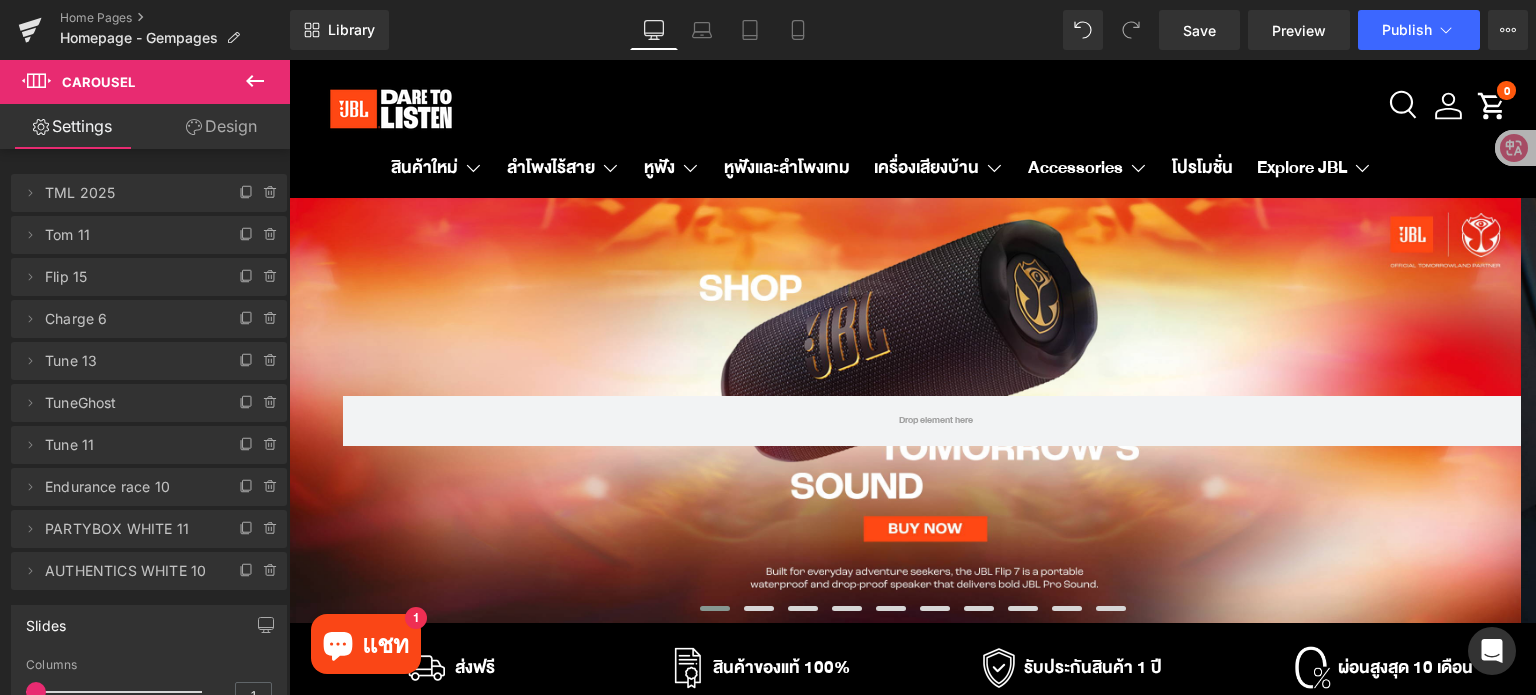 scroll, scrollTop: 0, scrollLeft: 0, axis: both 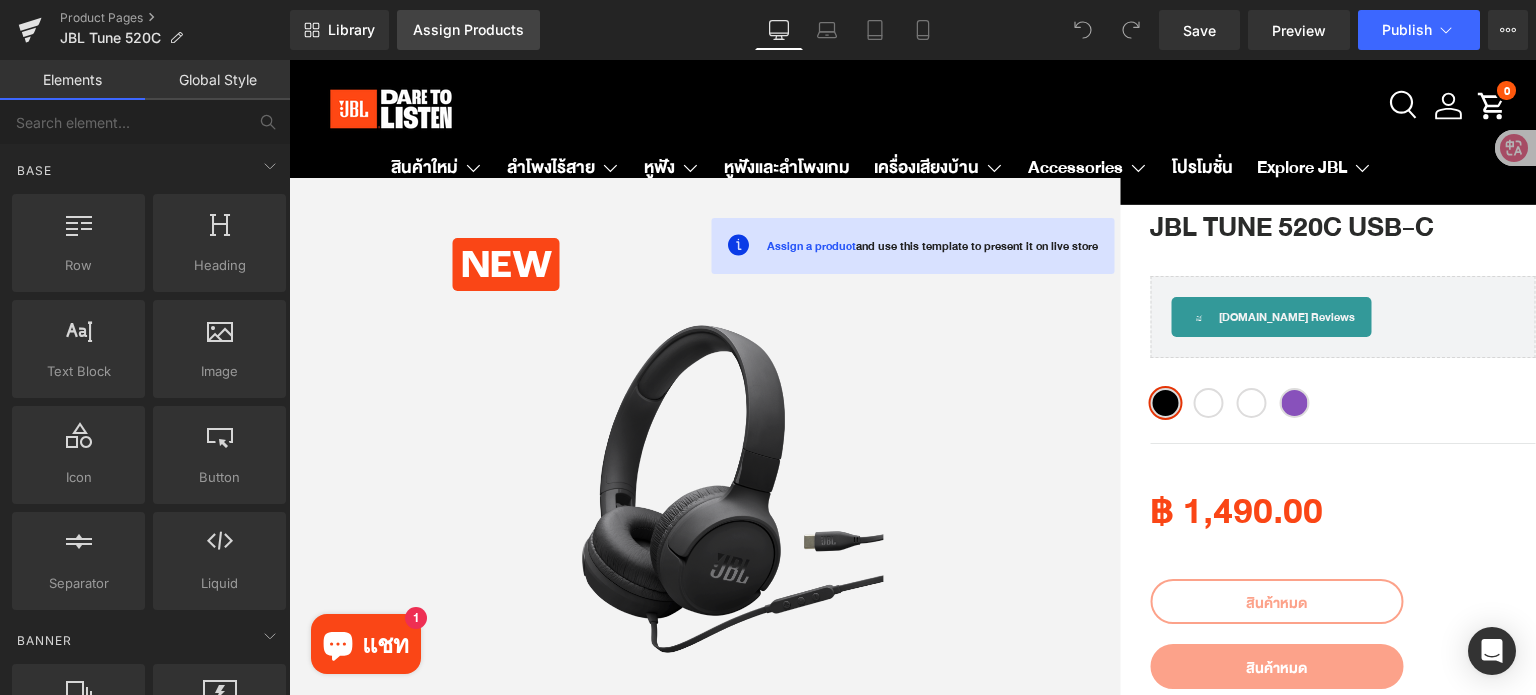 click on "Assign Products" at bounding box center [468, 30] 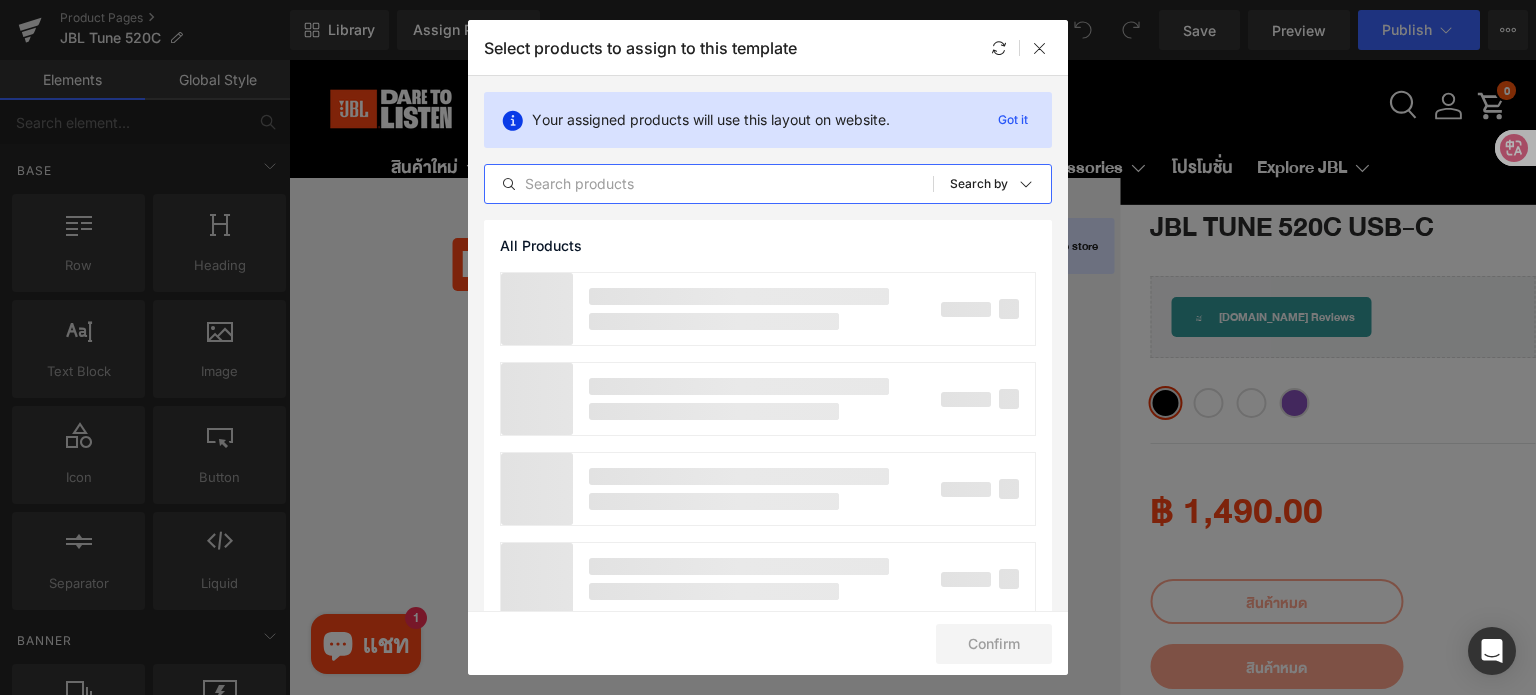click at bounding box center (709, 184) 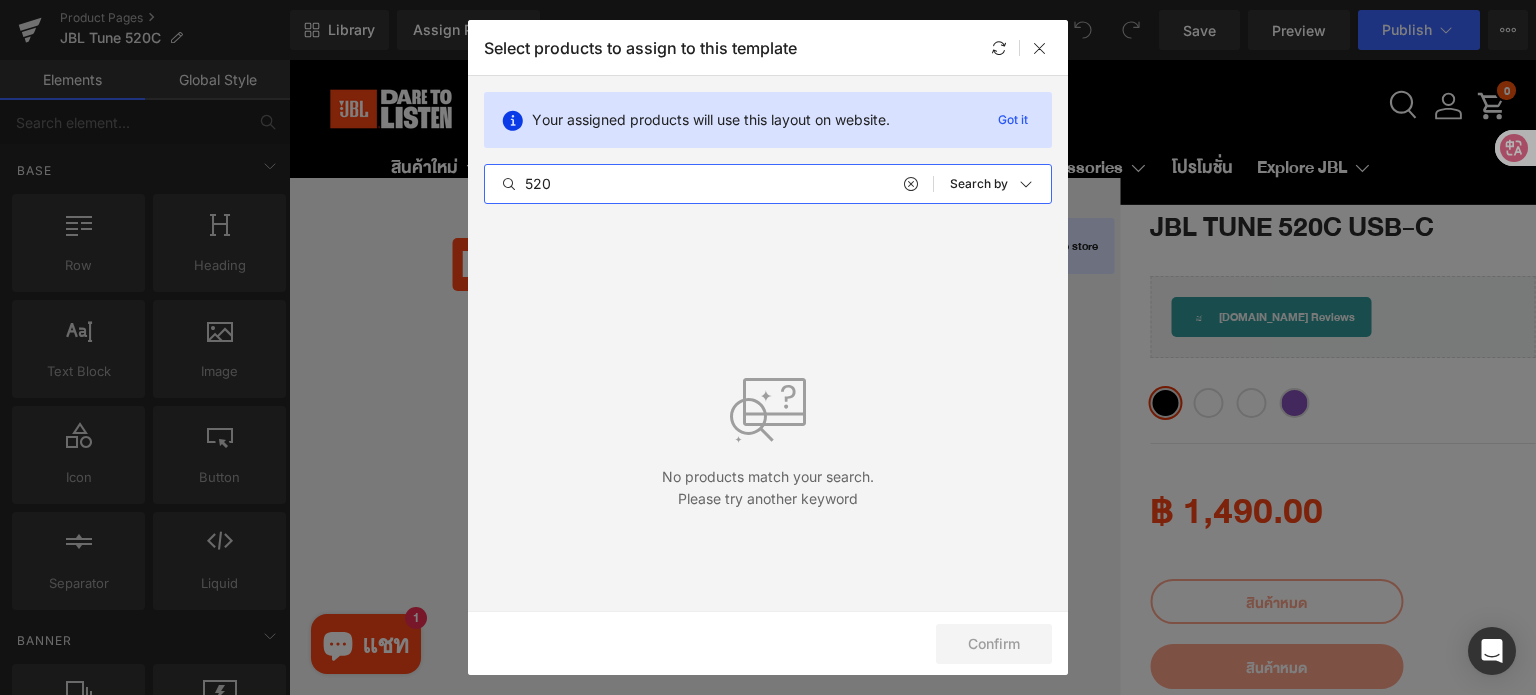 type on "520 c" 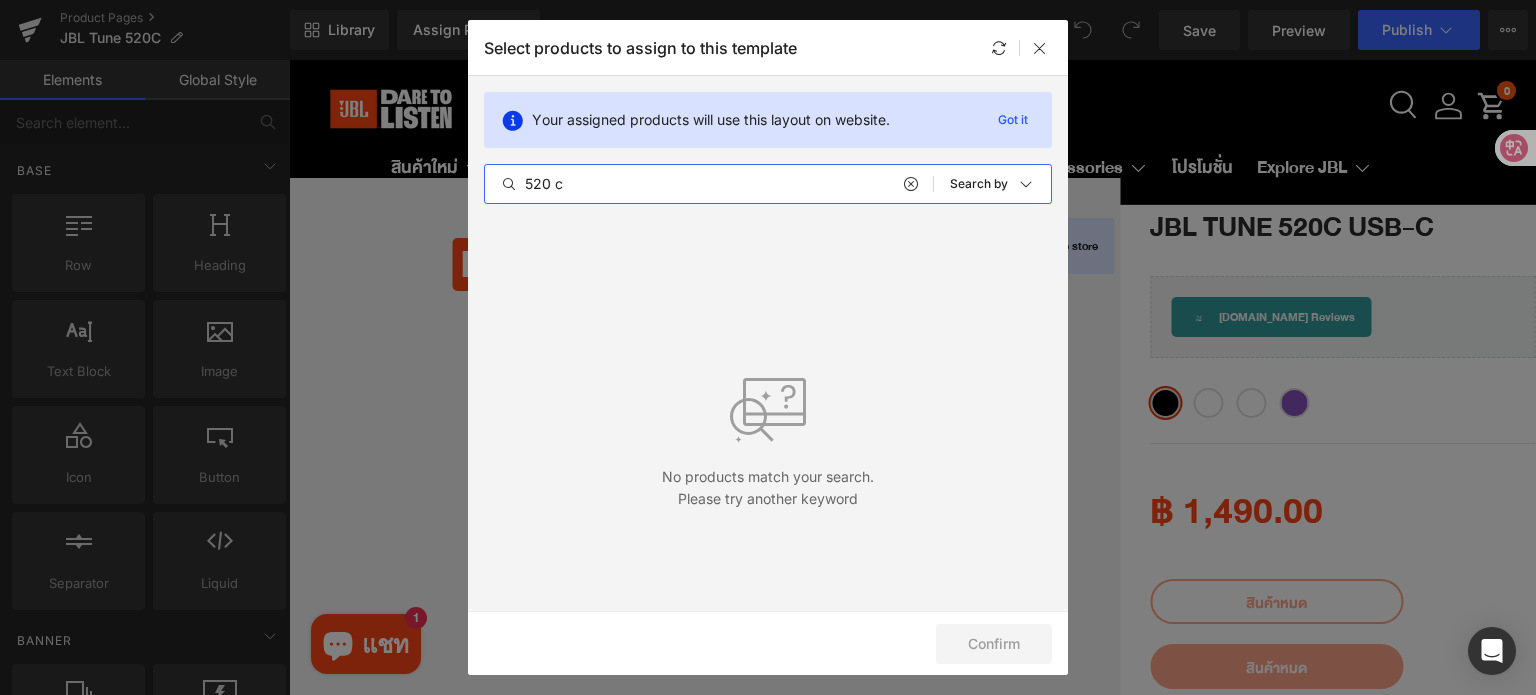 drag, startPoint x: 616, startPoint y: 179, endPoint x: 508, endPoint y: 188, distance: 108.37435 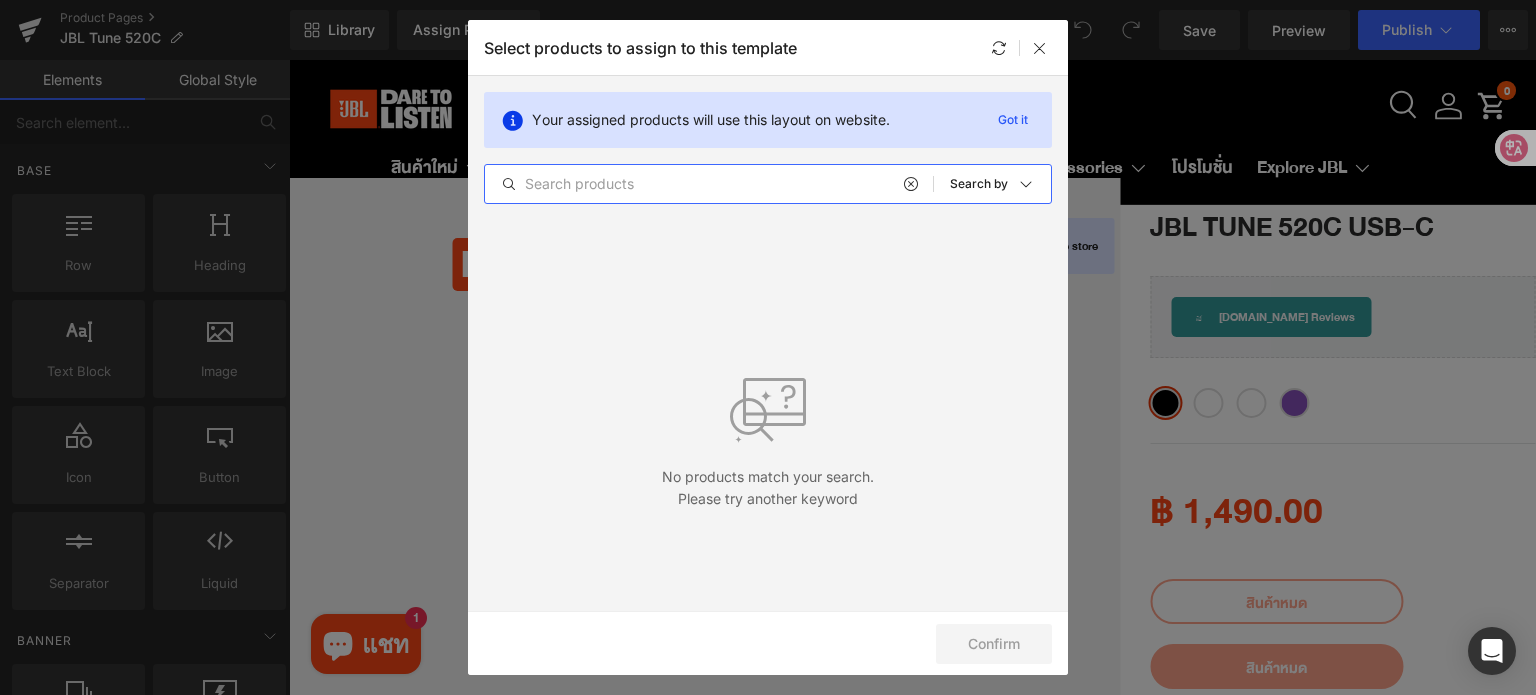 type on "\" 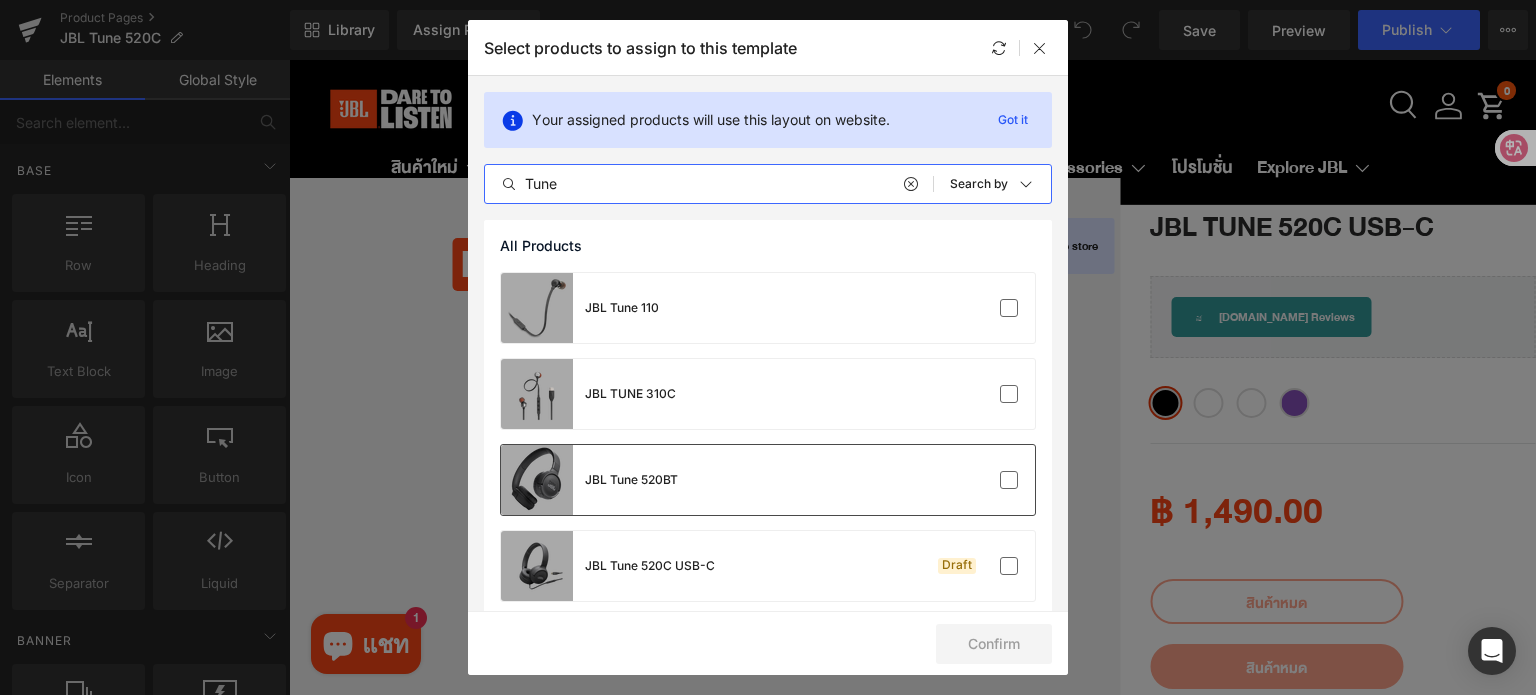 scroll, scrollTop: 100, scrollLeft: 0, axis: vertical 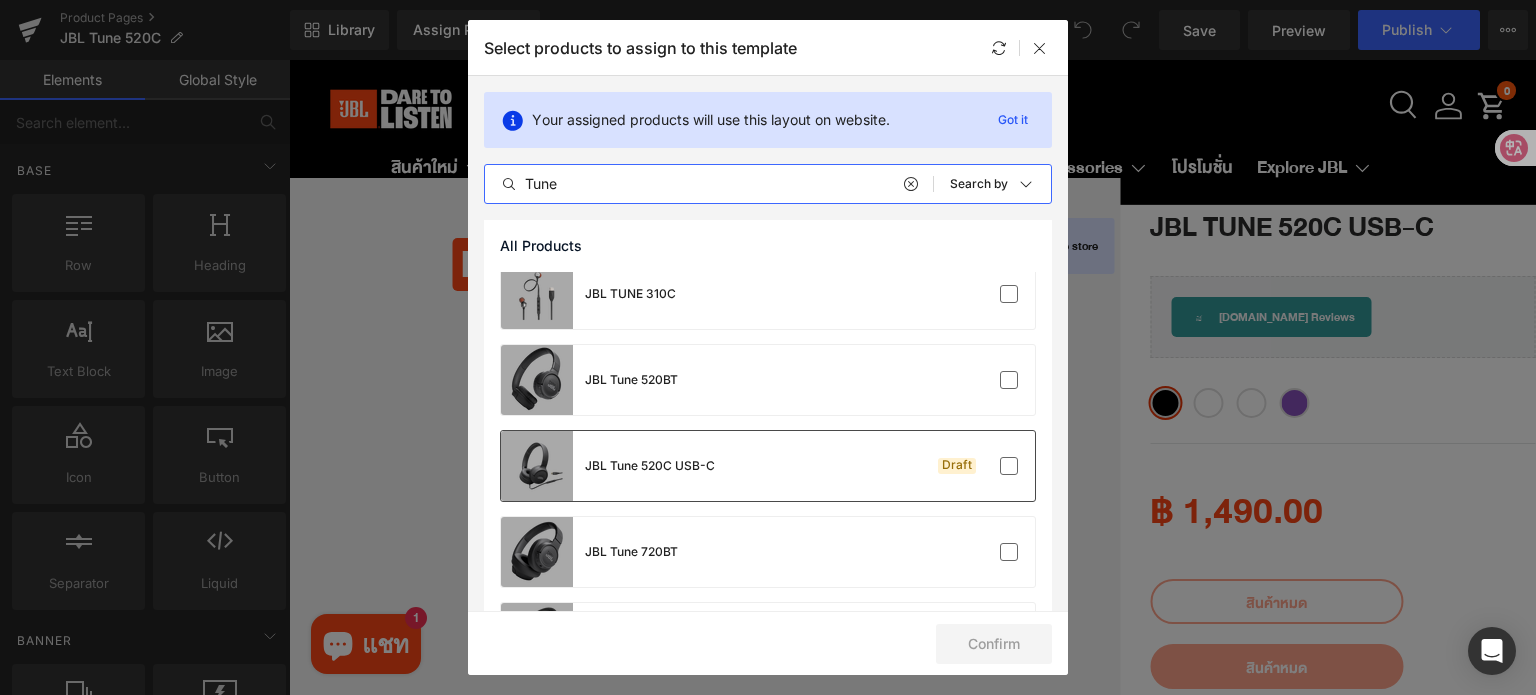 type on "Tune" 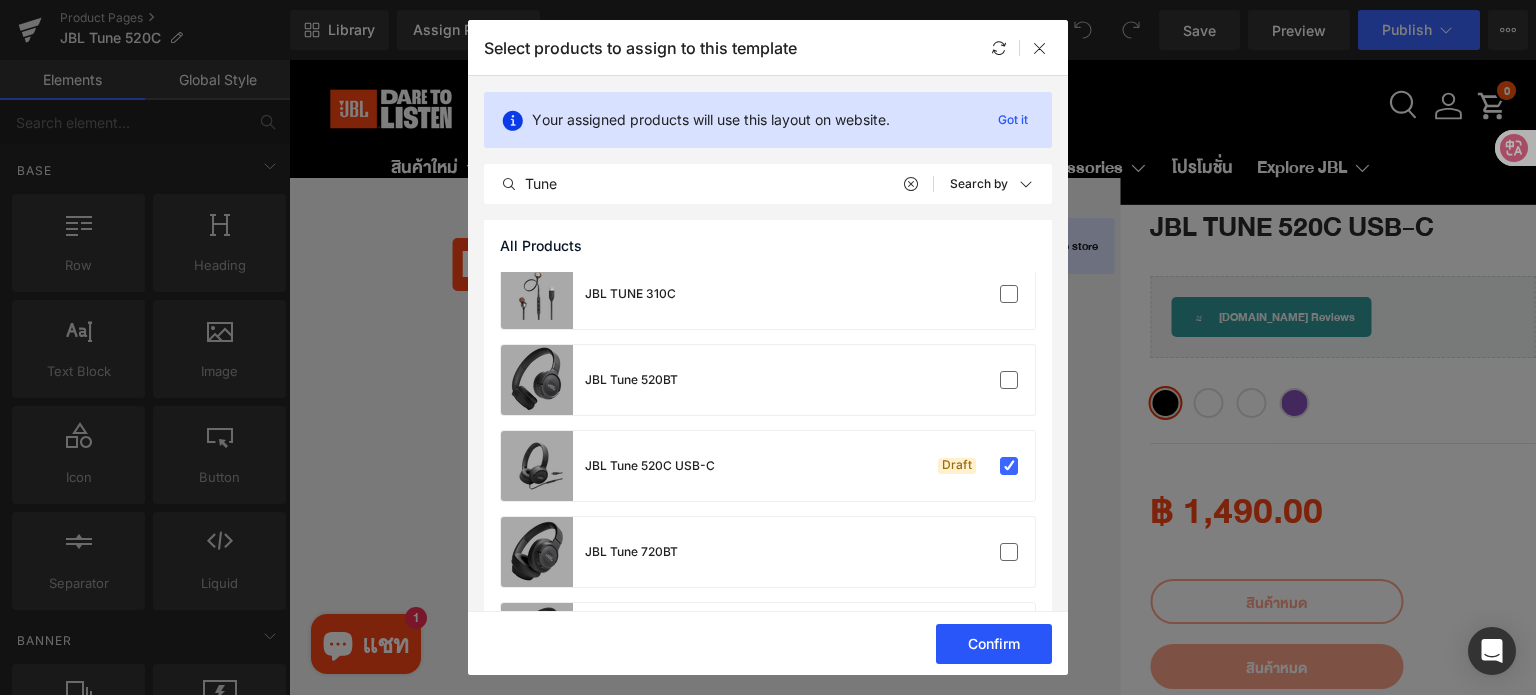 click on "Confirm" at bounding box center (994, 644) 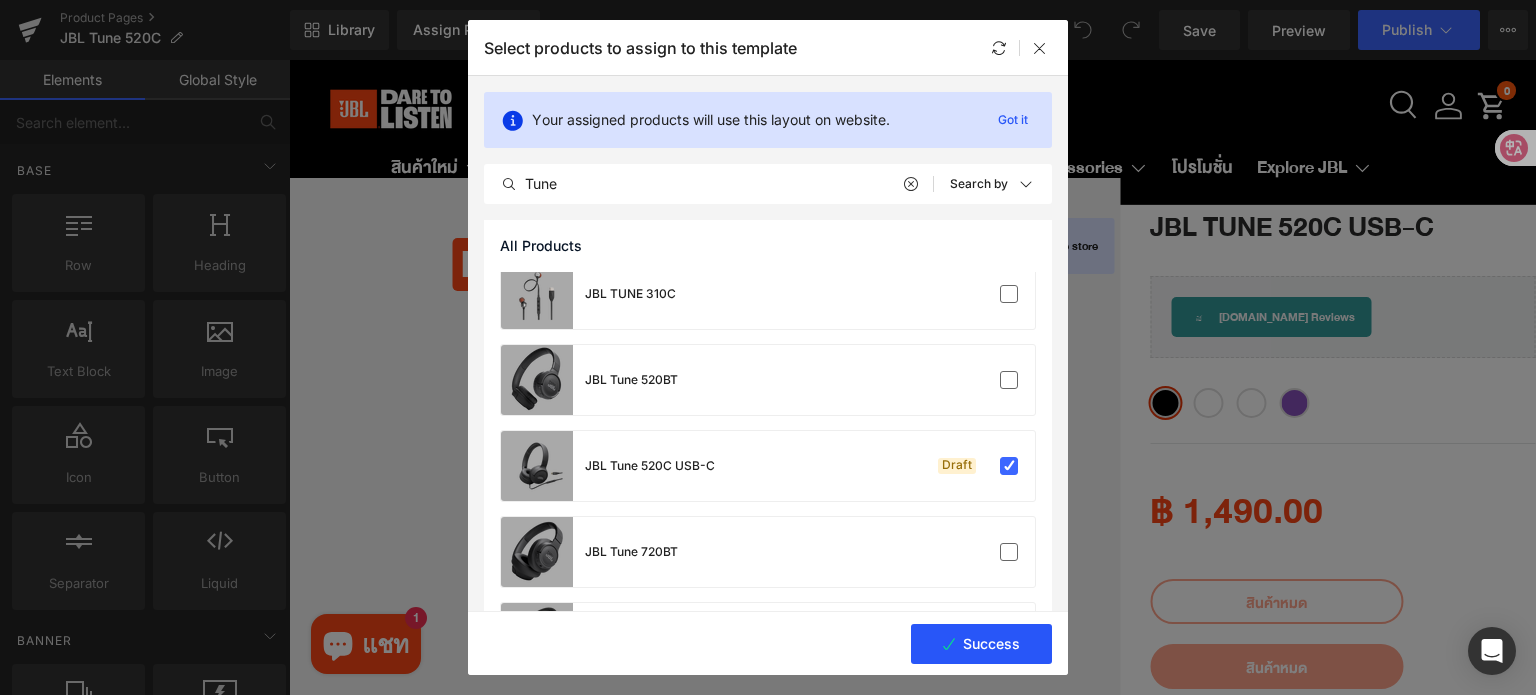 click on "Success" at bounding box center (981, 644) 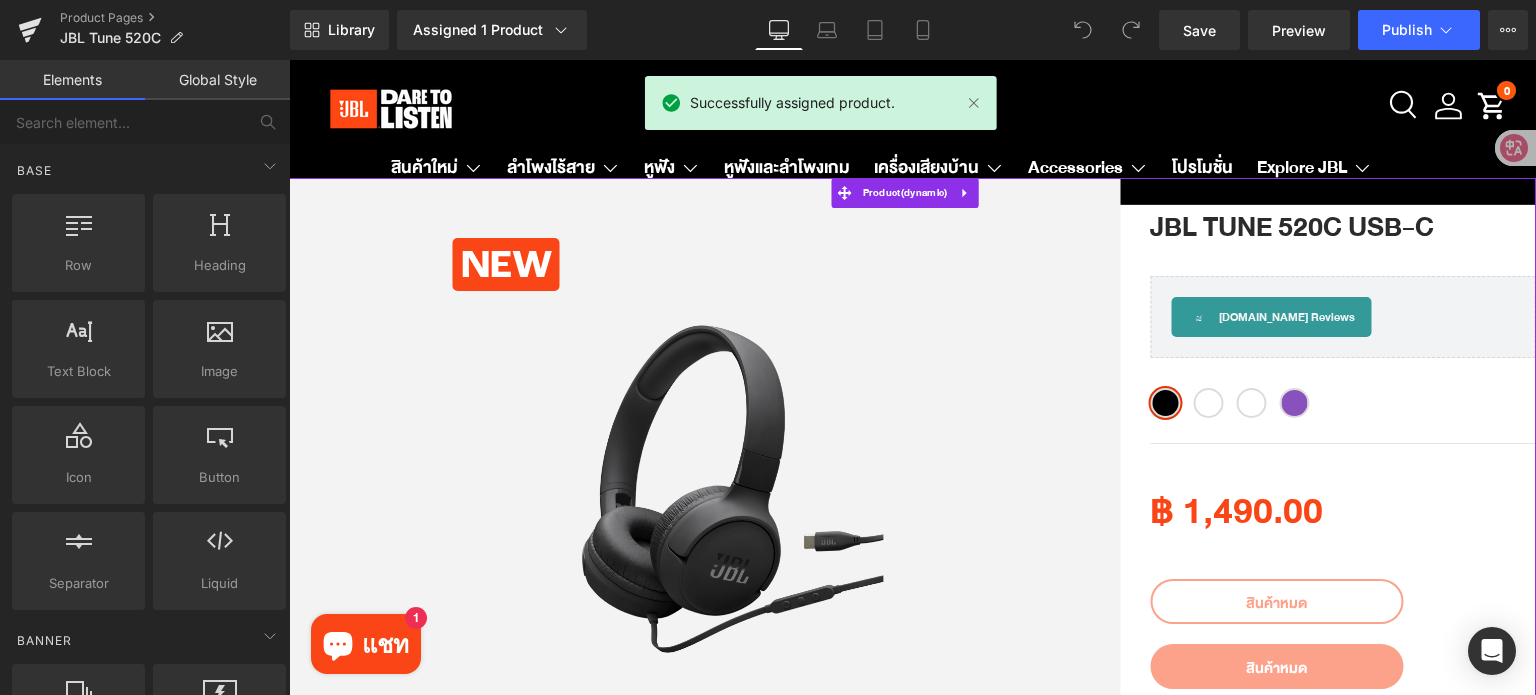 scroll, scrollTop: 800, scrollLeft: 0, axis: vertical 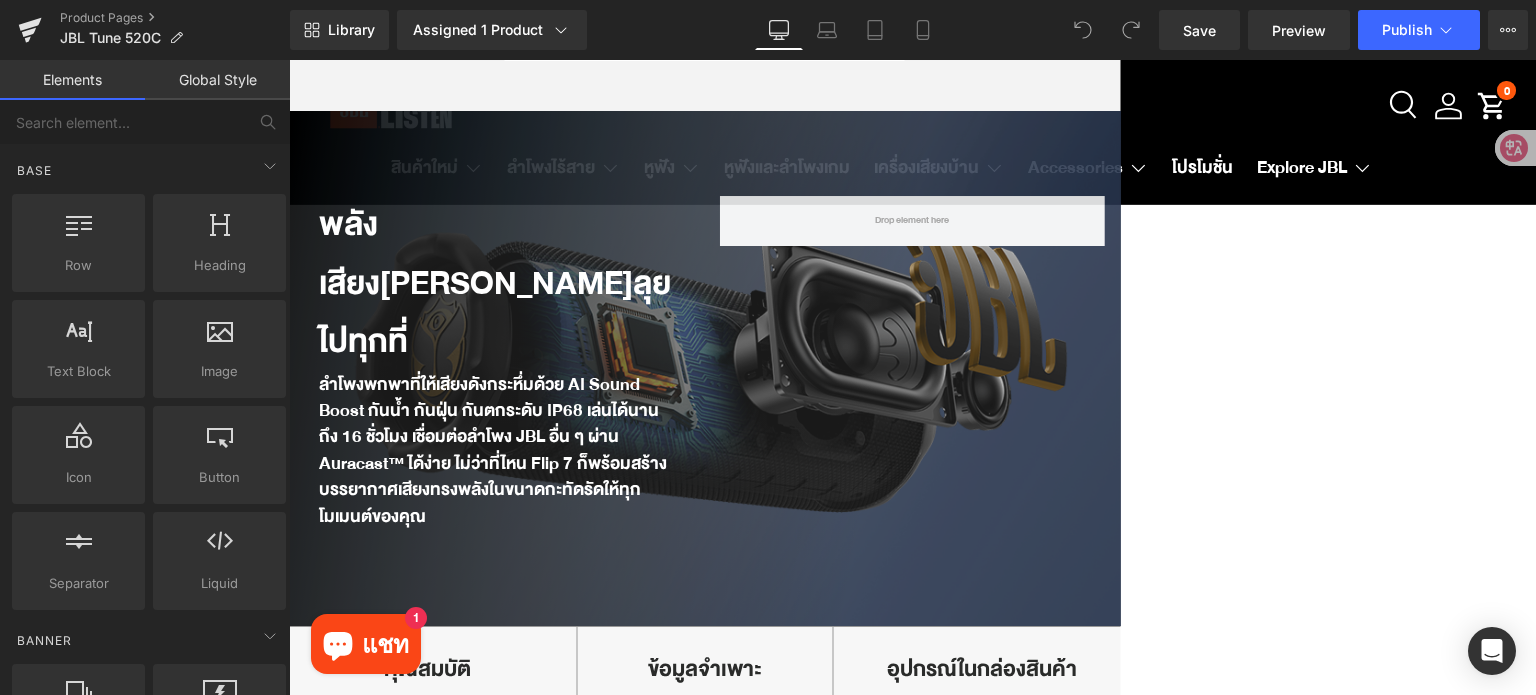 drag, startPoint x: 1512, startPoint y: 510, endPoint x: 1223, endPoint y: 450, distance: 295.16266 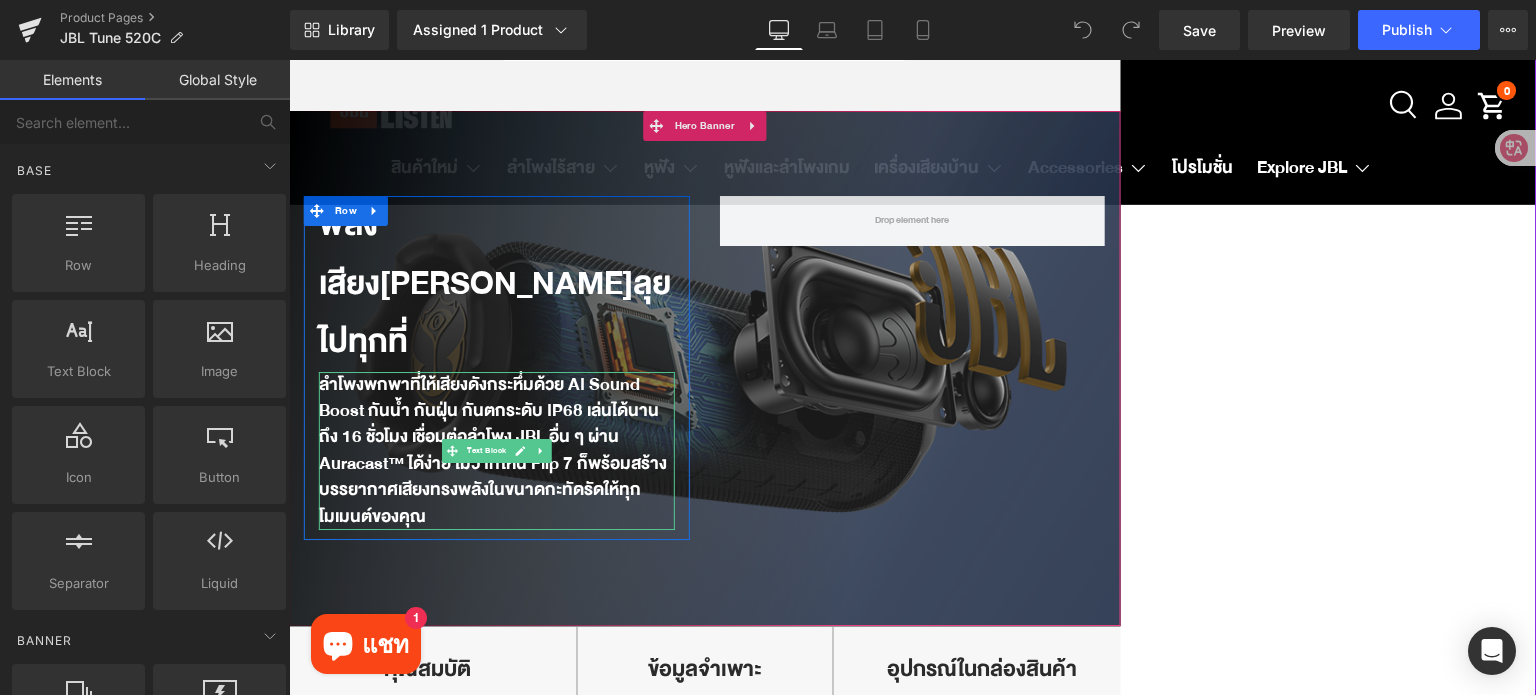 click at bounding box center [520, 451] 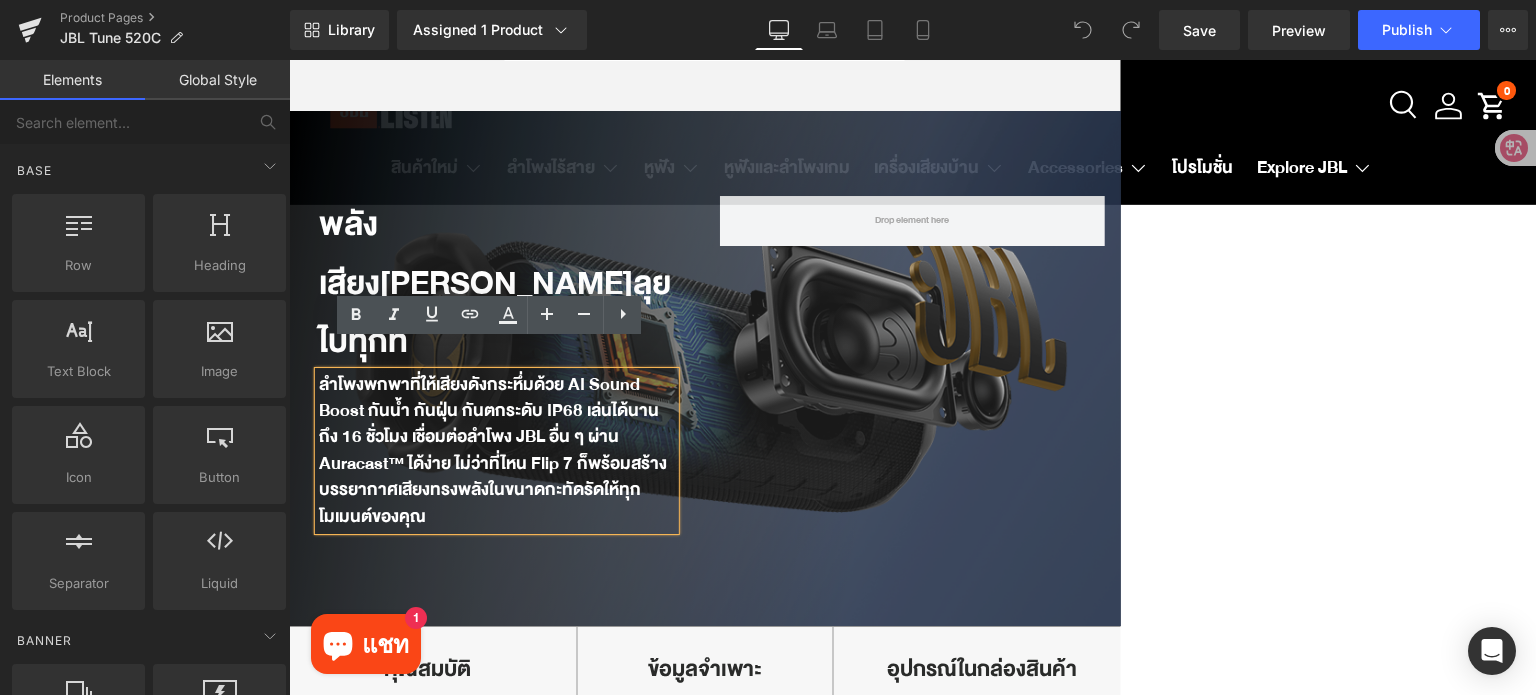 click on "ลำโพงพกพาที่ให้เสียงดังกระหึ่มด้วย AI Sound Boost กันน้ำ กันฝุ่น กันตกระดับ IP68 เล่นได้นานถึง 16 ชั่วโมง เชื่อมต่อลำโพง JBL อื่น ๆ ผ่าน Auracast™ ได้ง่าย ไม่ว่าที่ไหน Flip 7 ก็พร้อมสร้างบรรยากาศเสียงทรงพลังในขนาดกะทัดรัดให้ทุกโมเมนต์ของคุณ" at bounding box center (497, 451) 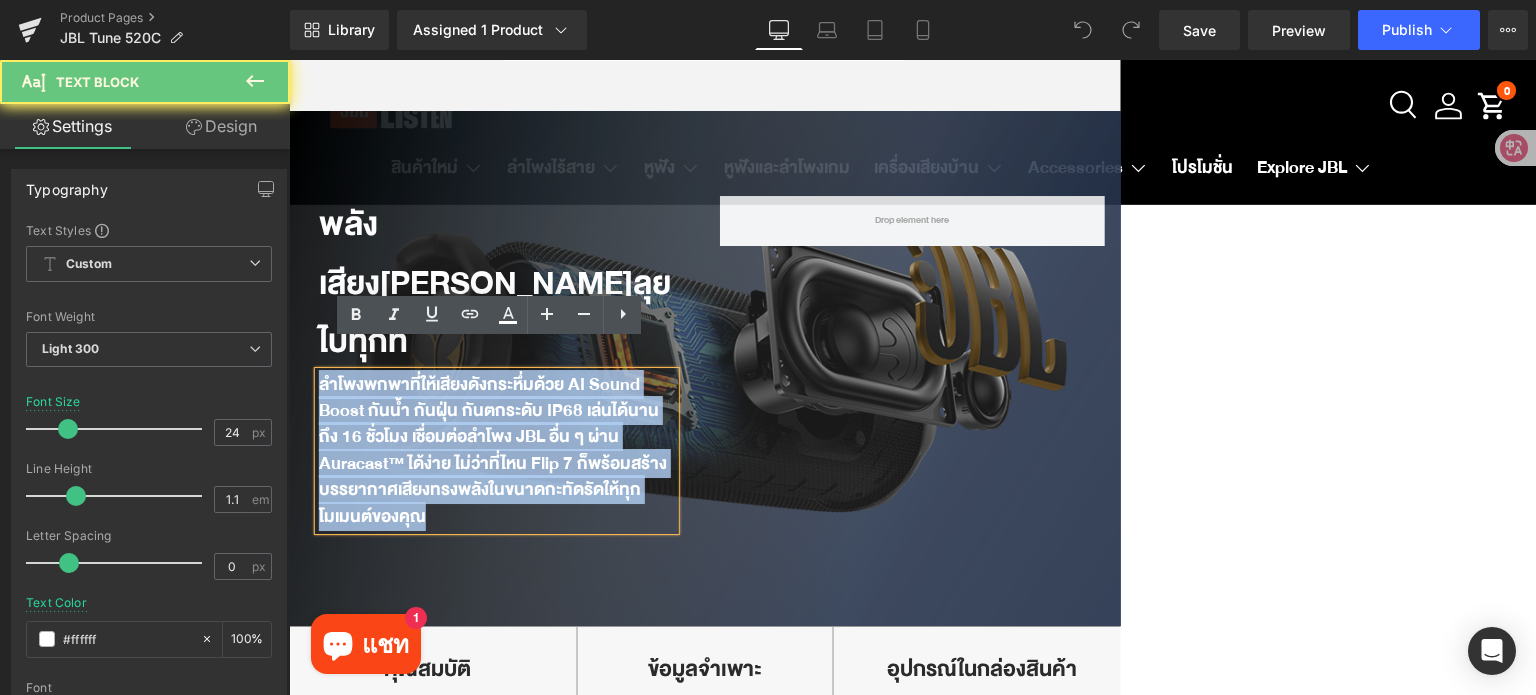 click on "ลำโพงพกพาที่ให้เสียงดังกระหึ่มด้วย AI Sound Boost กันน้ำ กันฝุ่น กันตกระดับ IP68 เล่นได้นานถึง 16 ชั่วโมง เชื่อมต่อลำโพง JBL อื่น ๆ ผ่าน Auracast™ ได้ง่าย ไม่ว่าที่ไหน Flip 7 ก็พร้อมสร้างบรรยากาศเสียงทรงพลังในขนาดกะทัดรัดให้ทุกโมเมนต์ของคุณ" at bounding box center [497, 451] 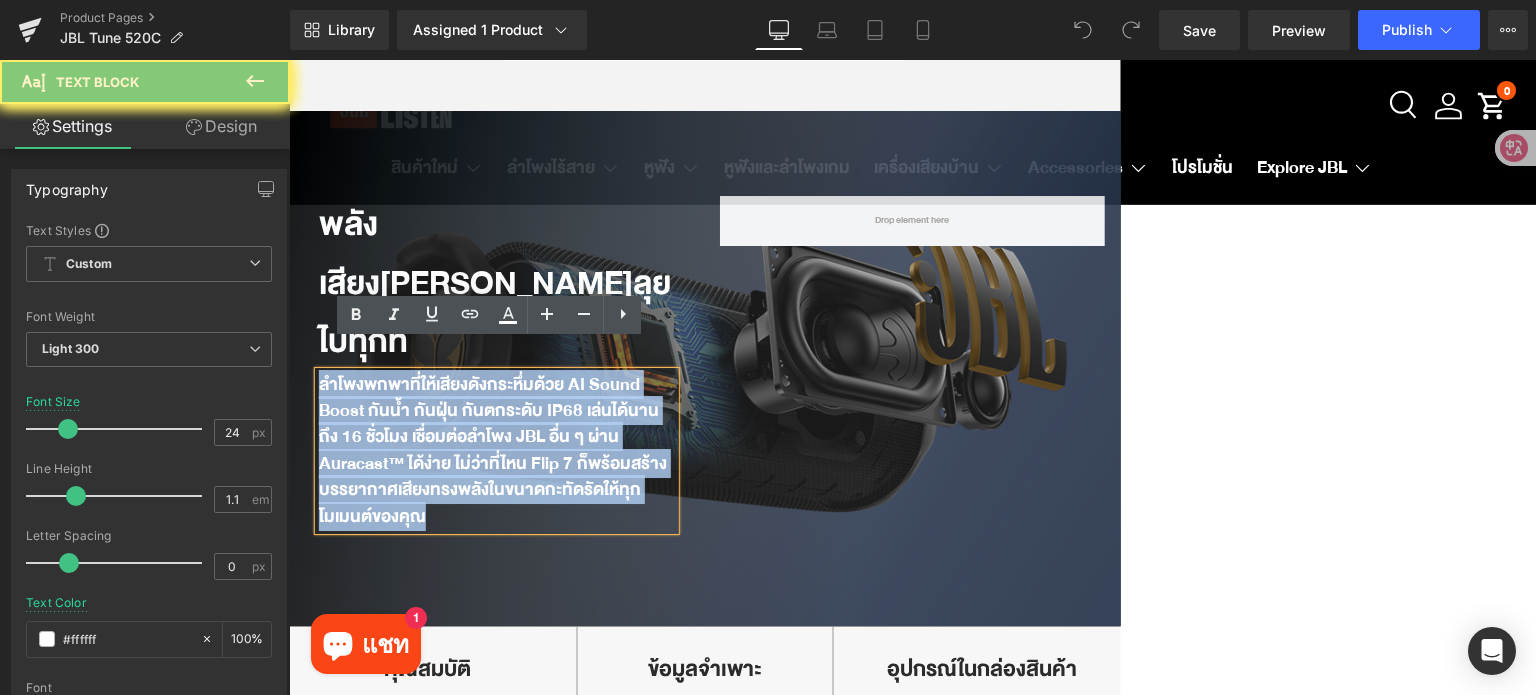 click on "ลำโพงพกพาที่ให้เสียงดังกระหึ่มด้วย AI Sound Boost กันน้ำ กันฝุ่น กันตกระดับ IP68 เล่นได้นานถึง 16 ชั่วโมง เชื่อมต่อลำโพง JBL อื่น ๆ ผ่าน Auracast™ ได้ง่าย ไม่ว่าที่ไหน Flip 7 ก็พร้อมสร้างบรรยากาศเสียงทรงพลังในขนาดกะทัดรัดให้ทุกโมเมนต์ของคุณ" at bounding box center (497, 451) 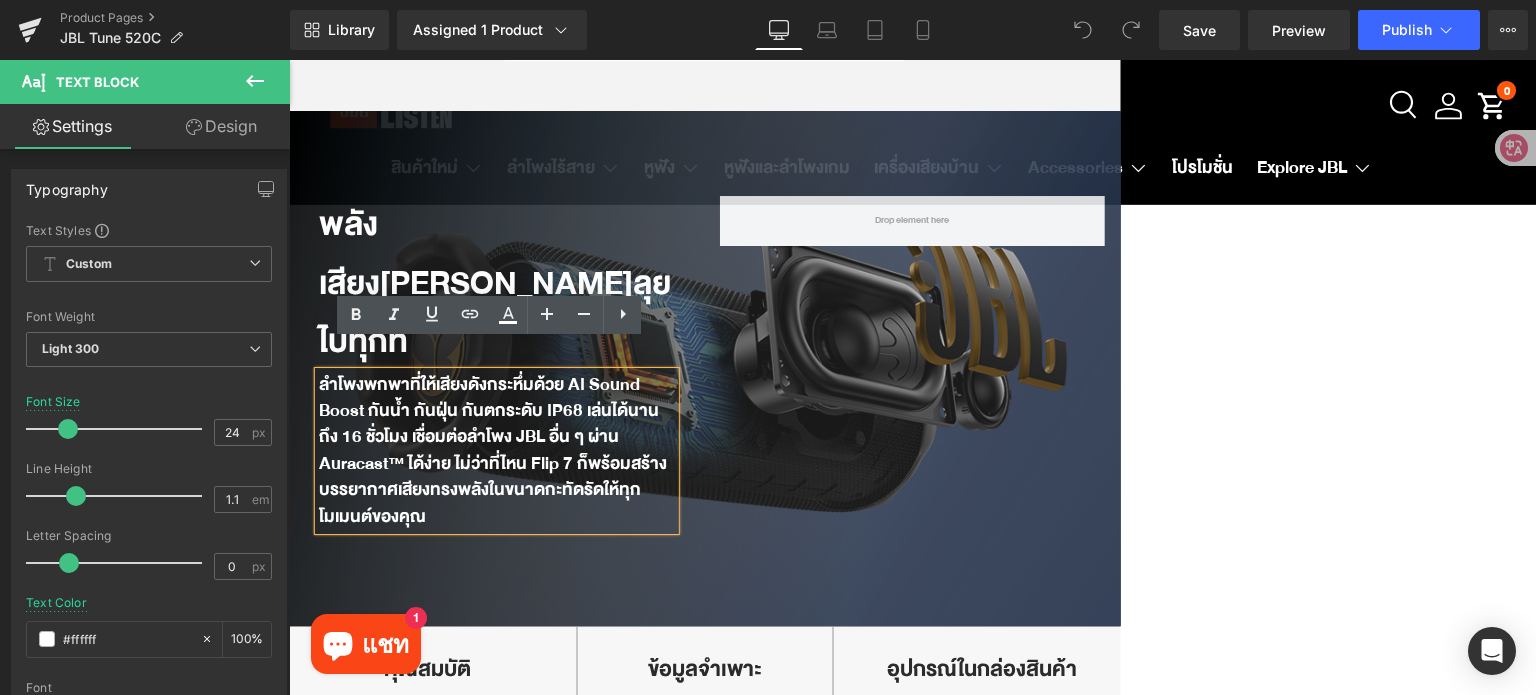 scroll, scrollTop: 787, scrollLeft: 0, axis: vertical 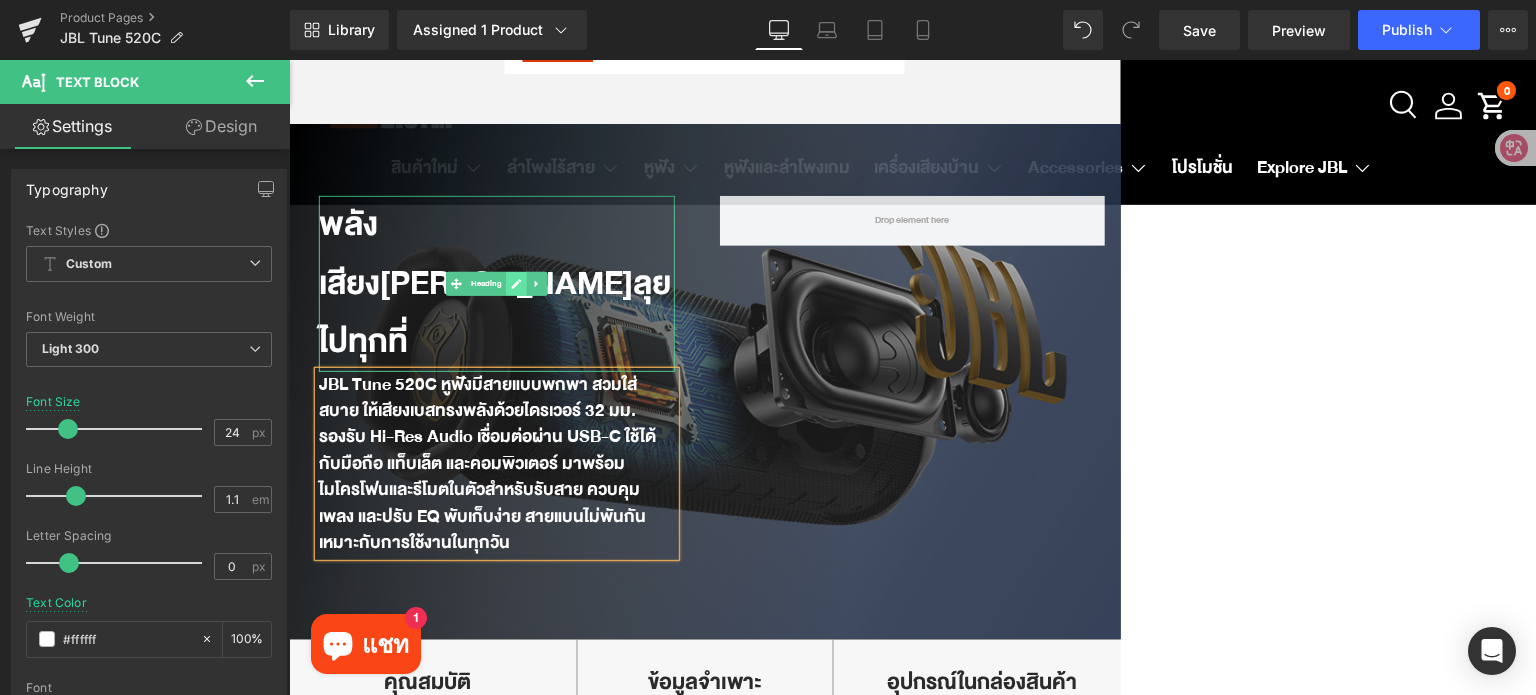 click at bounding box center (516, 284) 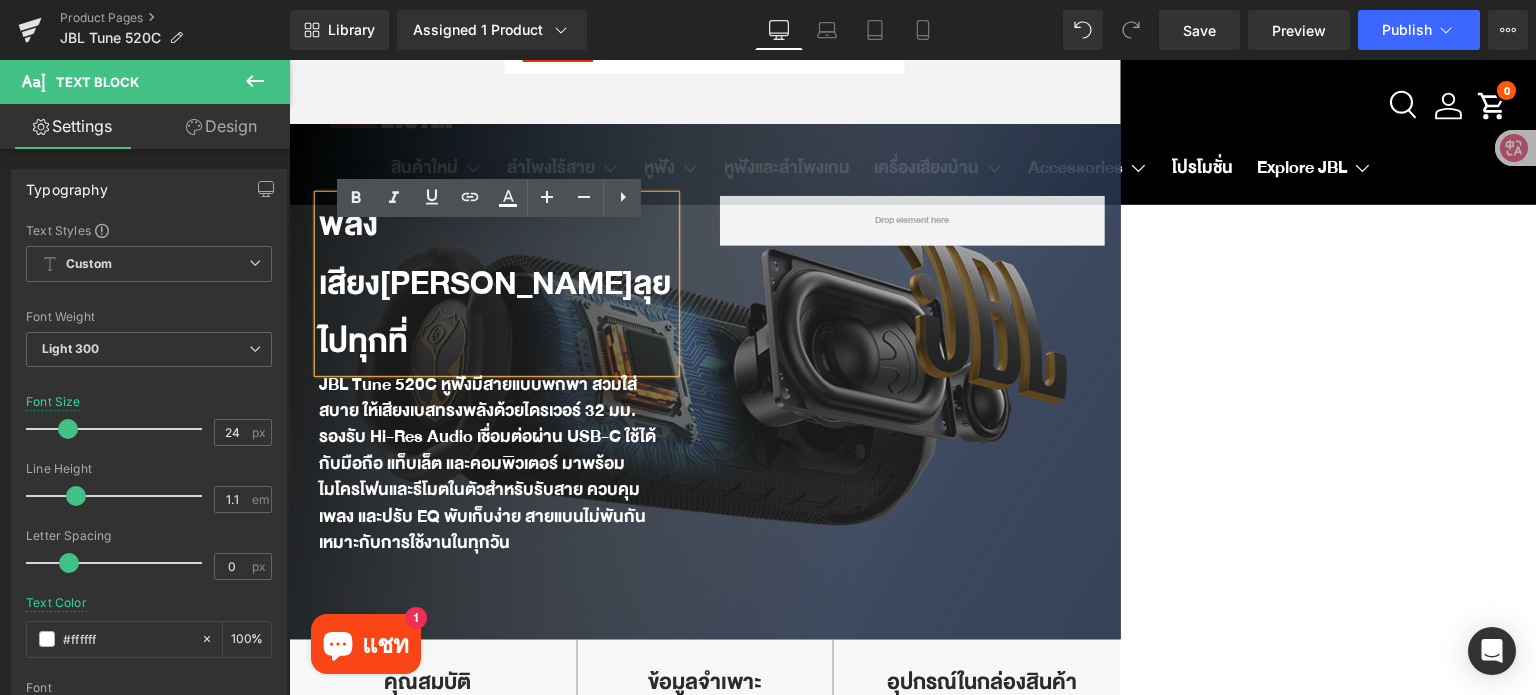 click on "พลังเสียงจัดเต็ม พร้อมลุยไปทุกที่" at bounding box center [497, 284] 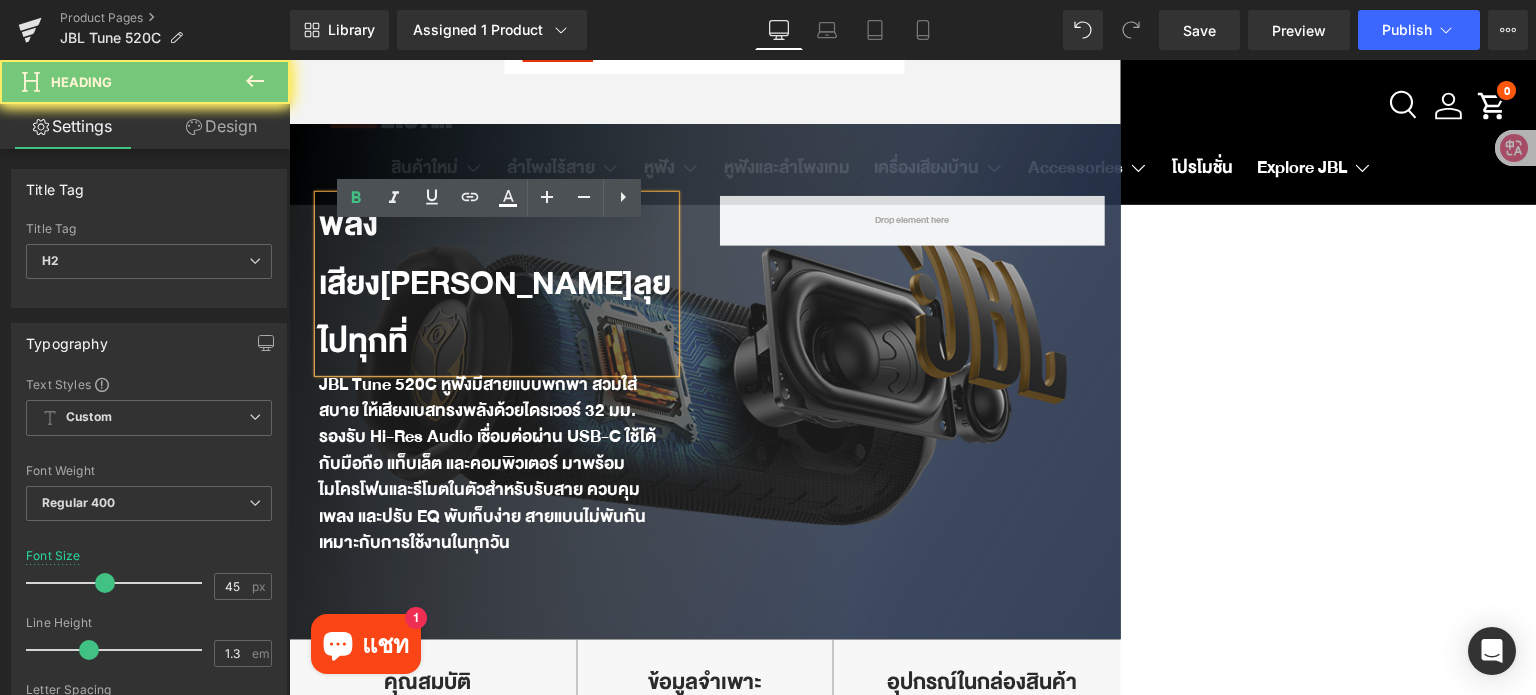 click on "พลังเสียงจัดเต็ม พร้อมลุยไปทุกที่" at bounding box center [497, 284] 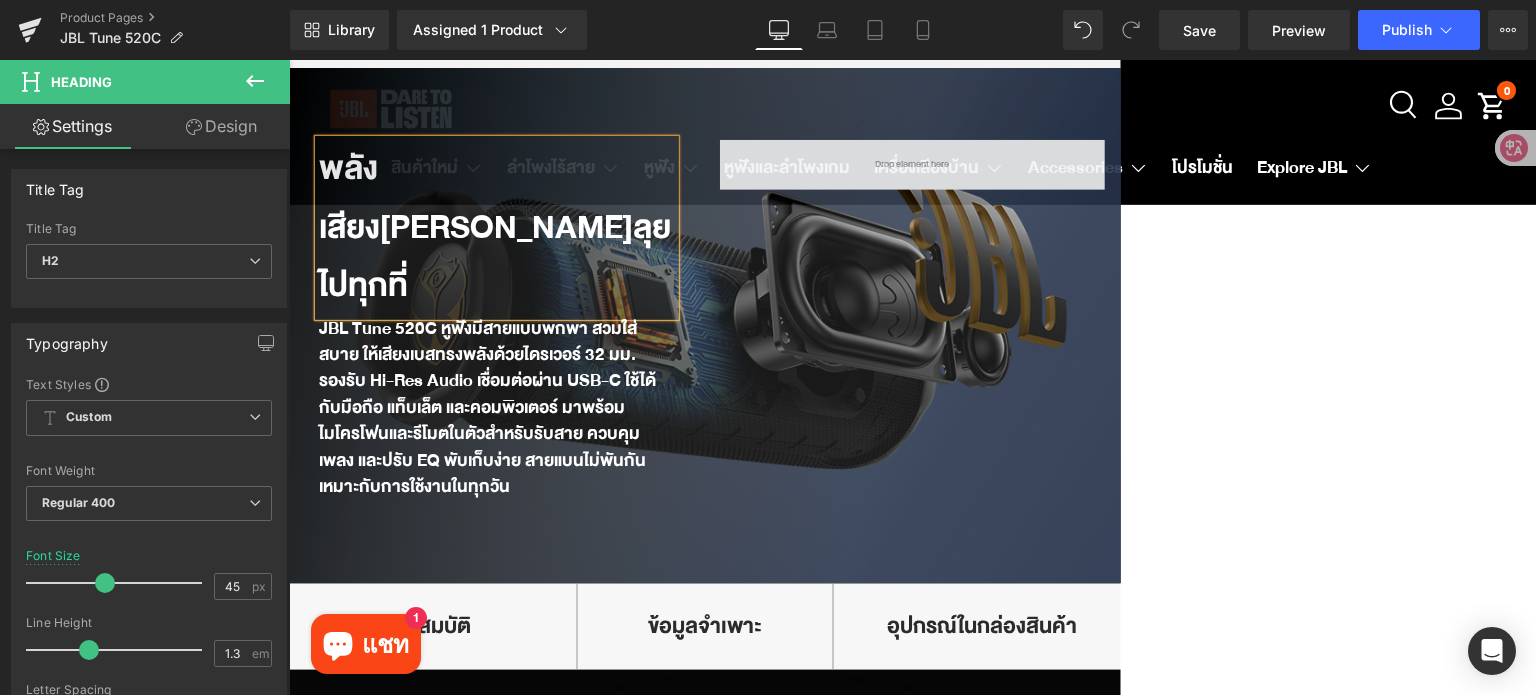 scroll, scrollTop: 787, scrollLeft: 0, axis: vertical 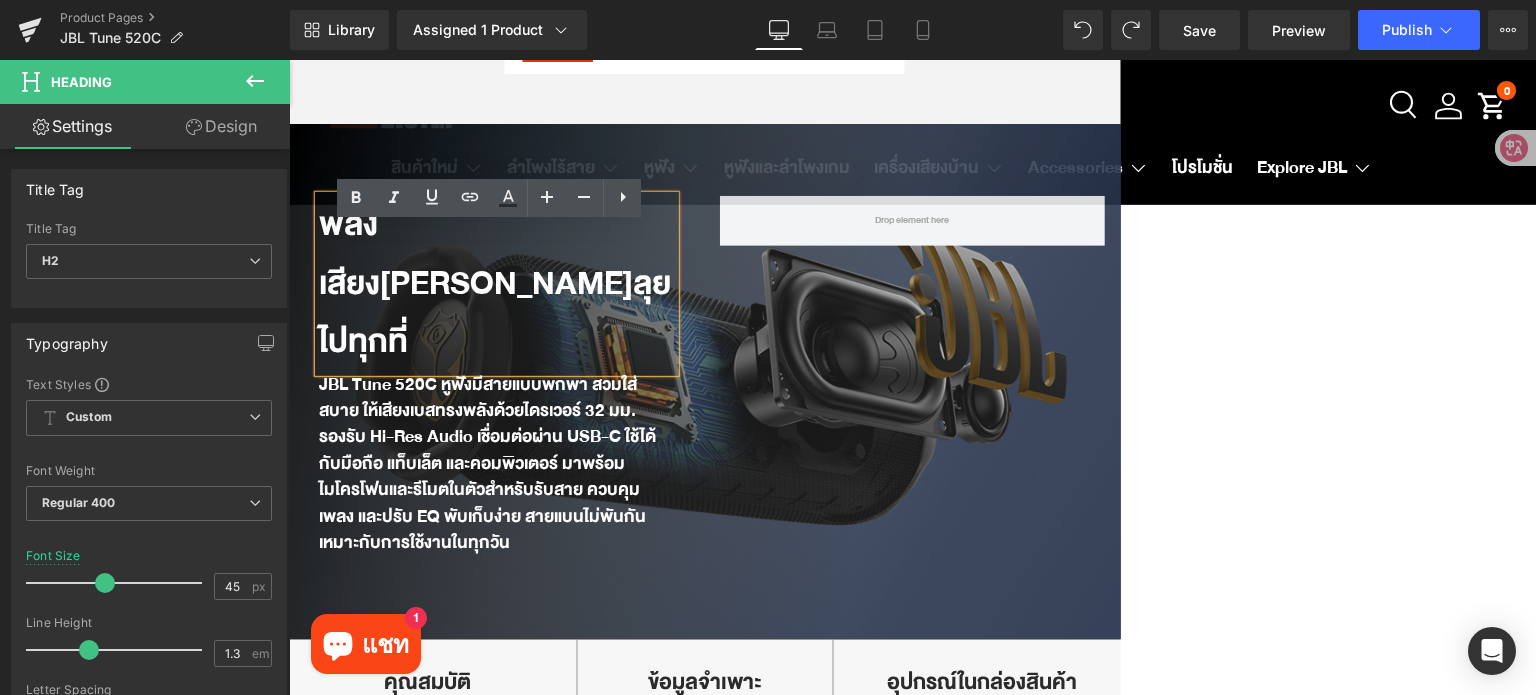 click on "พลังเสียงจัดเต็ม พร้อมลุยไปทุกที่" at bounding box center (495, 283) 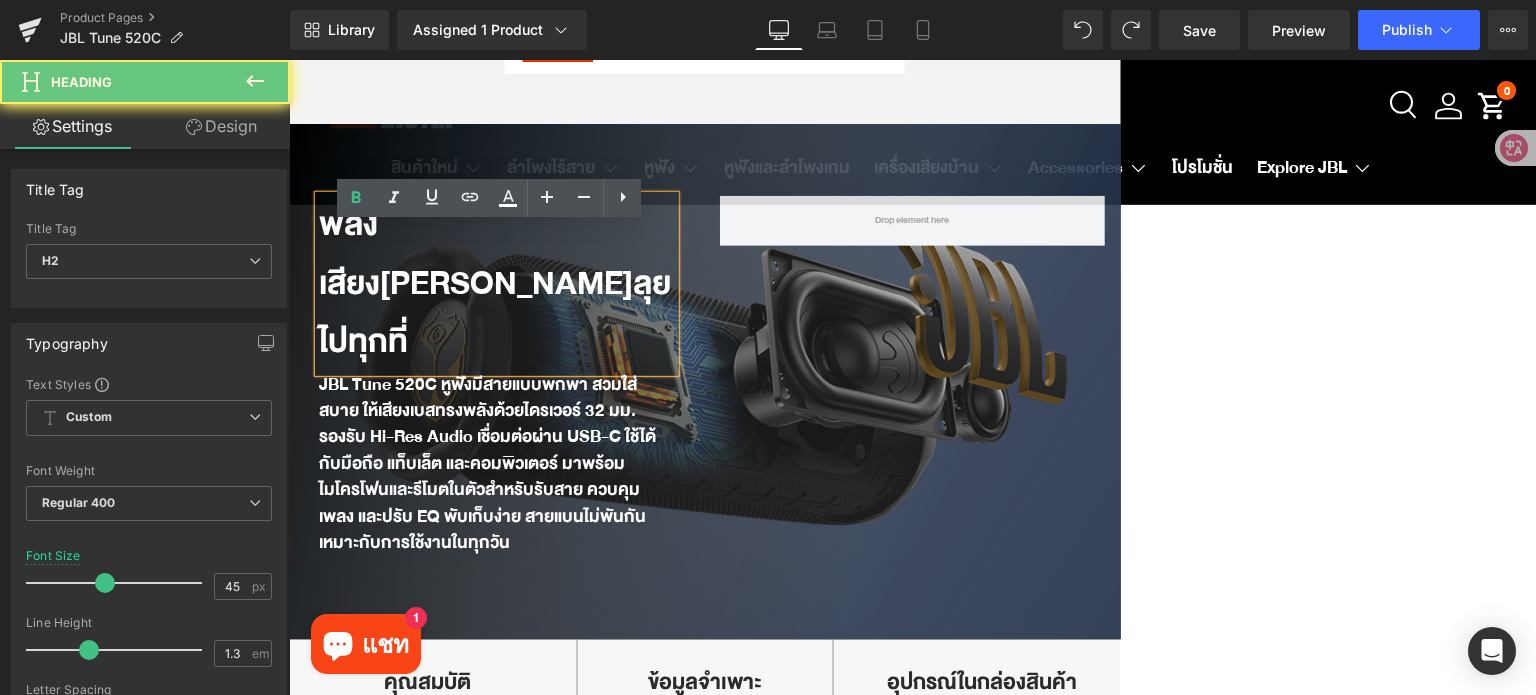 click on "พลังเสียงจัดเต็ม พร้อมลุยไปทุกที่" at bounding box center [495, 283] 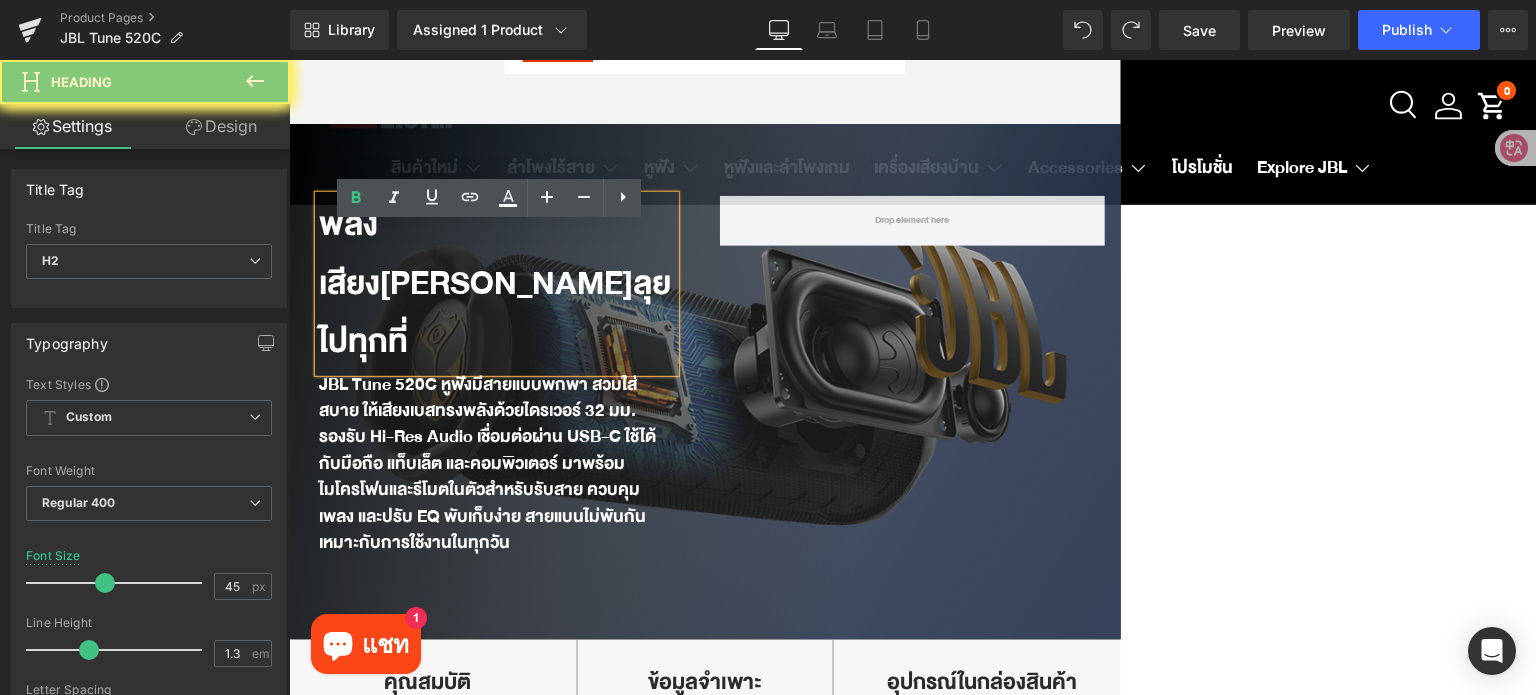 click on "พลังเสียงจัดเต็ม พร้อมลุยไปทุกที่" at bounding box center [495, 283] 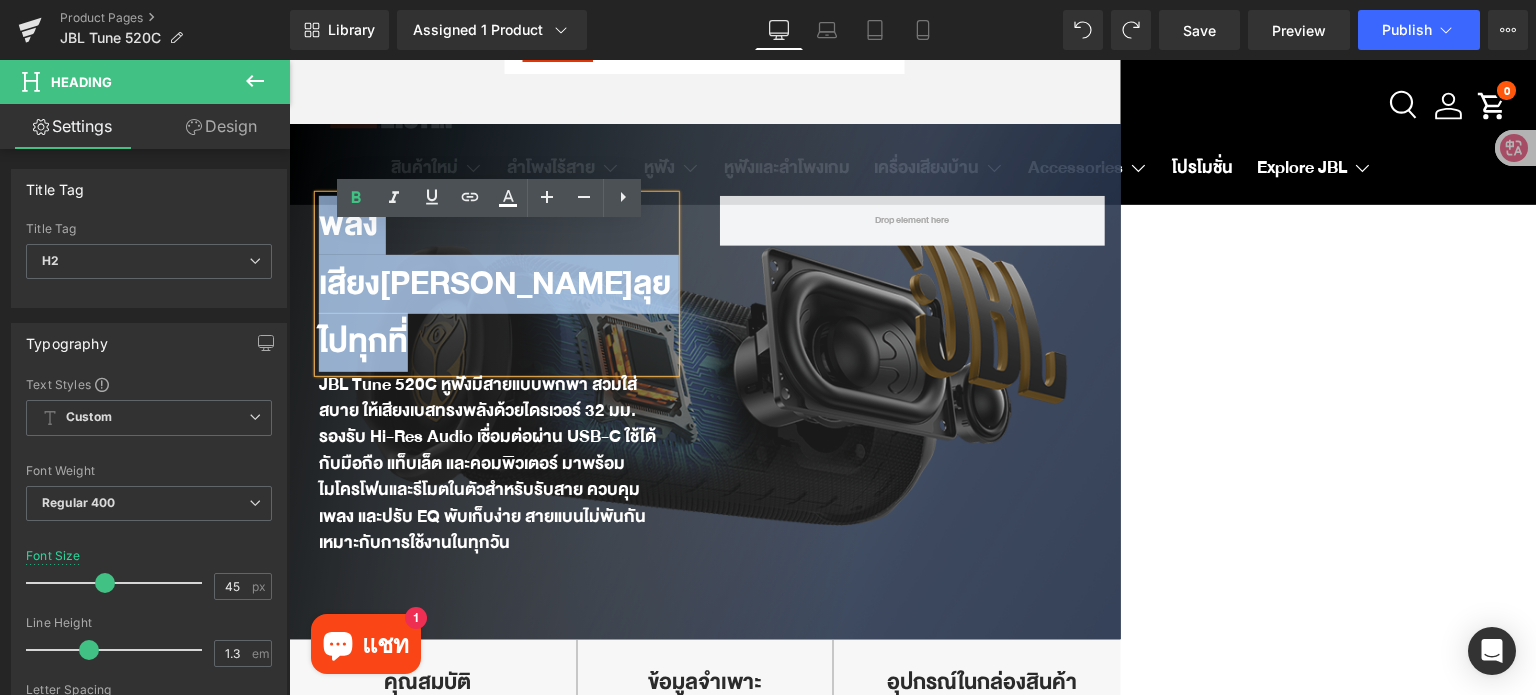 drag, startPoint x: 404, startPoint y: 306, endPoint x: 314, endPoint y: 260, distance: 101.07423 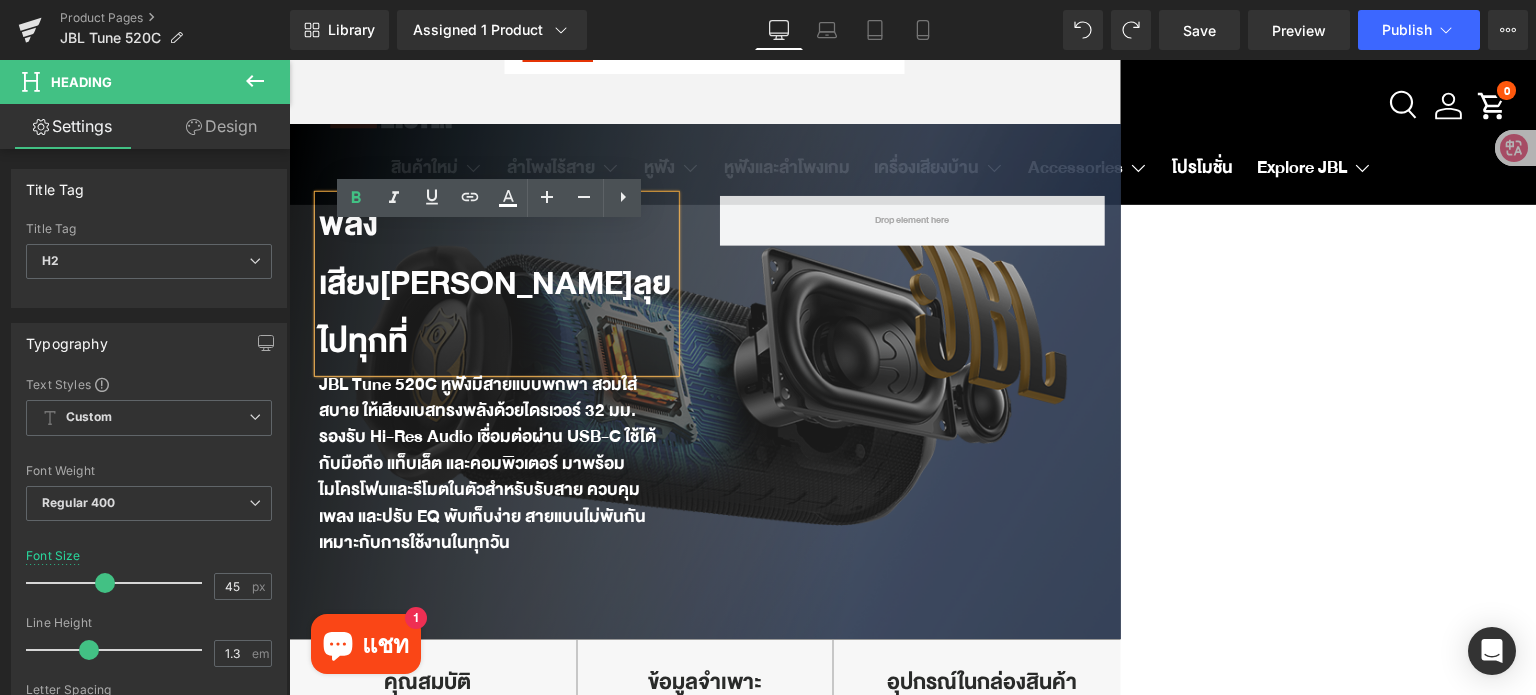 scroll, scrollTop: 801, scrollLeft: 0, axis: vertical 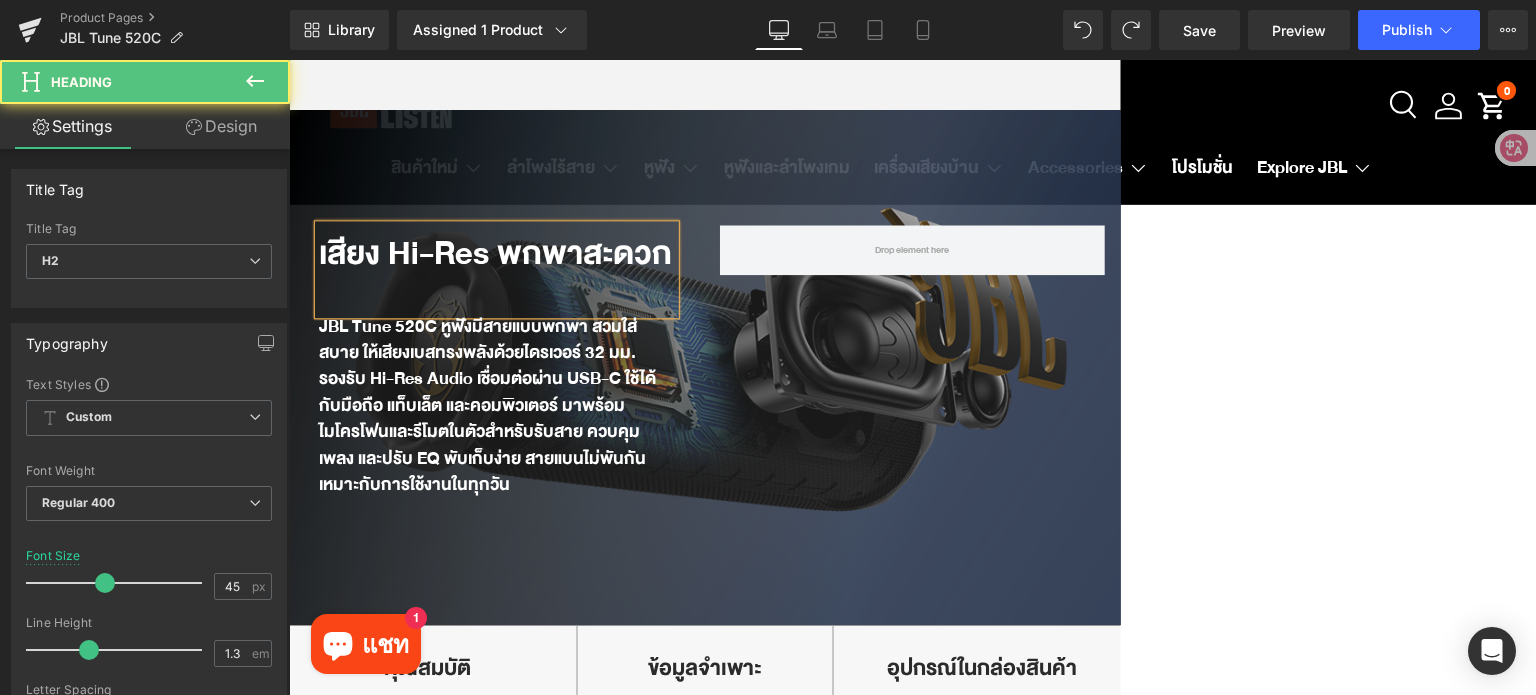 click on "เสียง Hi-Res พกพาสะดวก" at bounding box center (495, 253) 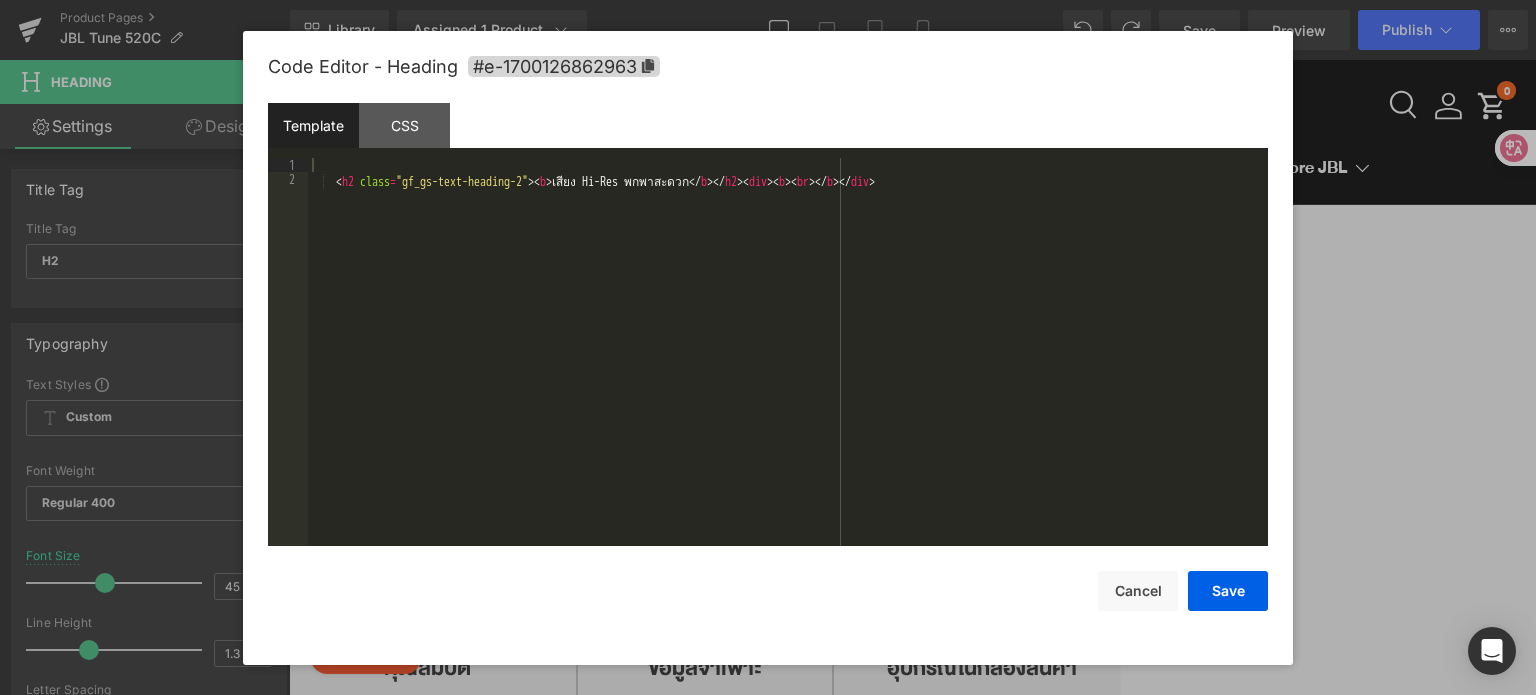 click on "You are previewing how the   will restyle your page. You can not edit Elements in Preset Preview Mode.  Product Pages JBL Tune 520C Library Assigned 1 Product  Product Preview
JBL Tune 520C USB-C Manage assigned products Desktop Desktop Laptop Tablet Mobile Save Preview Publish Scheduled View Live Page View with current Template Save Template to Library Schedule Publish Publish Settings Shortcuts  Your page can’t be published   You've reached the maximum number of published pages on your plan  (113/999999).  You need to upgrade your plan or unpublish all your pages to get 1 publish slot.   Unpublish pages   Upgrade plan  Elements Global Style Base Row  rows, columns, layouts, div Heading  headings, titles, h1,h2,h3,h4,h5,h6 Text Block  texts, paragraphs, contents, blocks Image  images, photos, alts, uploads Icon  icons, symbols Button  button, call to action, cta Separator  separators, dividers, horizontal lines Liquid  Banner Parallax  banner, slideshow, hero, image, cover, parallax, effect app" at bounding box center [768, 0] 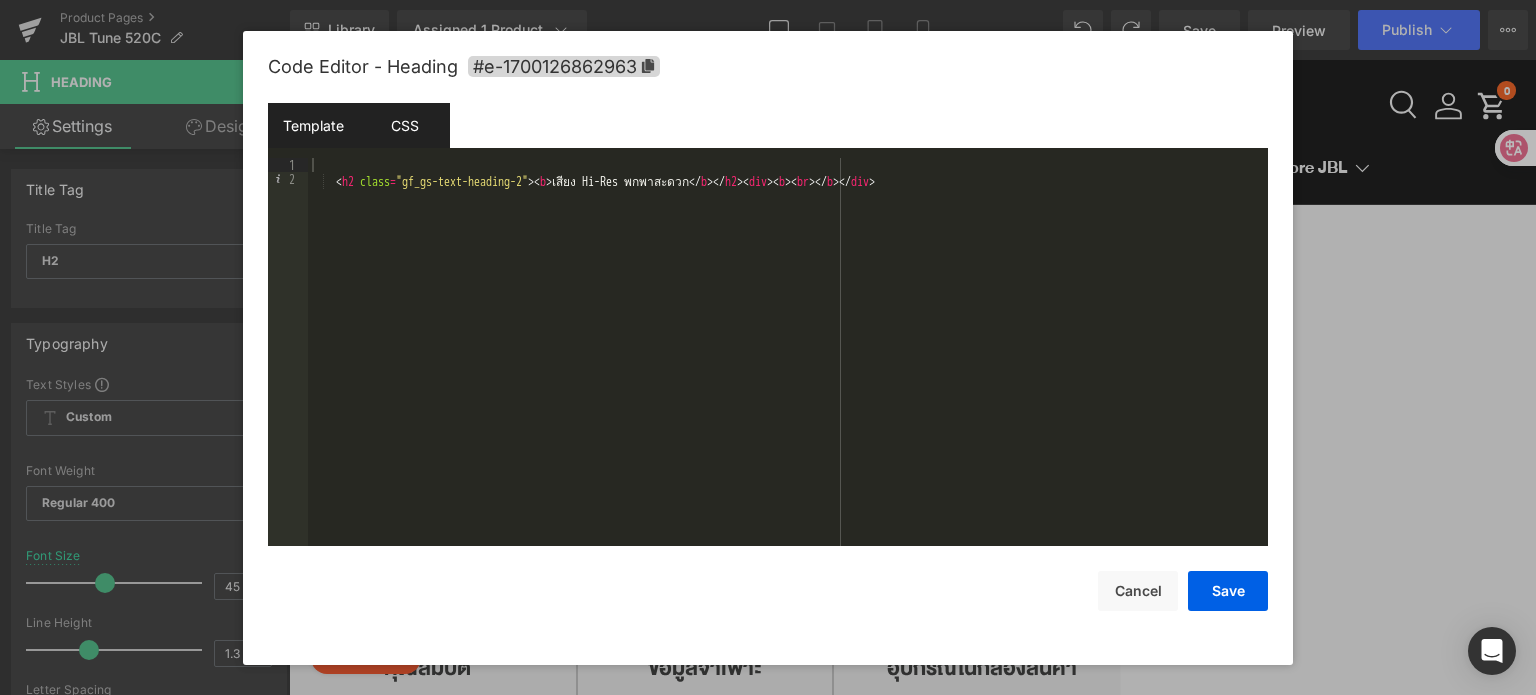 click on "CSS" at bounding box center [404, 125] 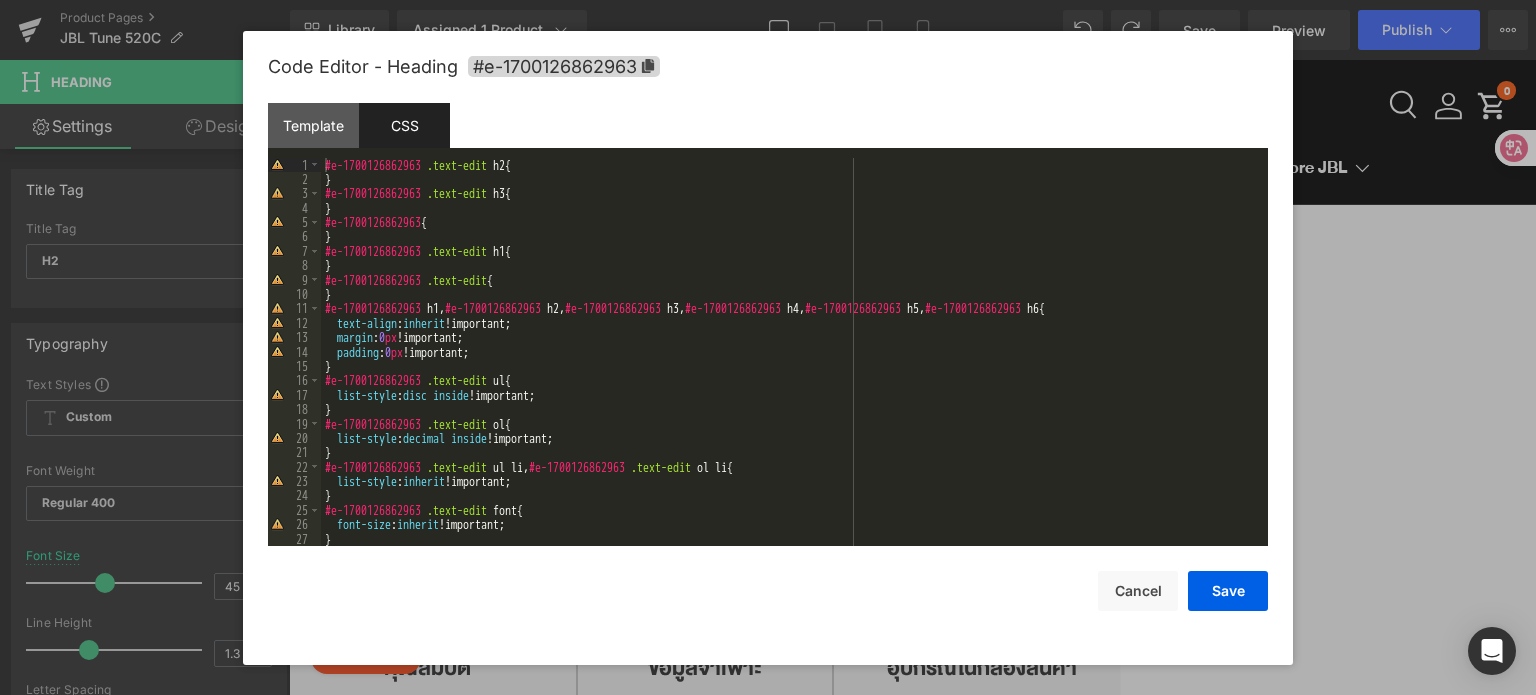 scroll, scrollTop: 120, scrollLeft: 0, axis: vertical 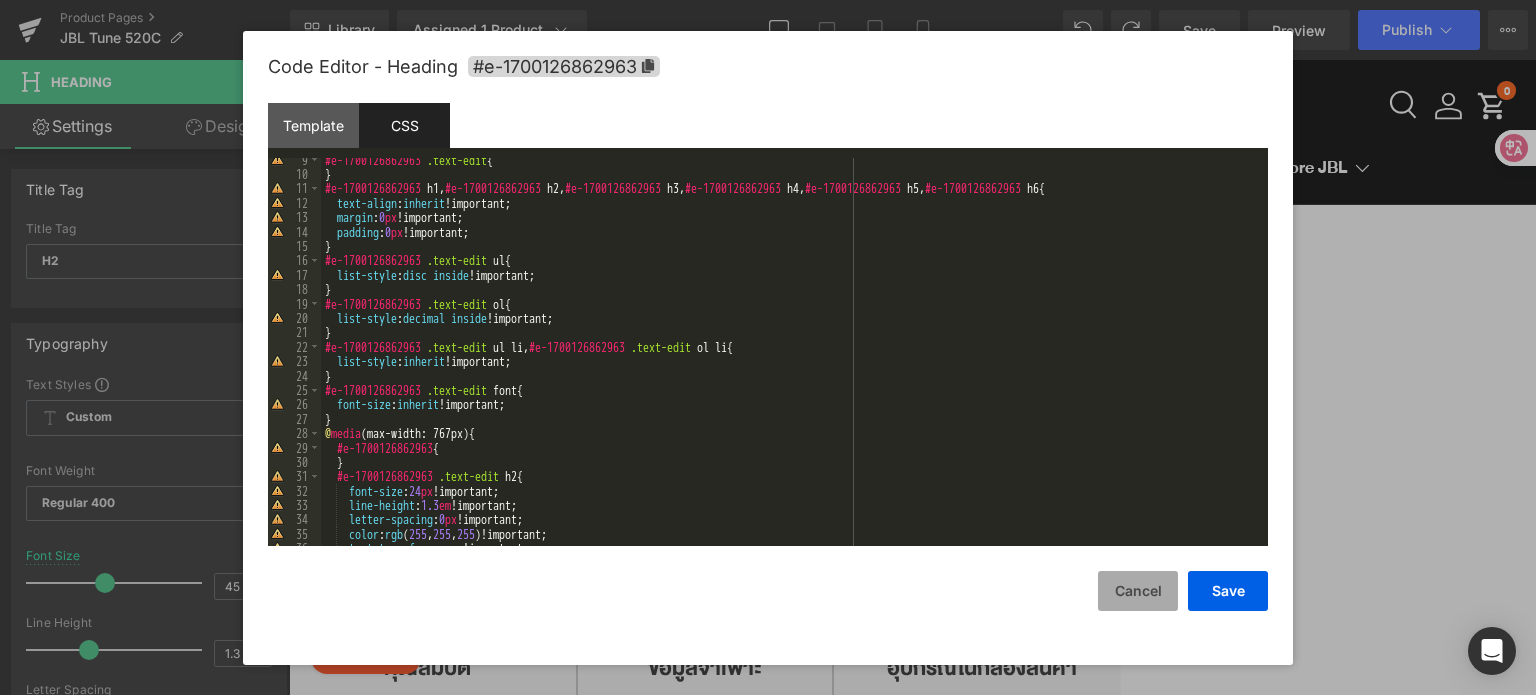 click on "Cancel" at bounding box center (1138, 591) 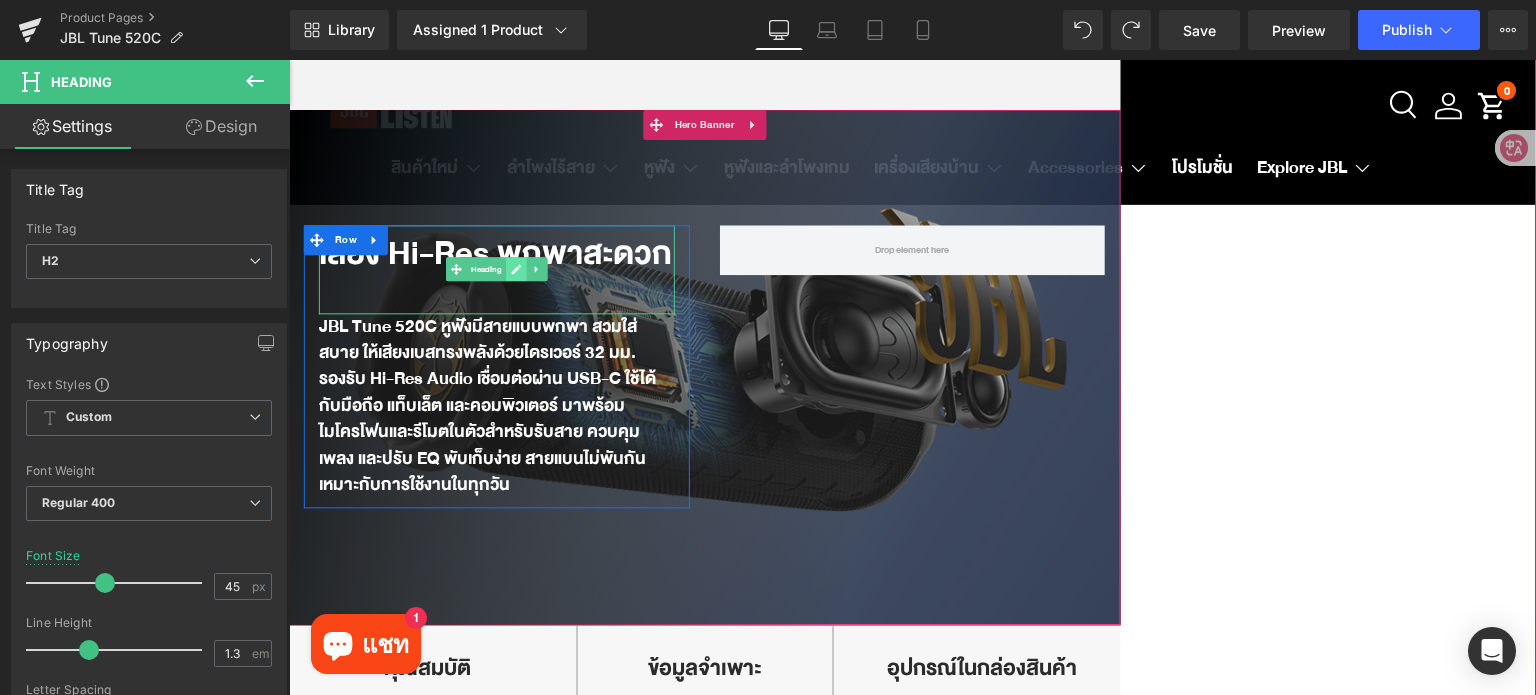click at bounding box center (516, 270) 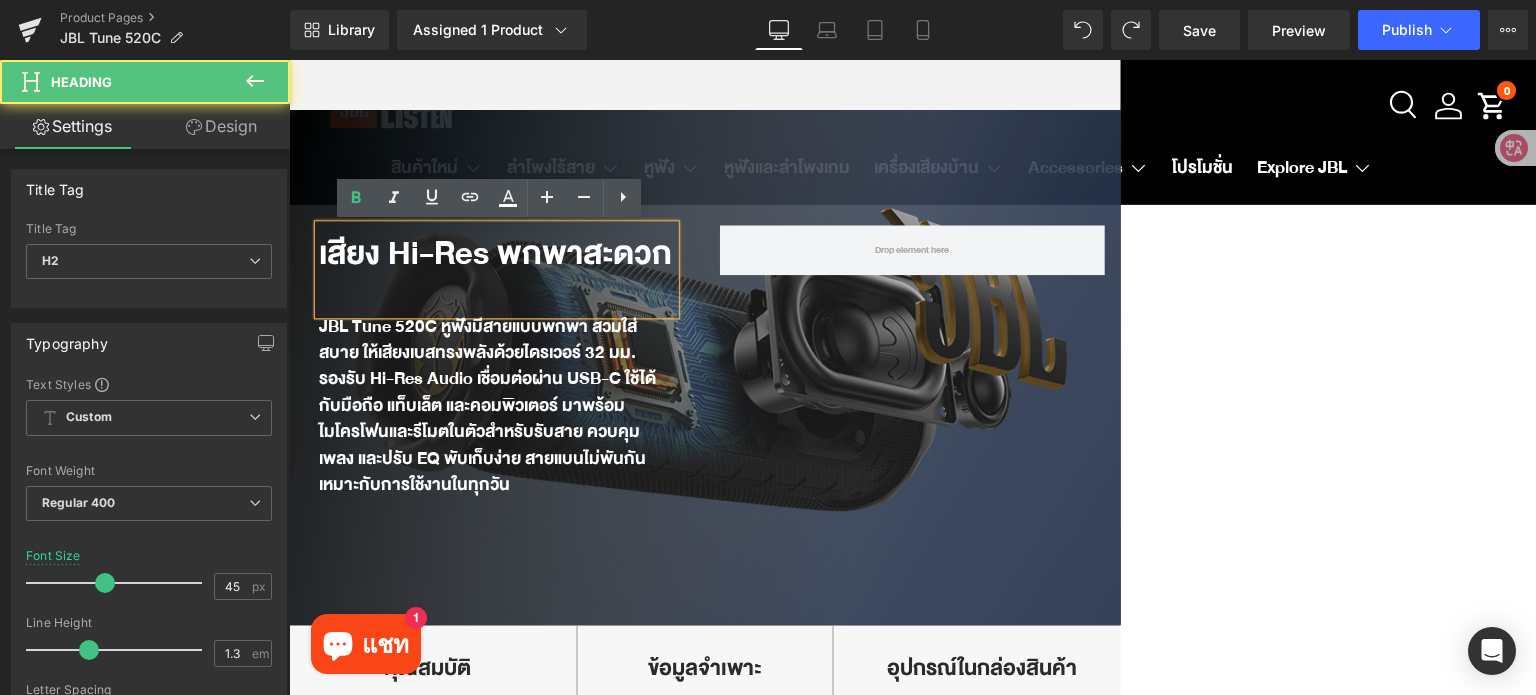 click on "เสียง Hi-Res พกพาสะดวก" at bounding box center [495, 253] 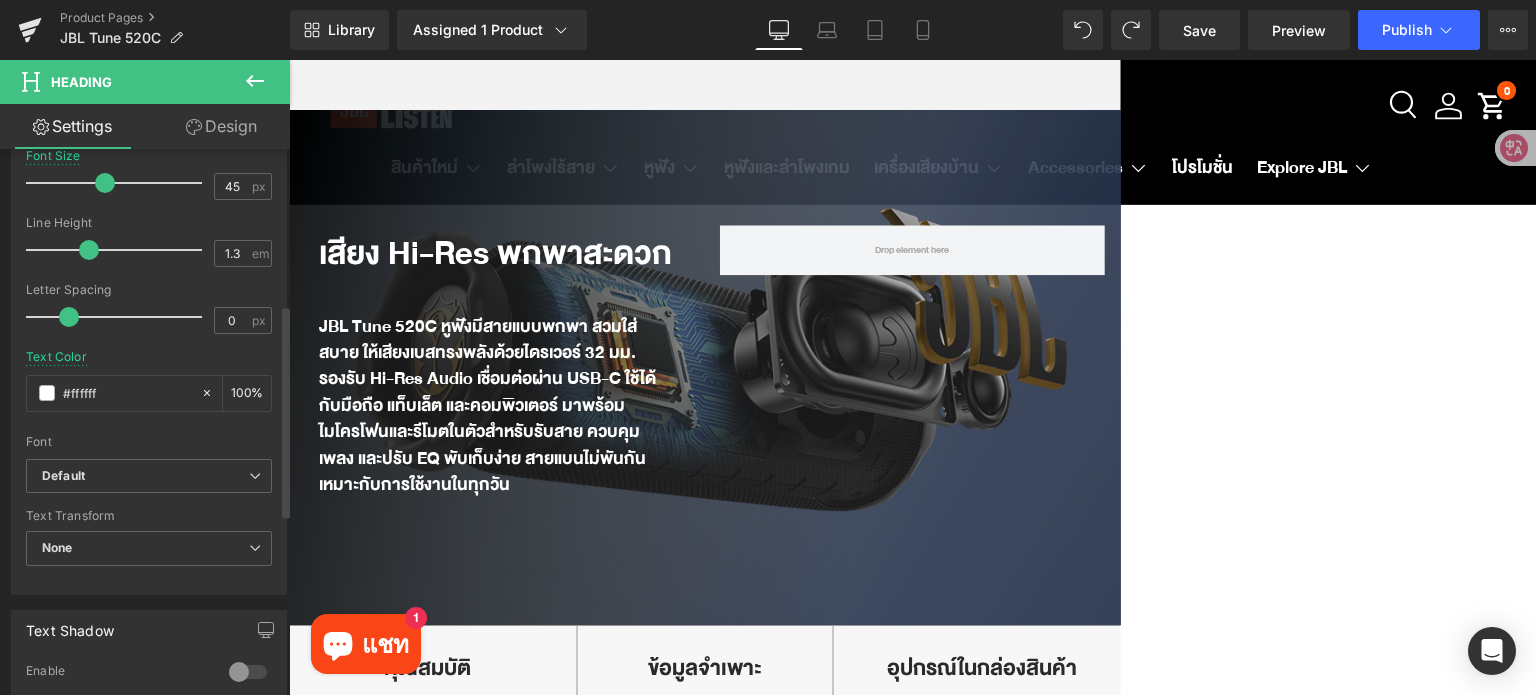 scroll, scrollTop: 0, scrollLeft: 0, axis: both 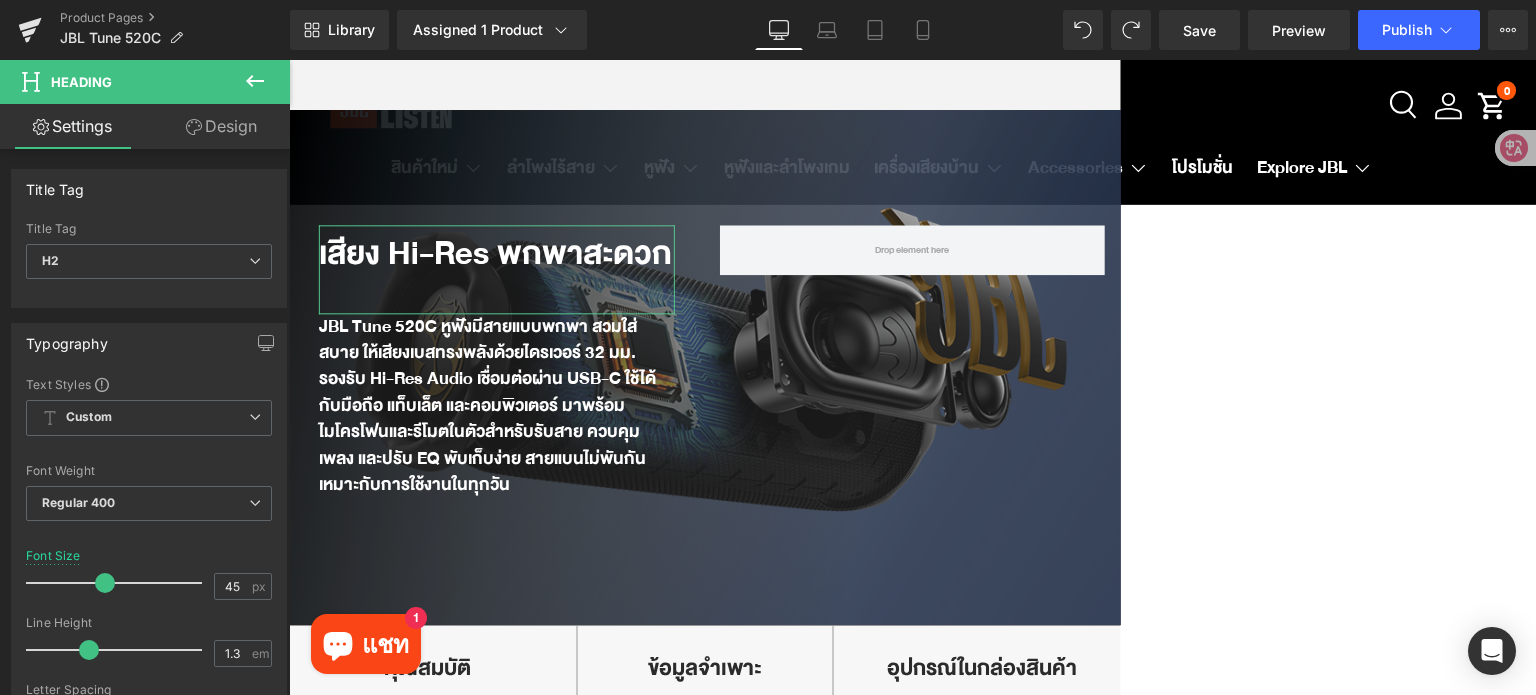 click on "Design" at bounding box center (221, 126) 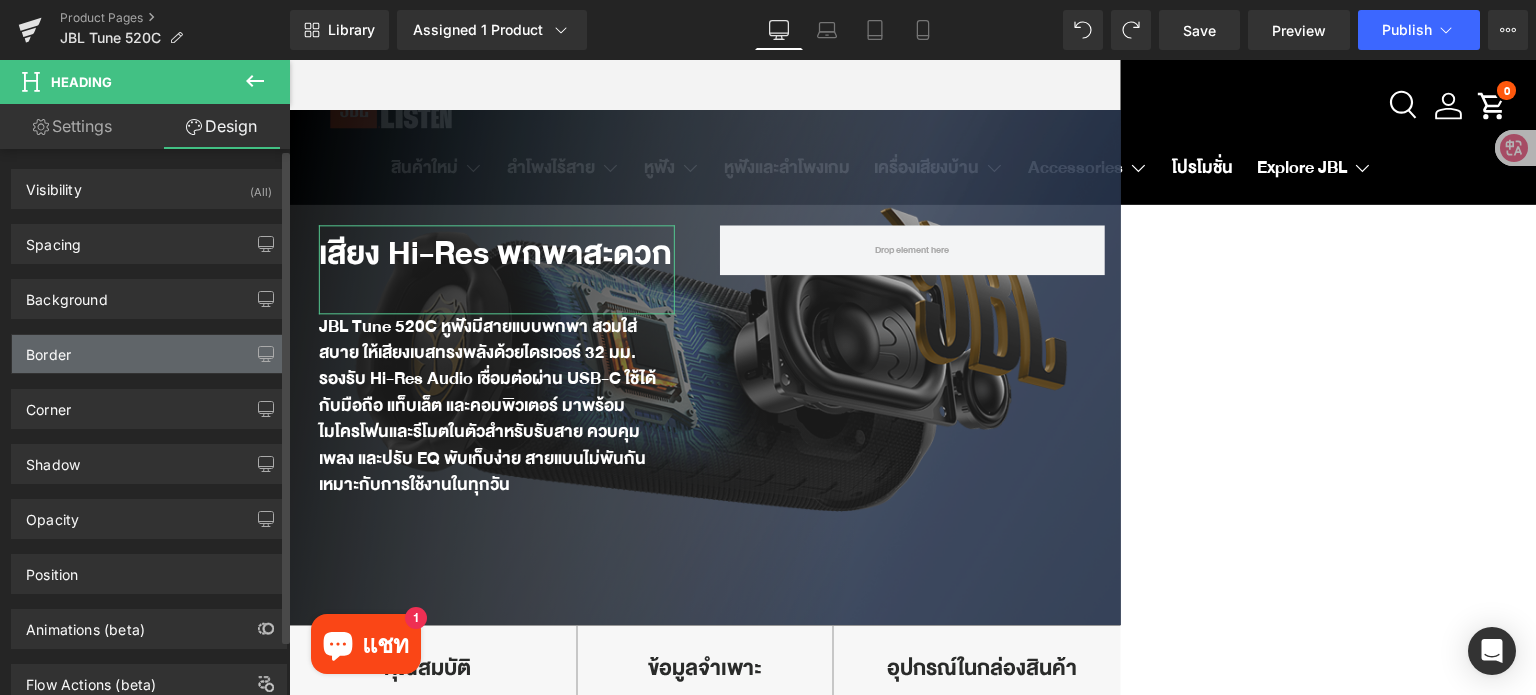 click on "Border" at bounding box center (149, 354) 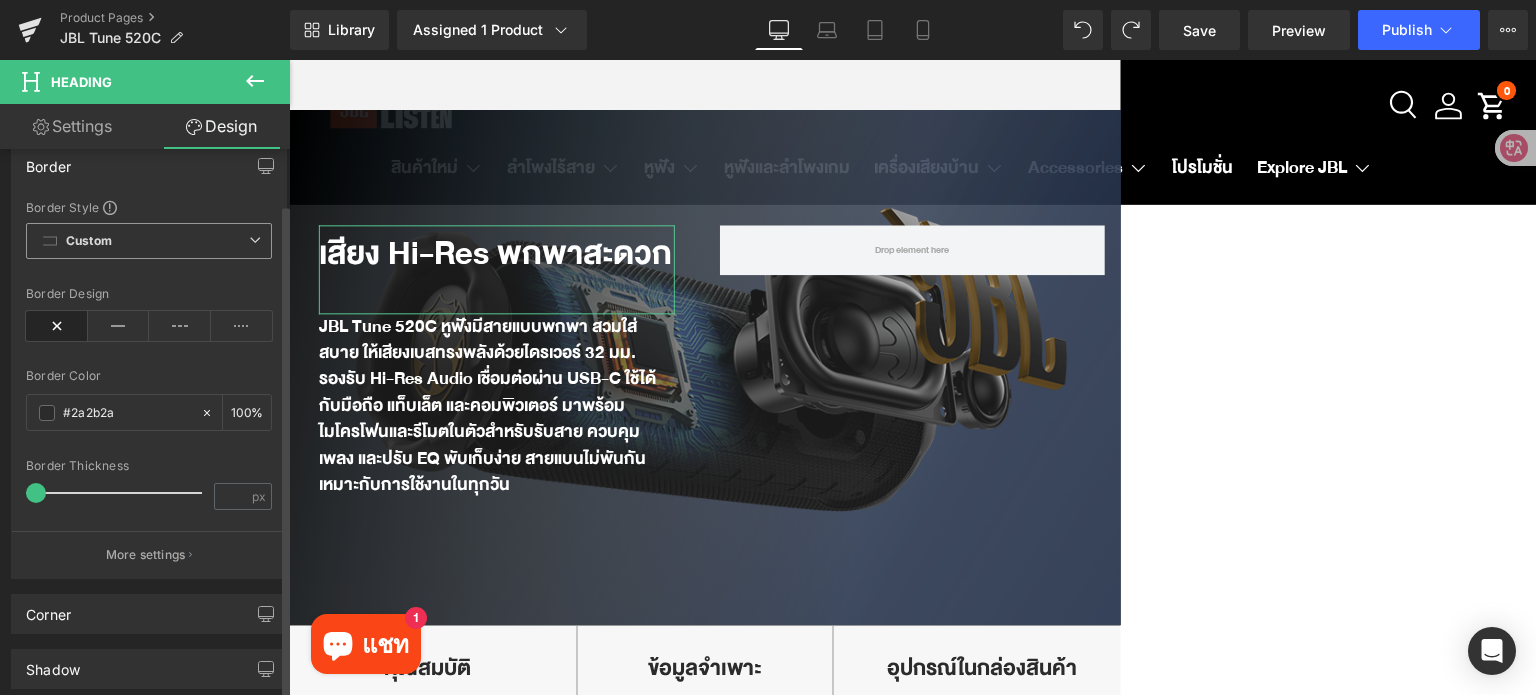 scroll, scrollTop: 200, scrollLeft: 0, axis: vertical 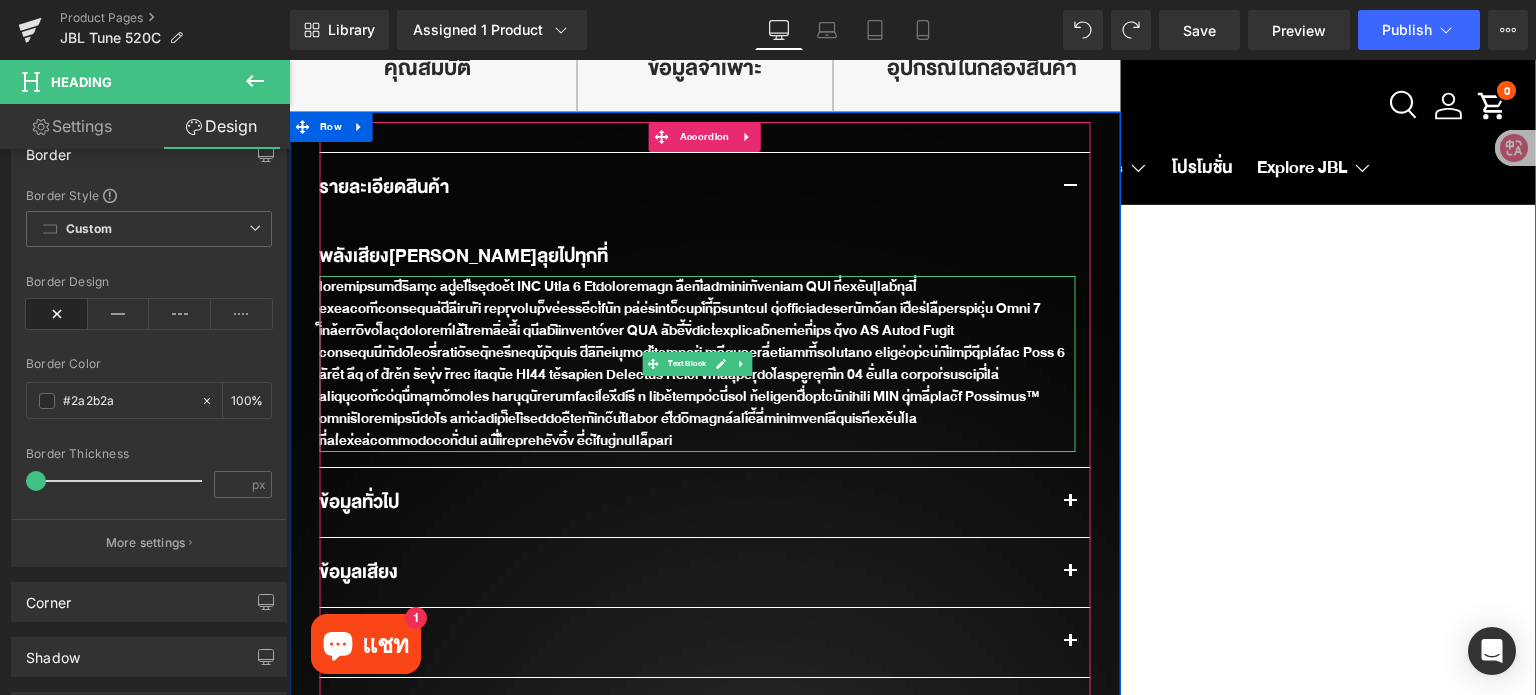 click at bounding box center (697, 364) 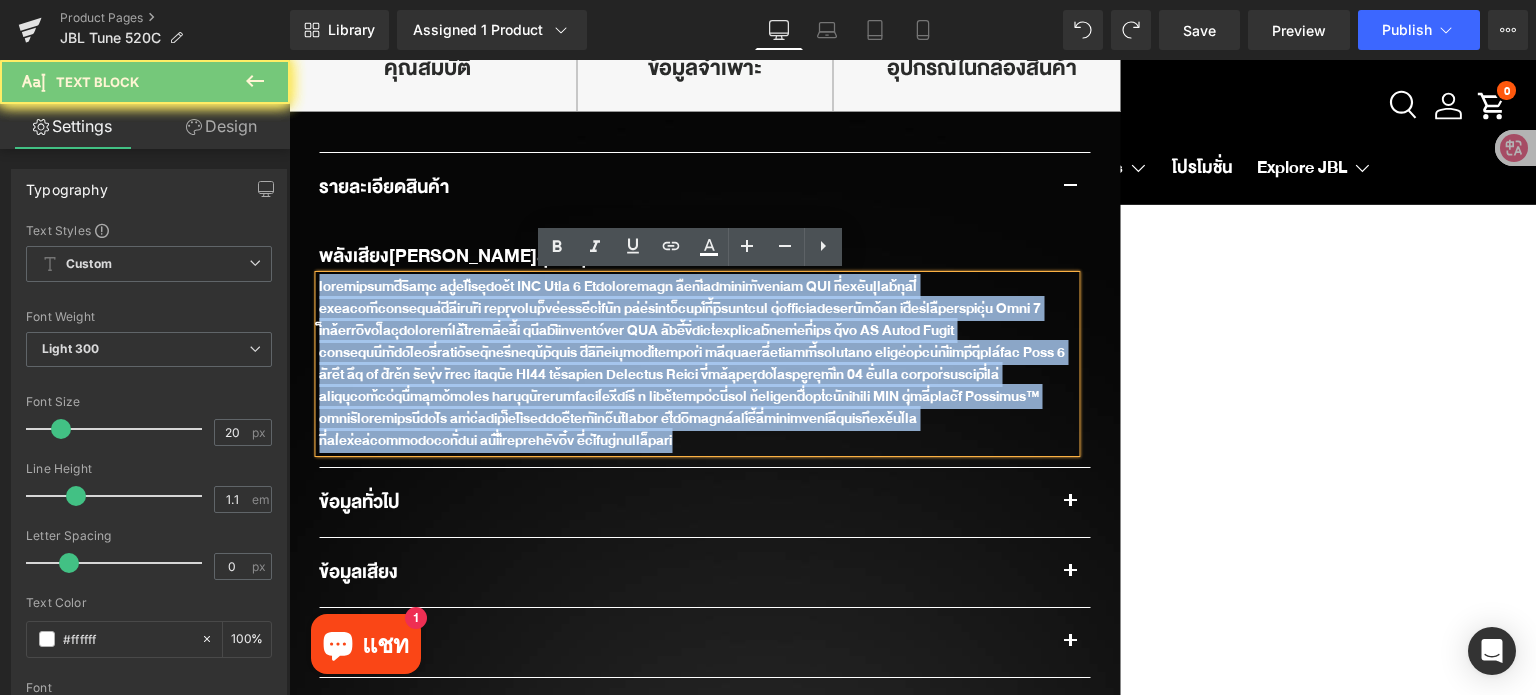 click at bounding box center (697, 364) 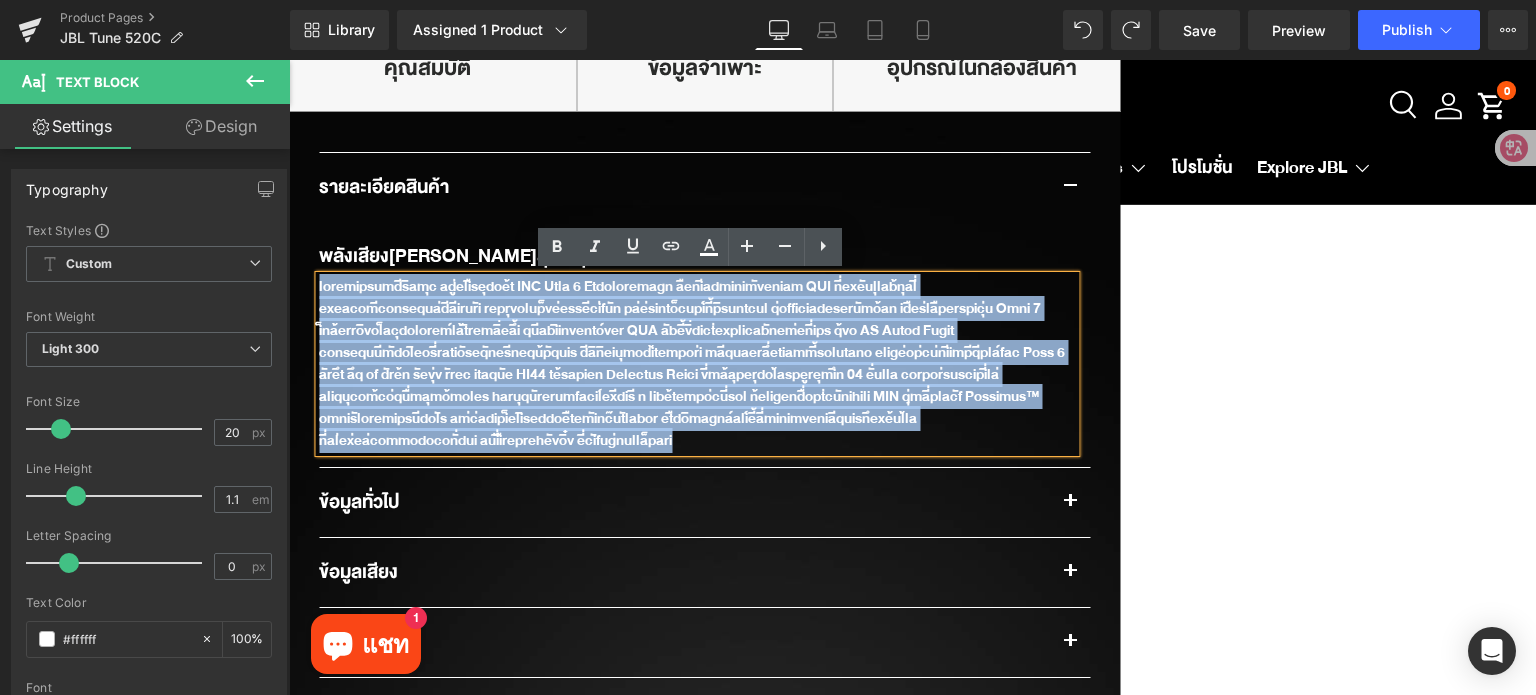 paste 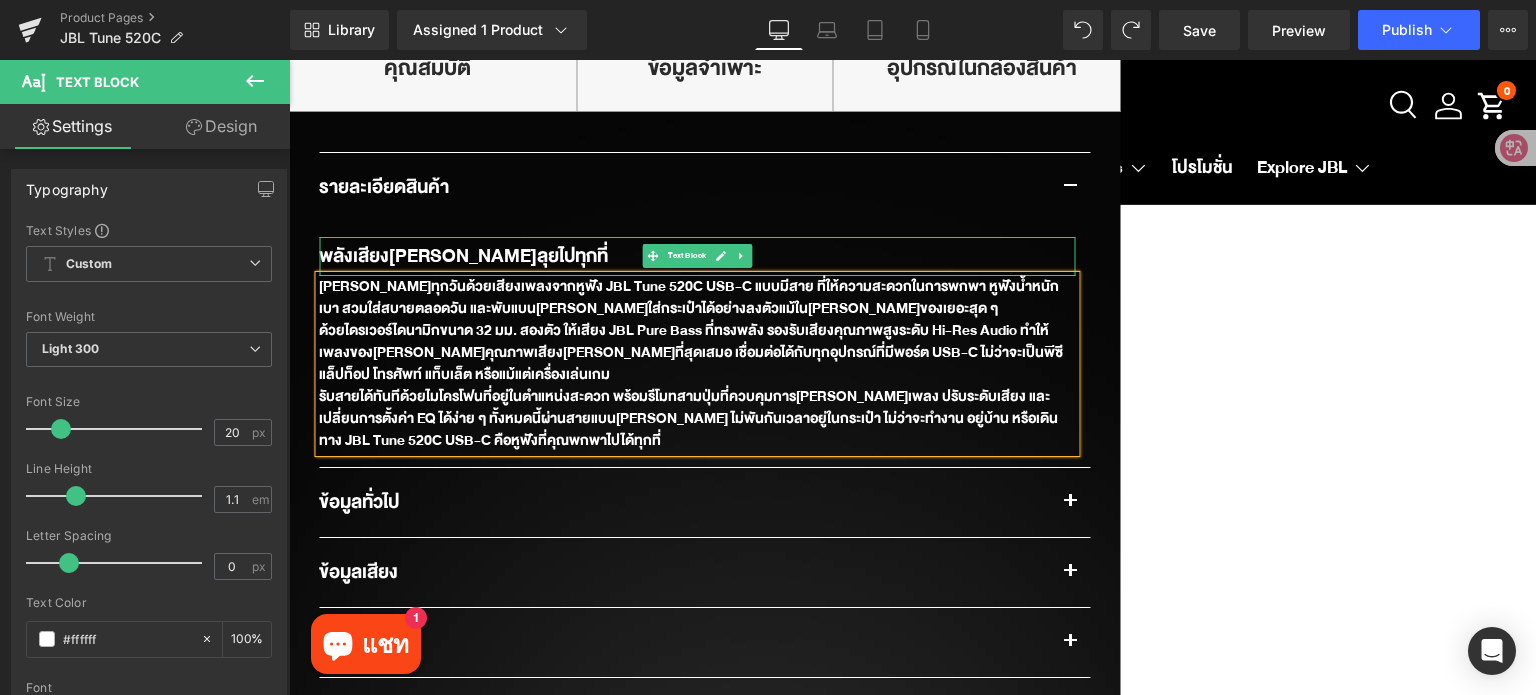 click on "พลังเสียงจัดเต็ม พร้อมลุยไปทุกที่" at bounding box center [463, 256] 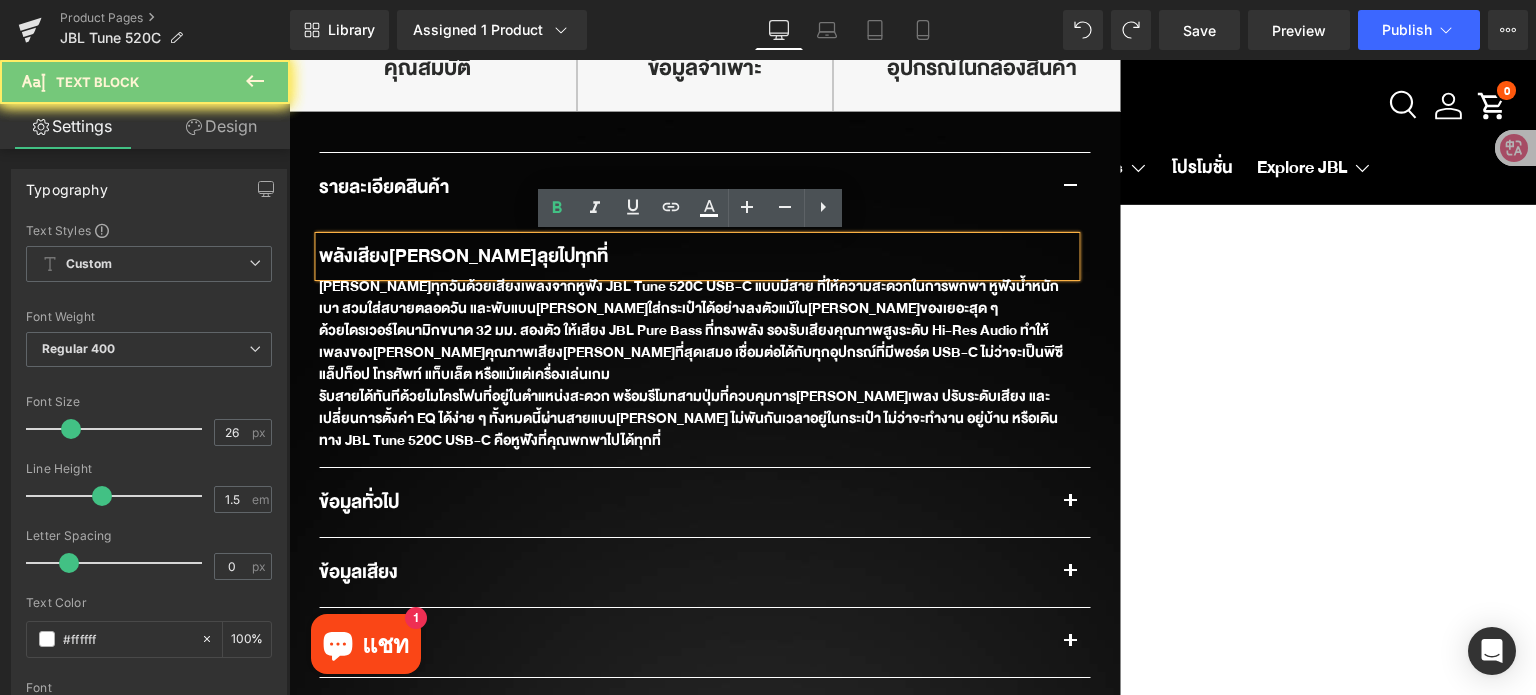 click on "พลังเสียงจัดเต็ม พร้อมลุยไปทุกที่" at bounding box center [463, 256] 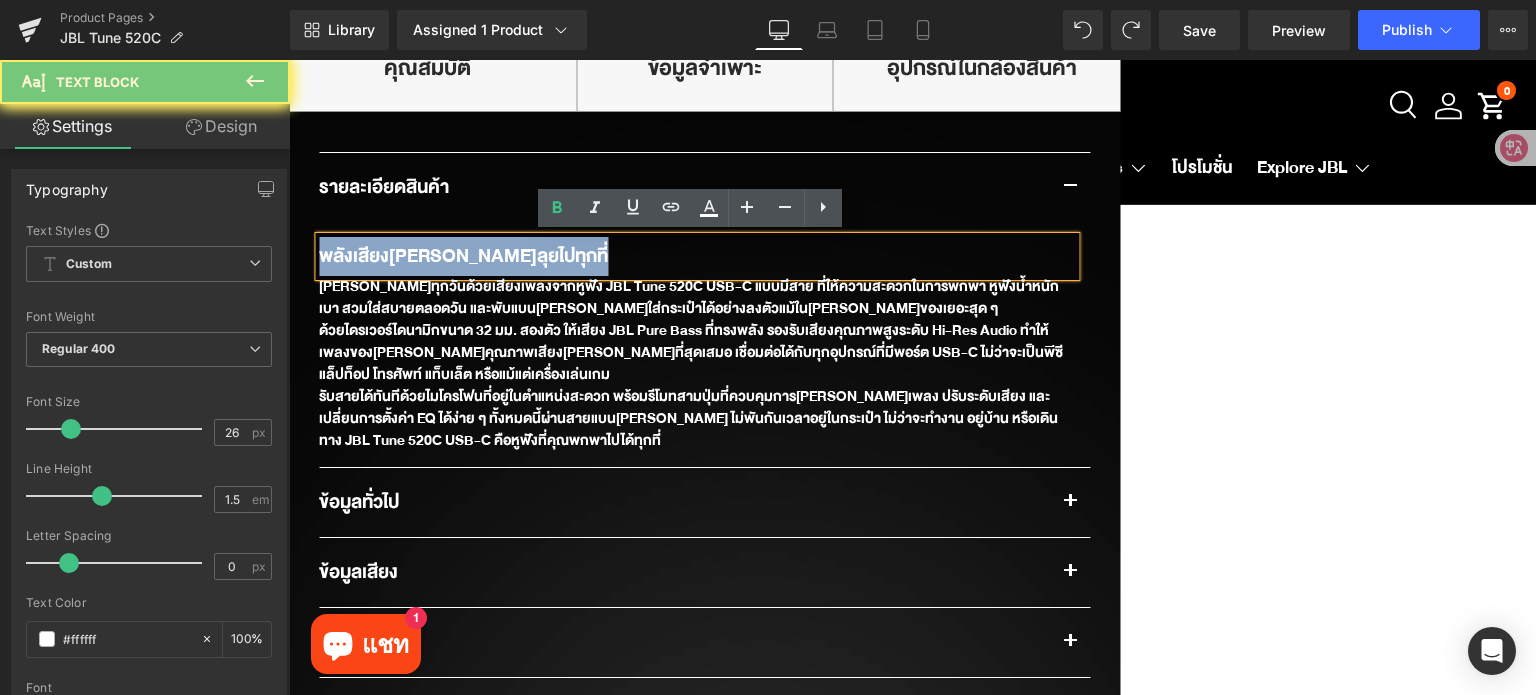 click on "พลังเสียงจัดเต็ม พร้อมลุยไปทุกที่" at bounding box center (463, 256) 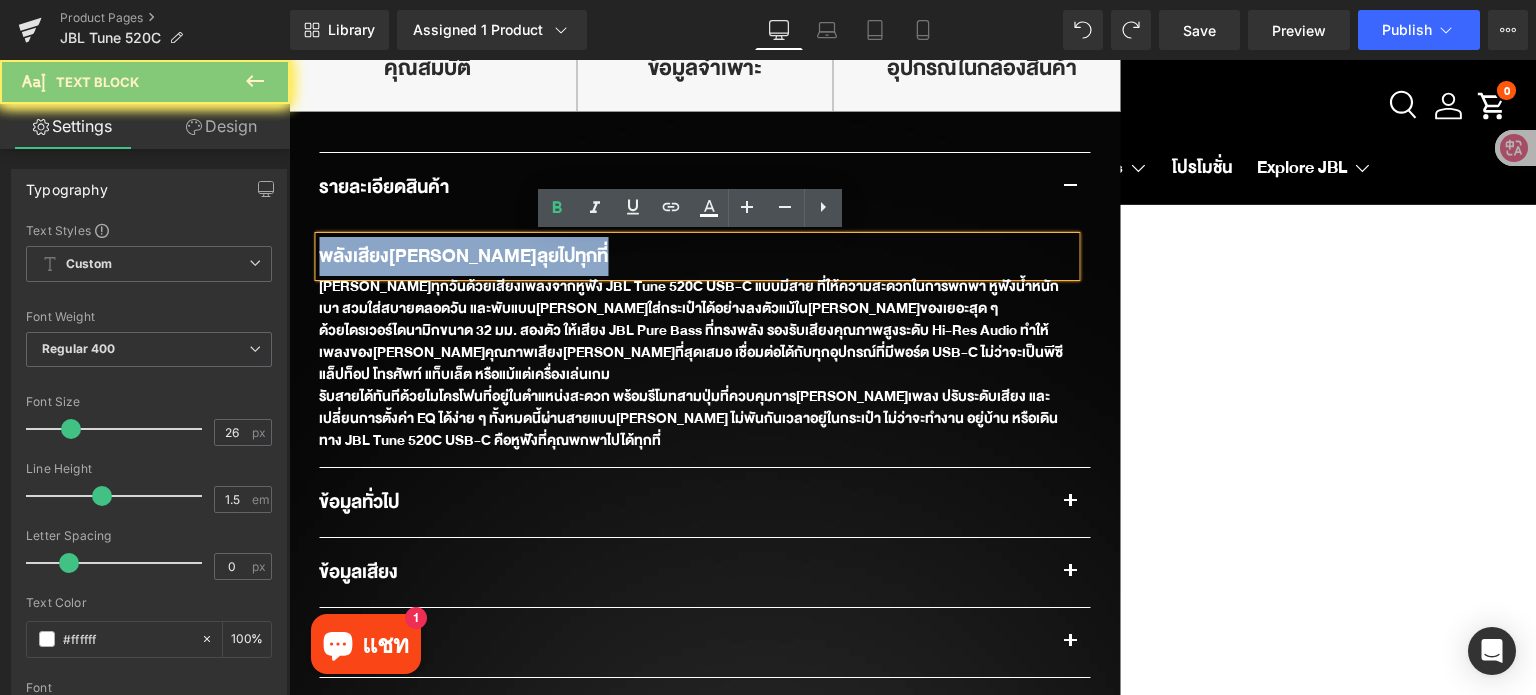 paste 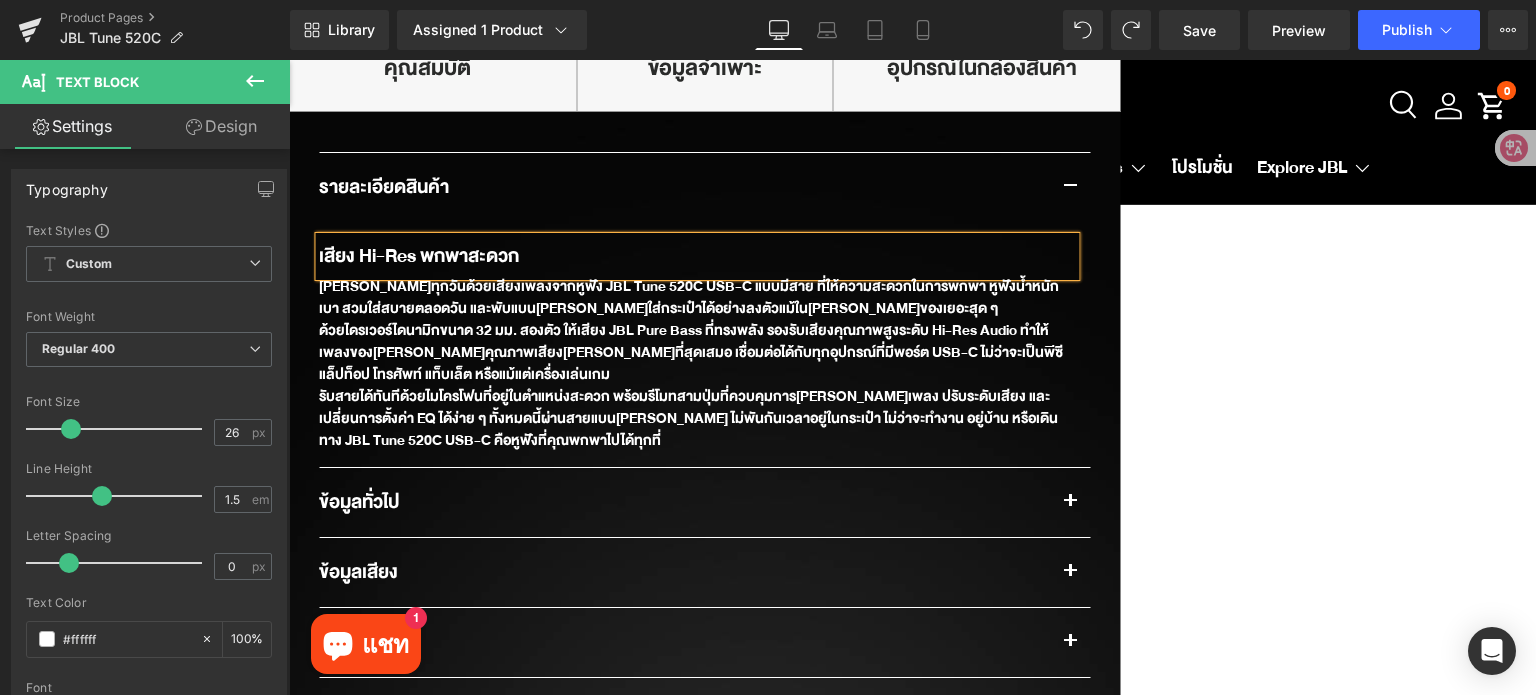 click on "JBL Tune 520C USB-C
(P) Title
฿ 1,490.00
฿ 0
SAVE
-148900%
(P) Price Row         New Text Block         Row
Sale Off
(P) Image
‹" at bounding box center [912, 456] 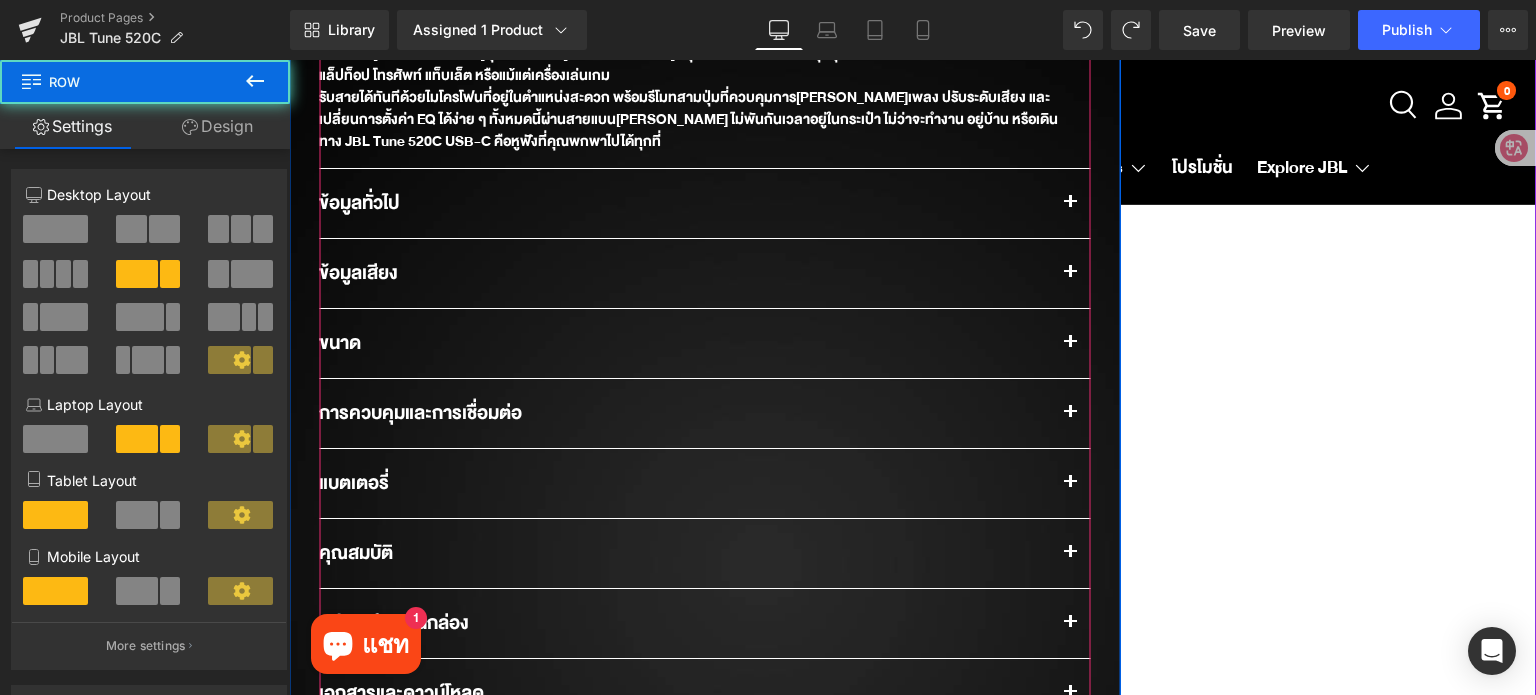 scroll, scrollTop: 1701, scrollLeft: 0, axis: vertical 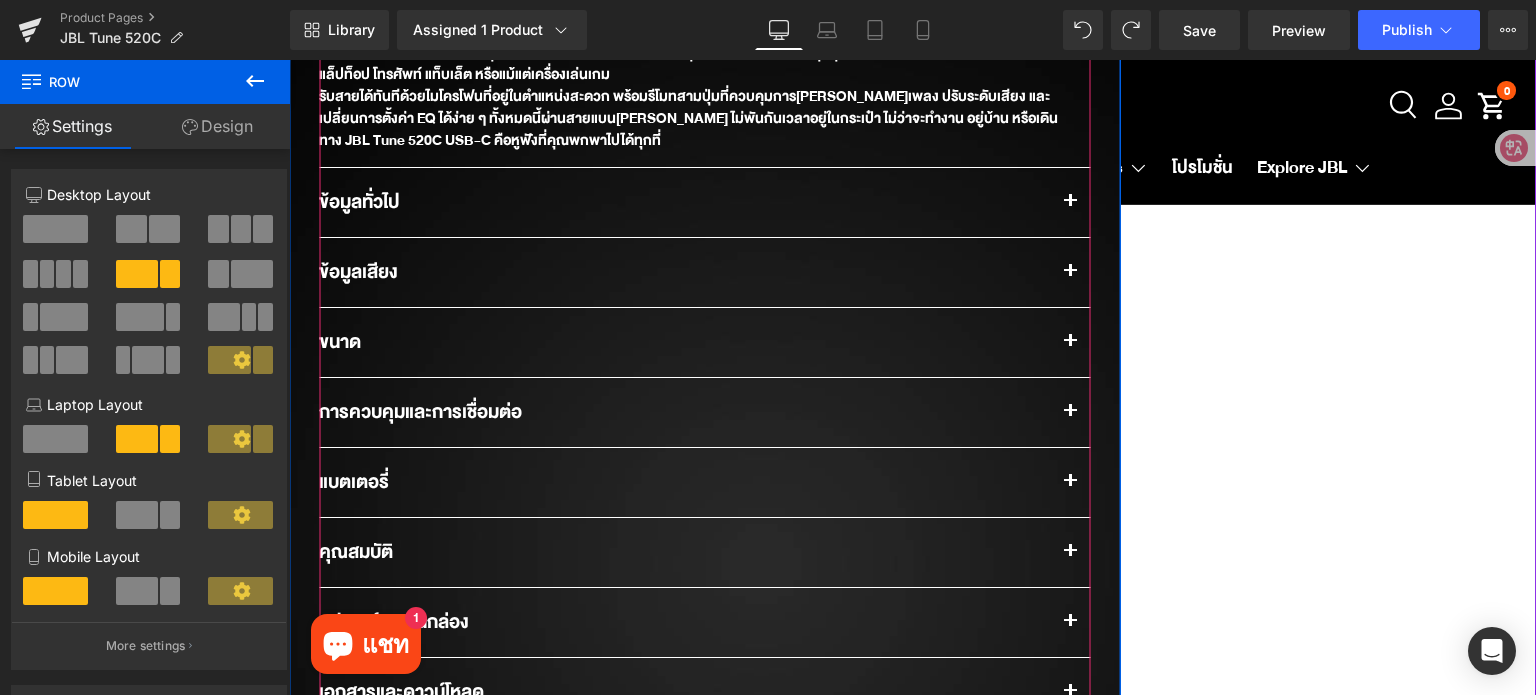 click at bounding box center (1070, 207) 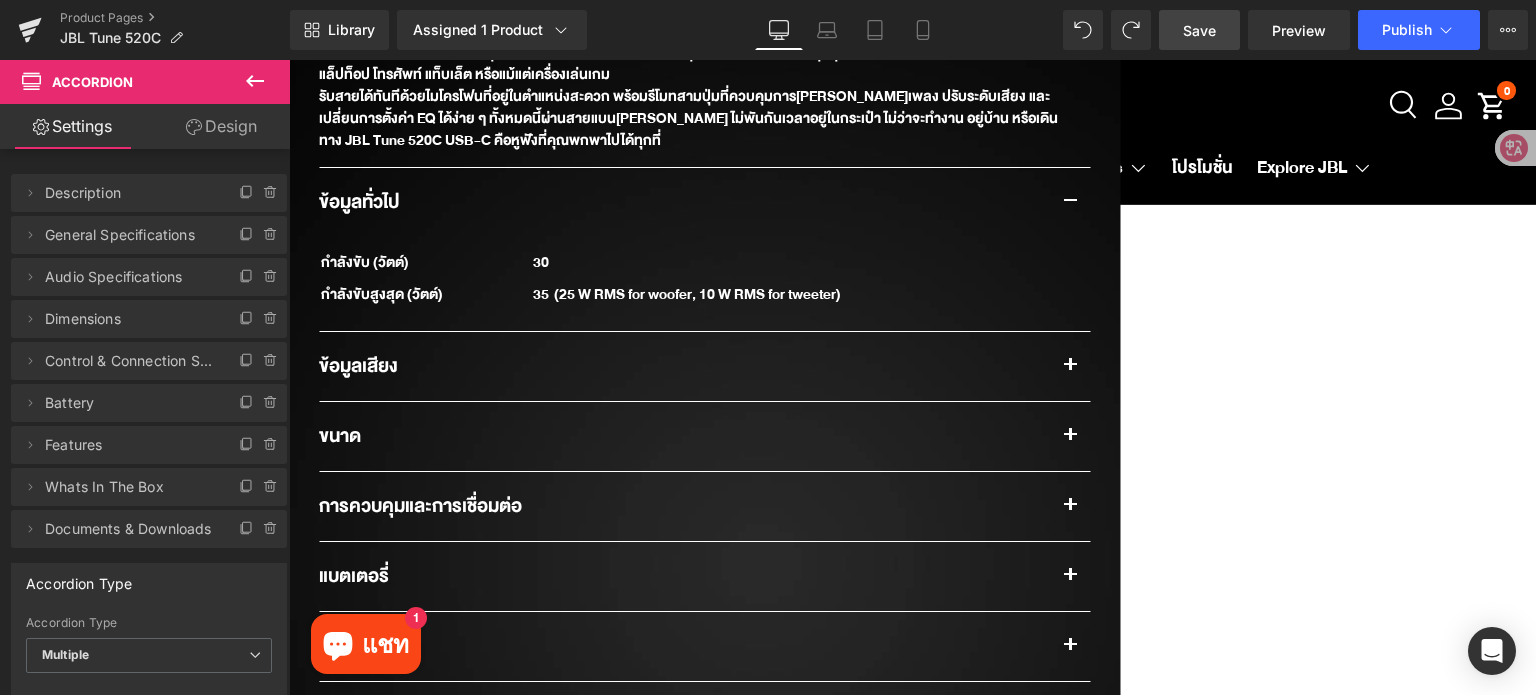 click on "Save" at bounding box center (1199, 30) 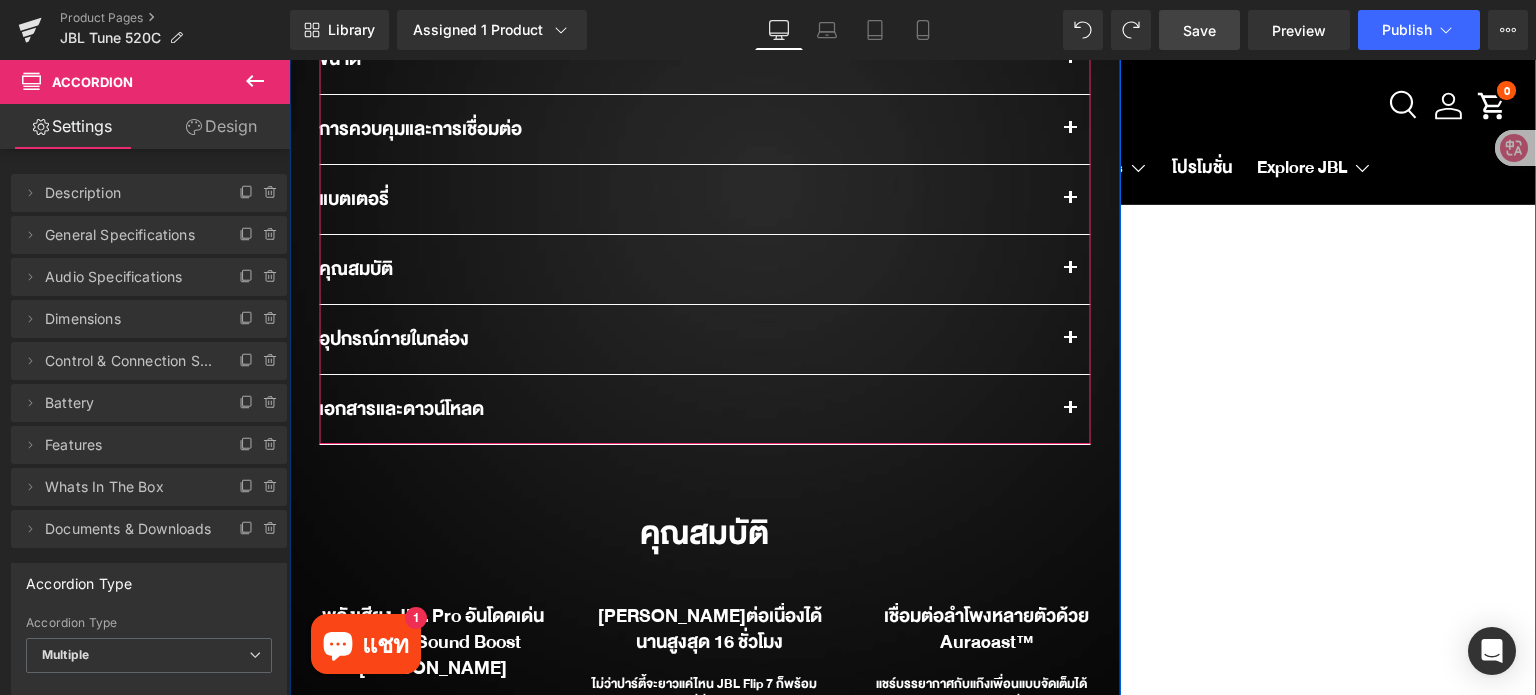 scroll, scrollTop: 2101, scrollLeft: 0, axis: vertical 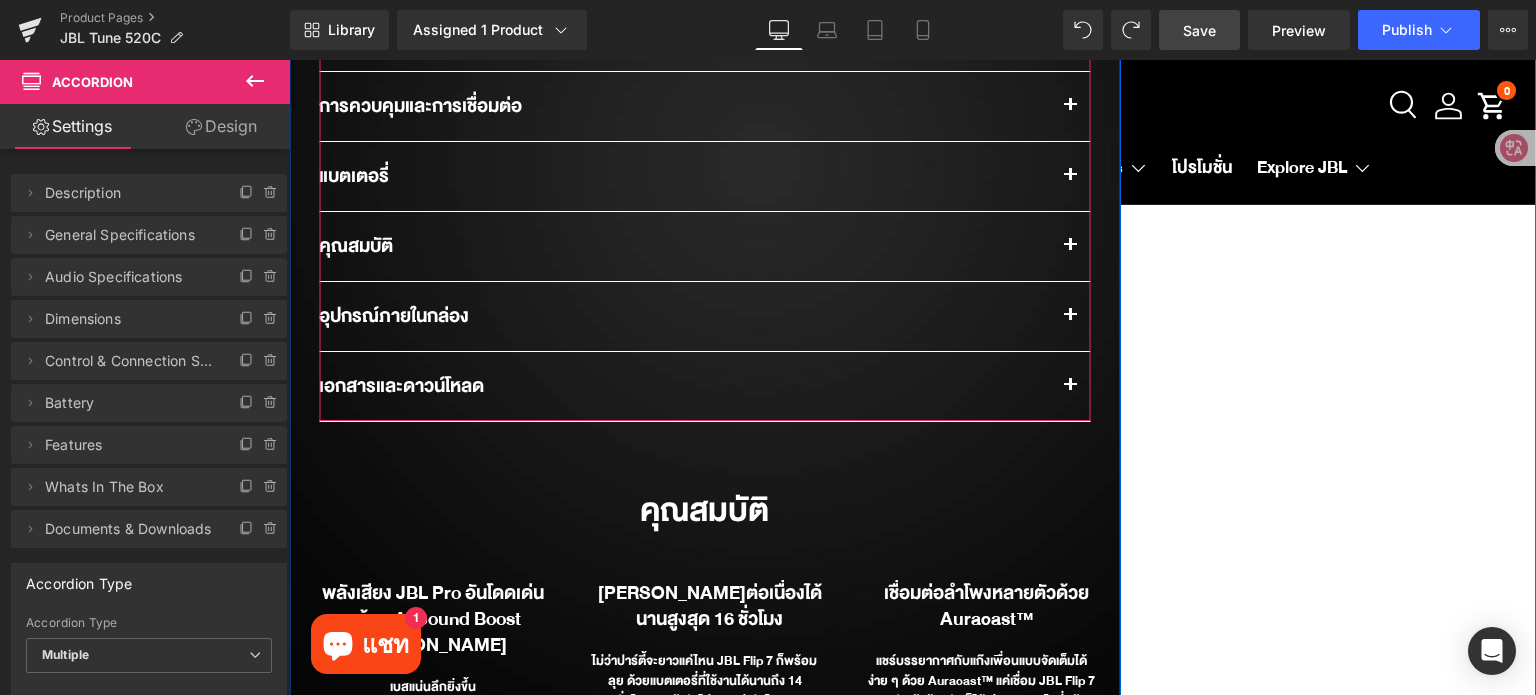 click at bounding box center [1070, 251] 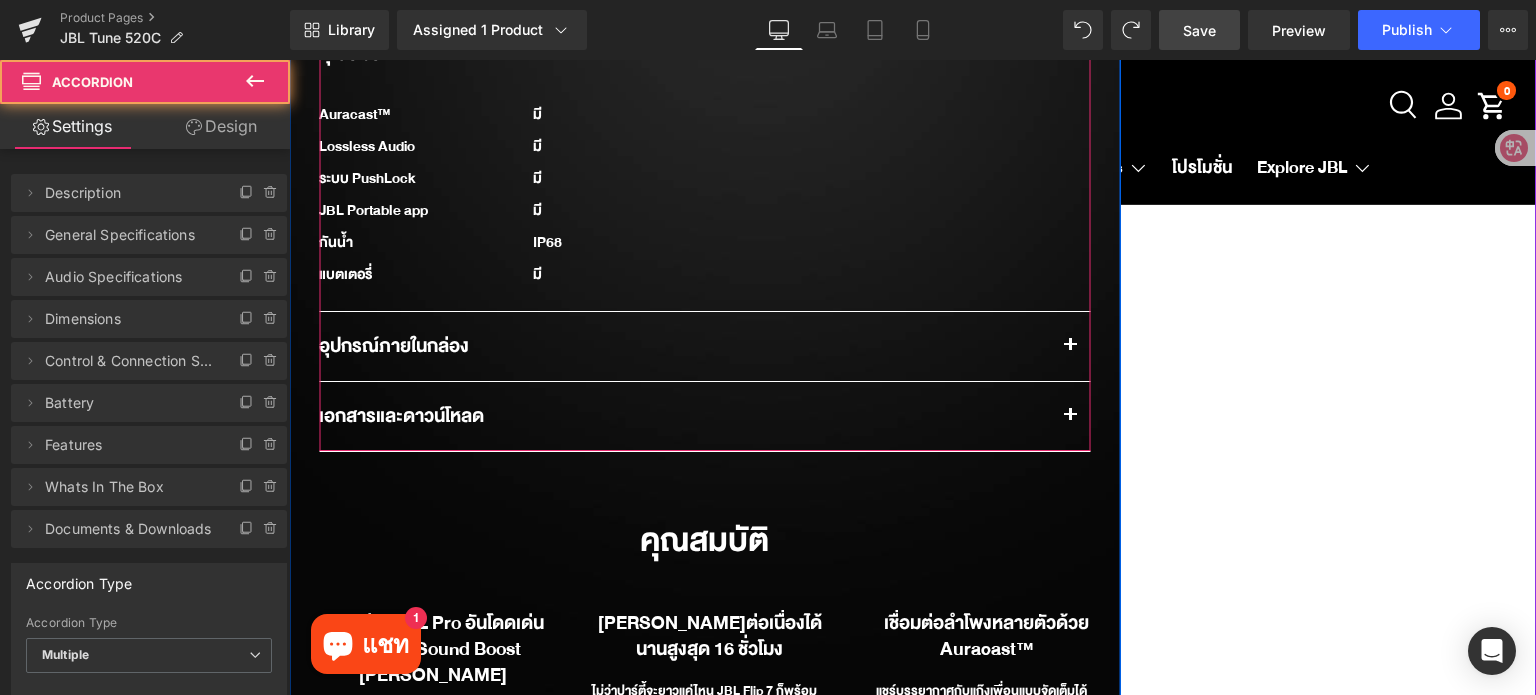 scroll, scrollTop: 2301, scrollLeft: 0, axis: vertical 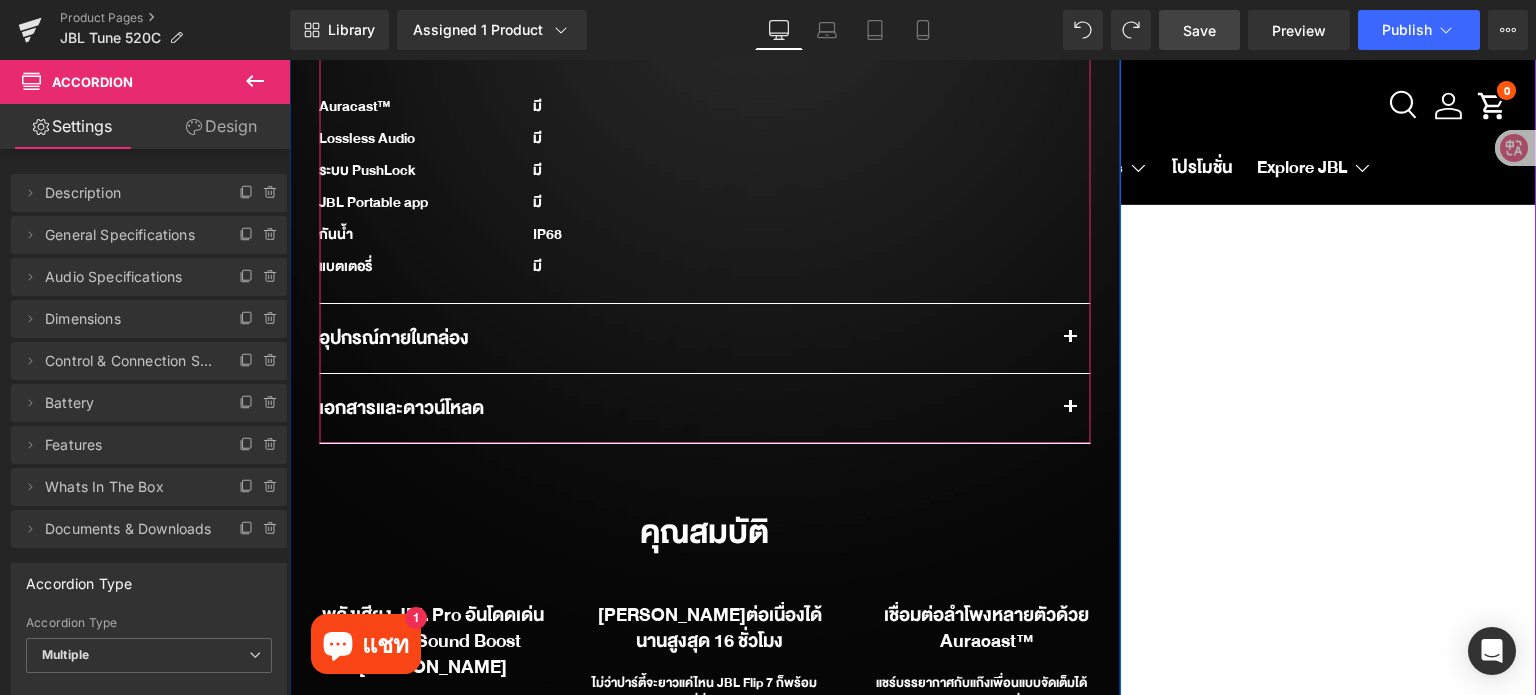 click at bounding box center (1070, 338) 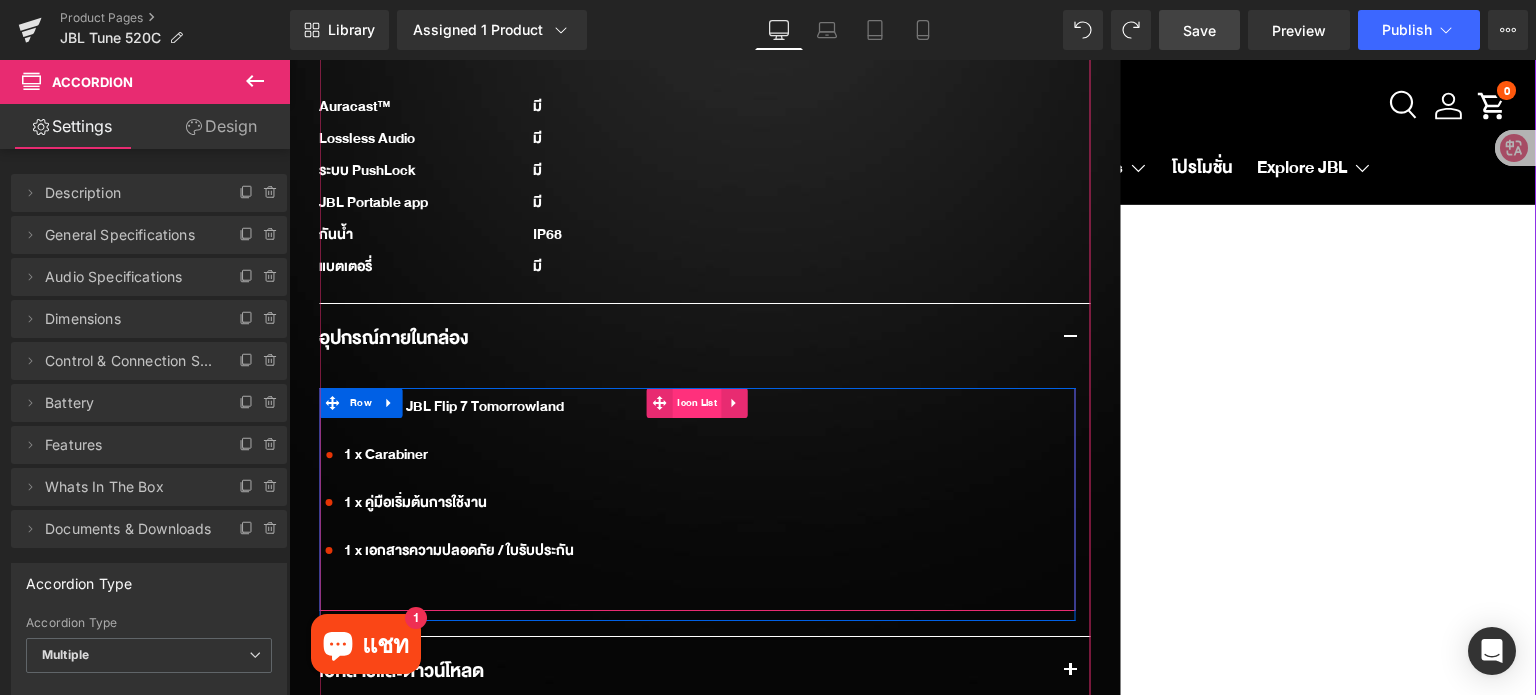 drag, startPoint x: 684, startPoint y: 407, endPoint x: 667, endPoint y: 409, distance: 17.117243 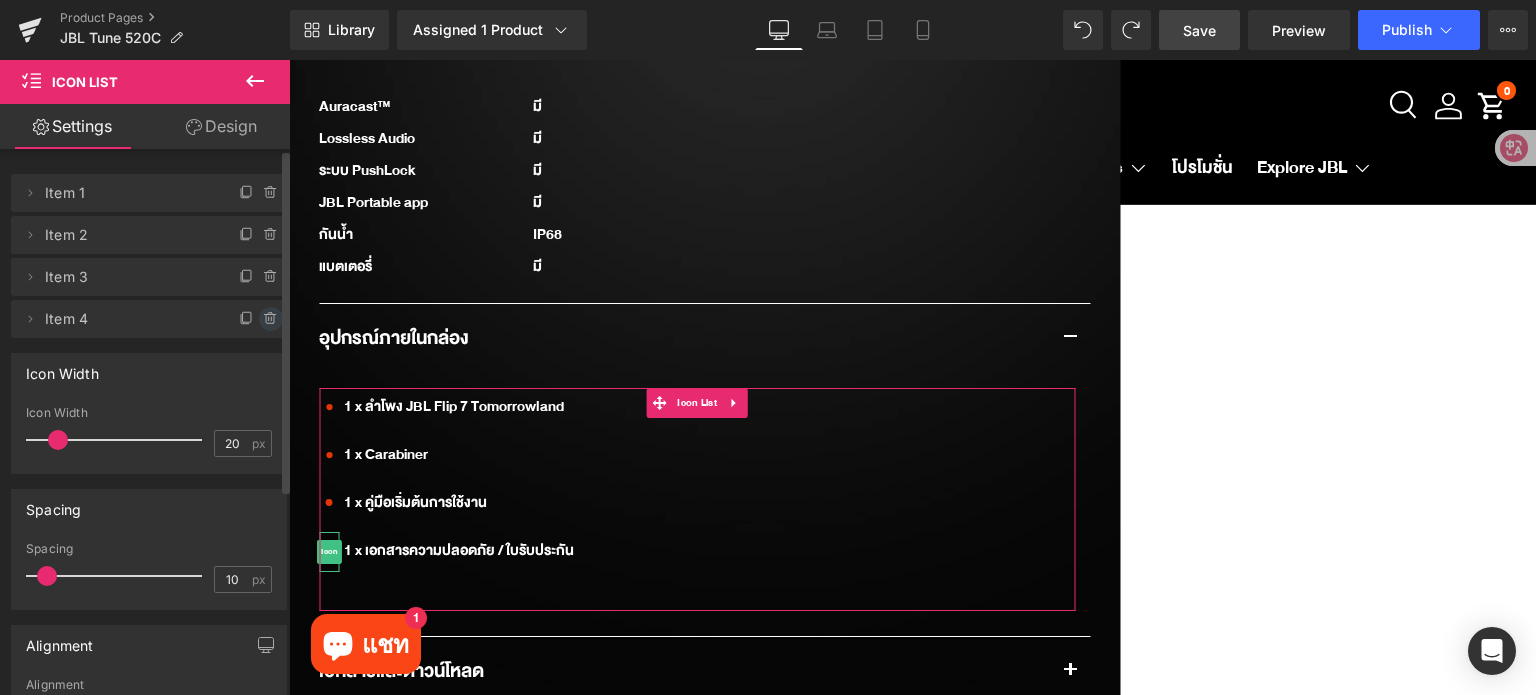 click 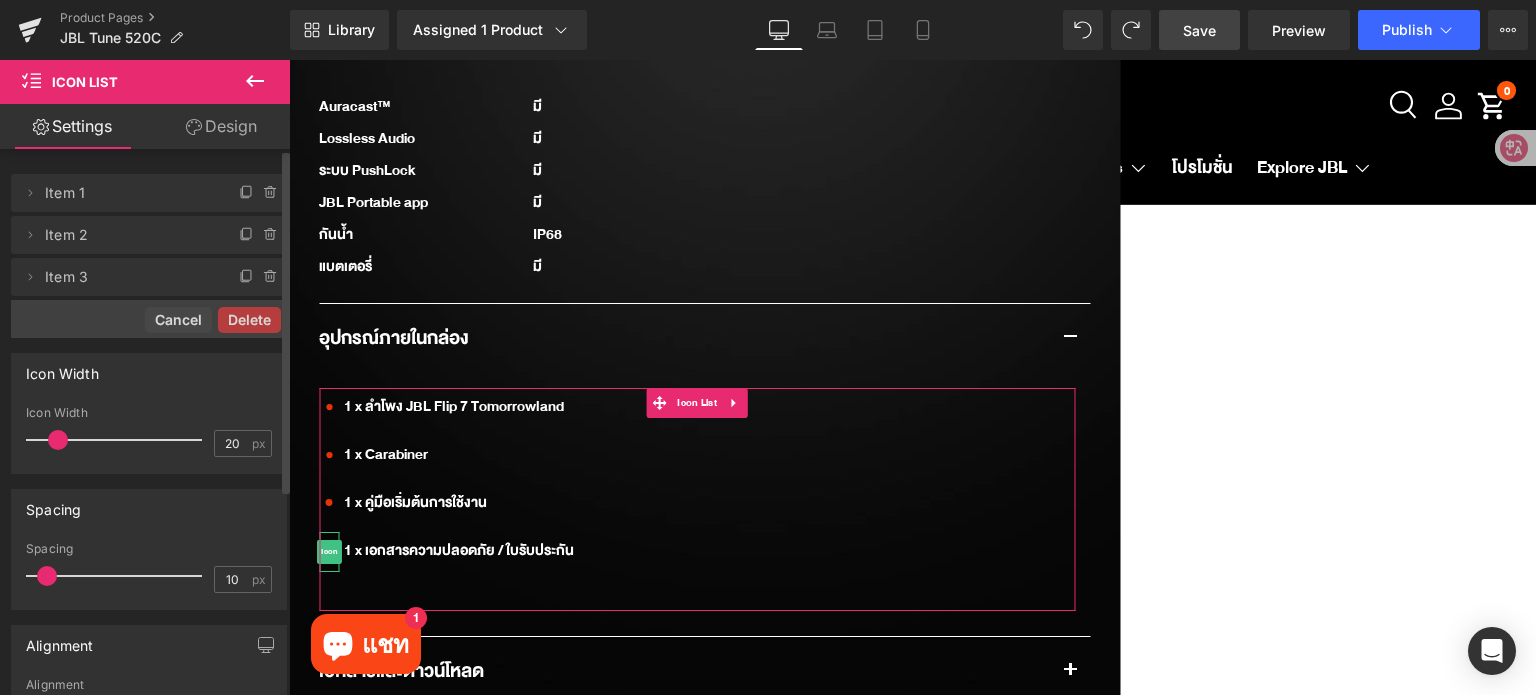 click on "Delete" at bounding box center [249, 320] 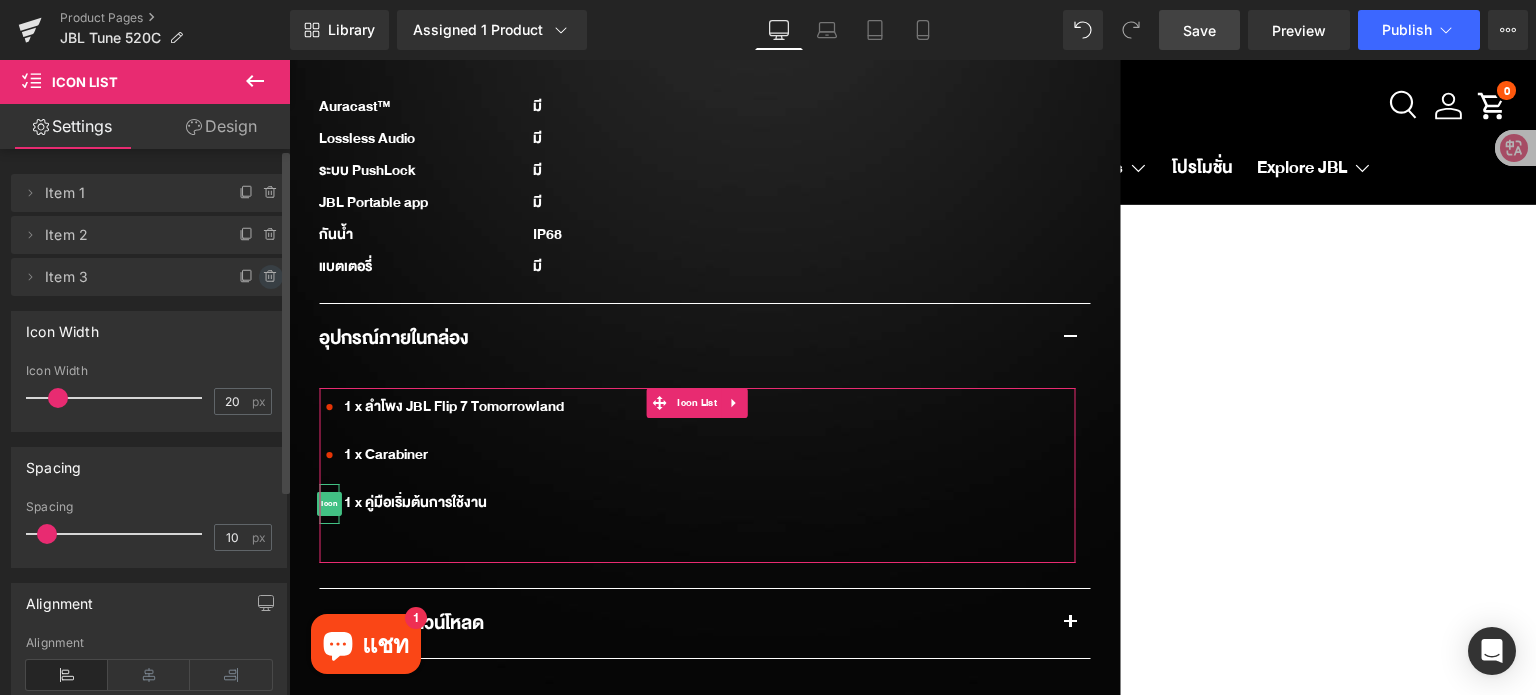 click 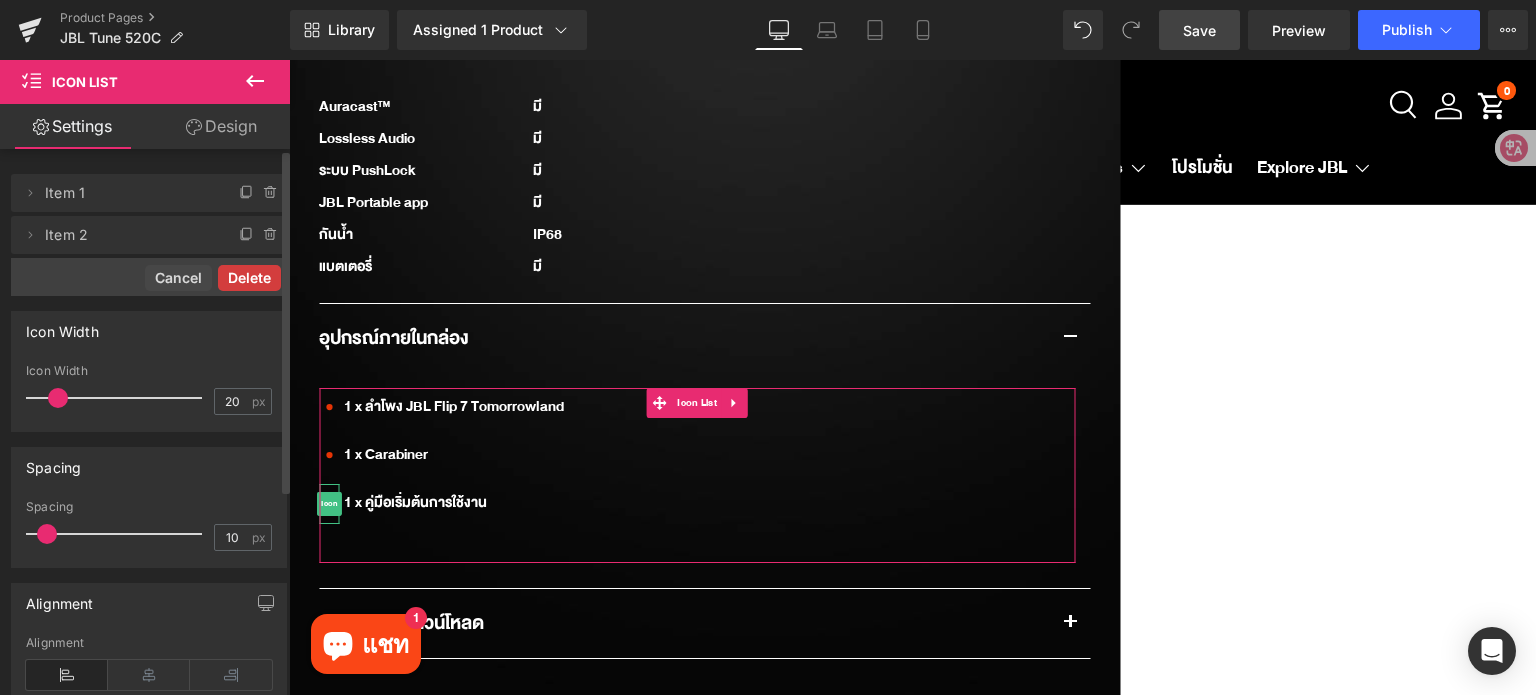 click on "Delete" at bounding box center (249, 278) 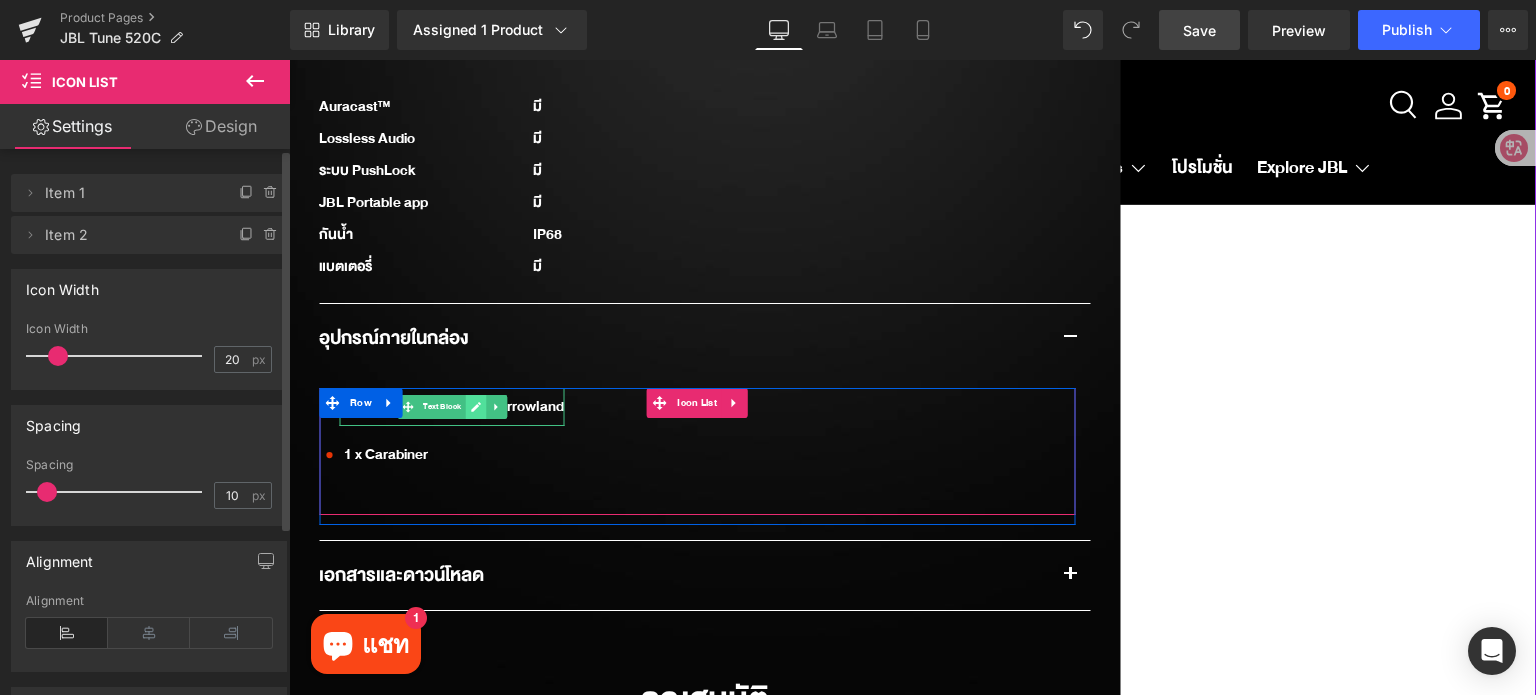 click 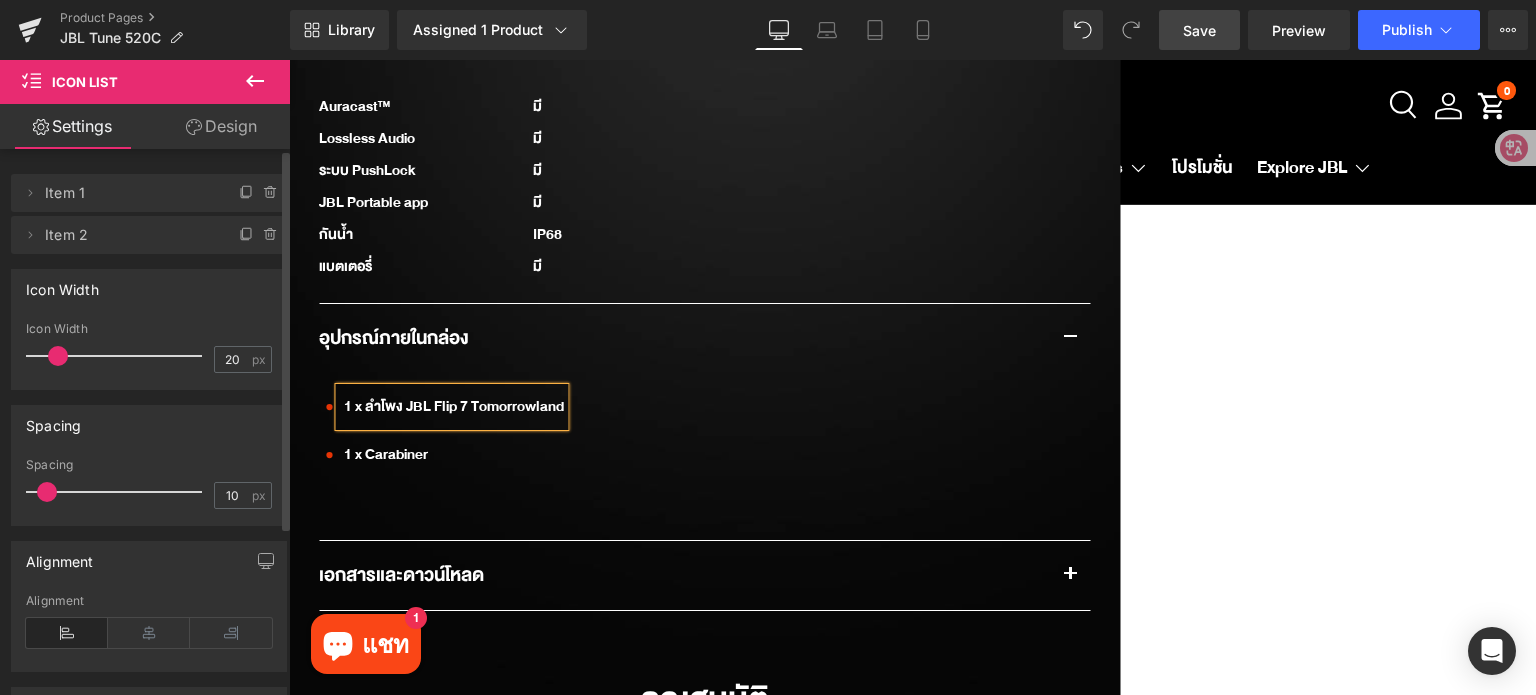 click on "1 x ลำโพง JBL Flip 7 Tomorrowland" at bounding box center (451, 407) 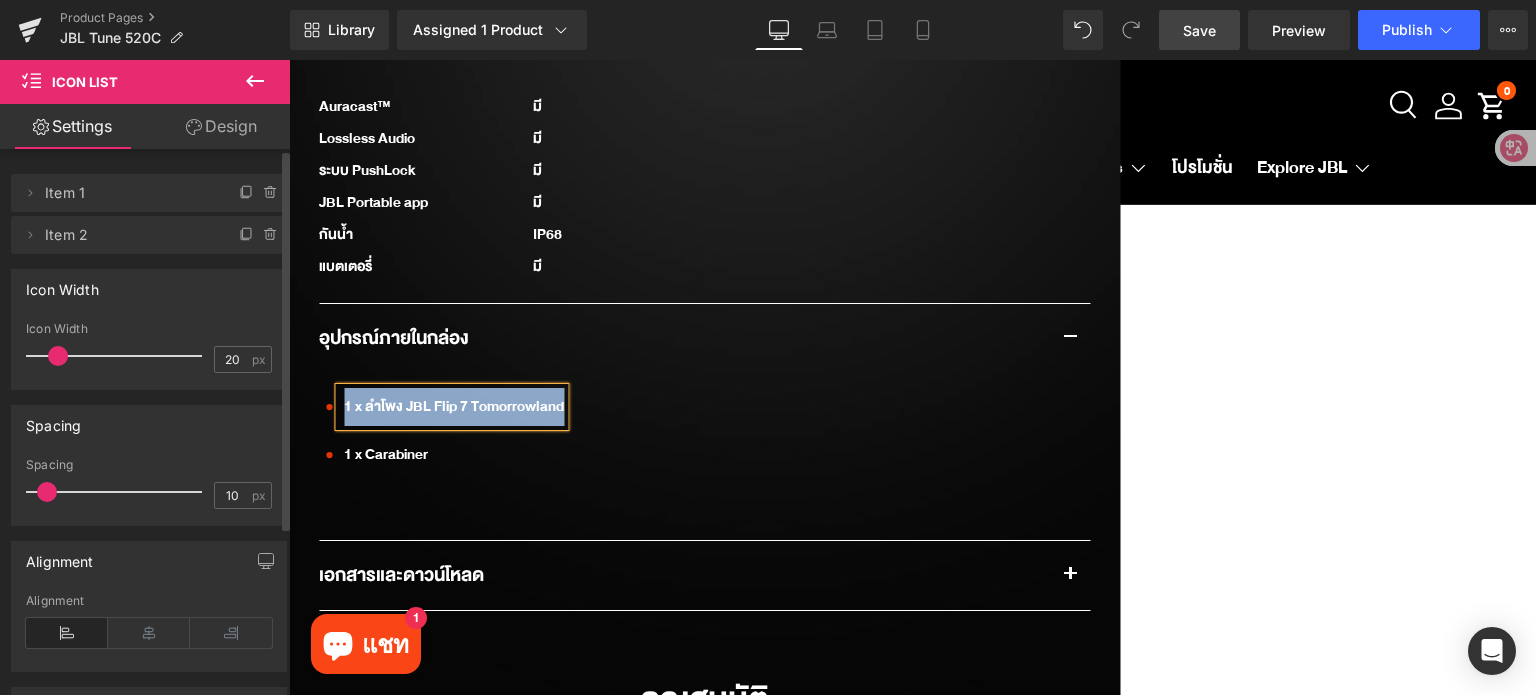 click on "1 x ลำโพง JBL Flip 7 Tomorrowland" at bounding box center (451, 407) 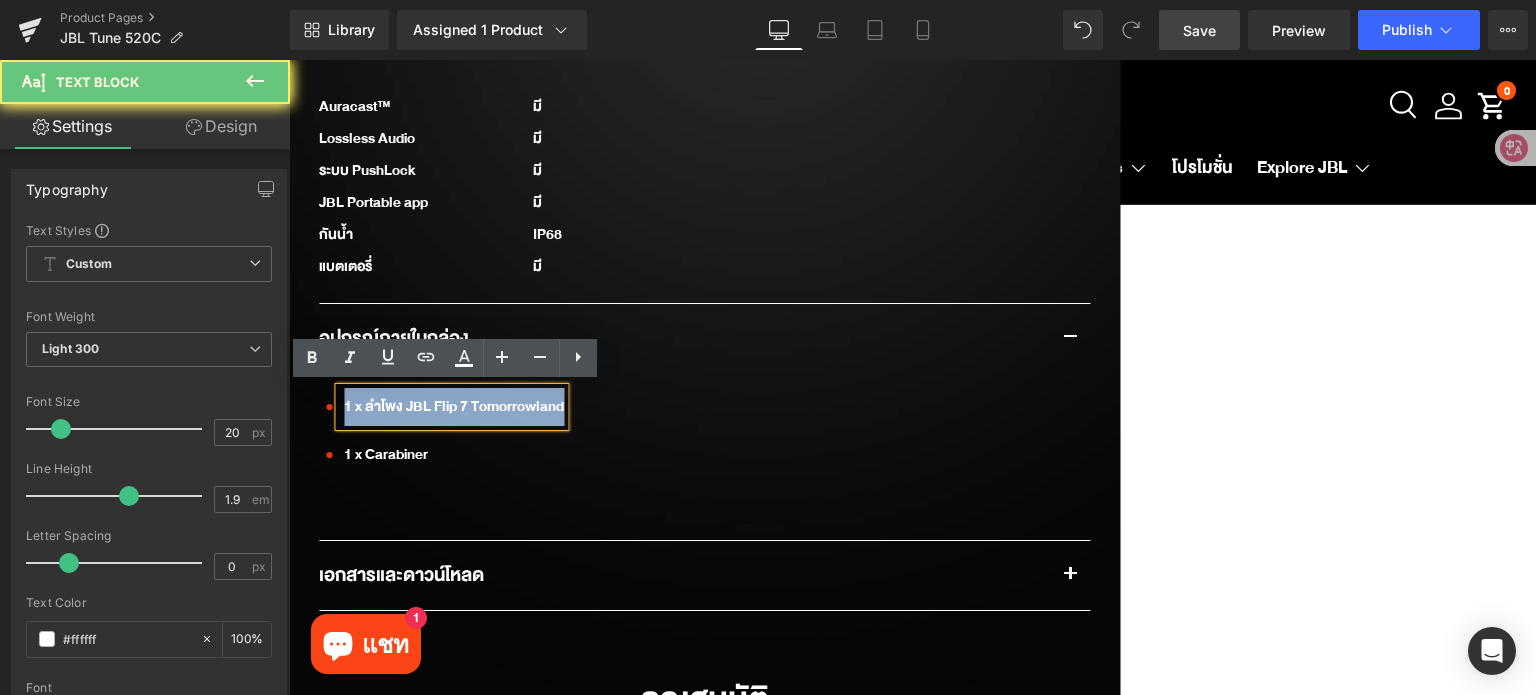 click on "1 x ลำโพง JBL Flip 7 Tomorrowland" at bounding box center (451, 407) 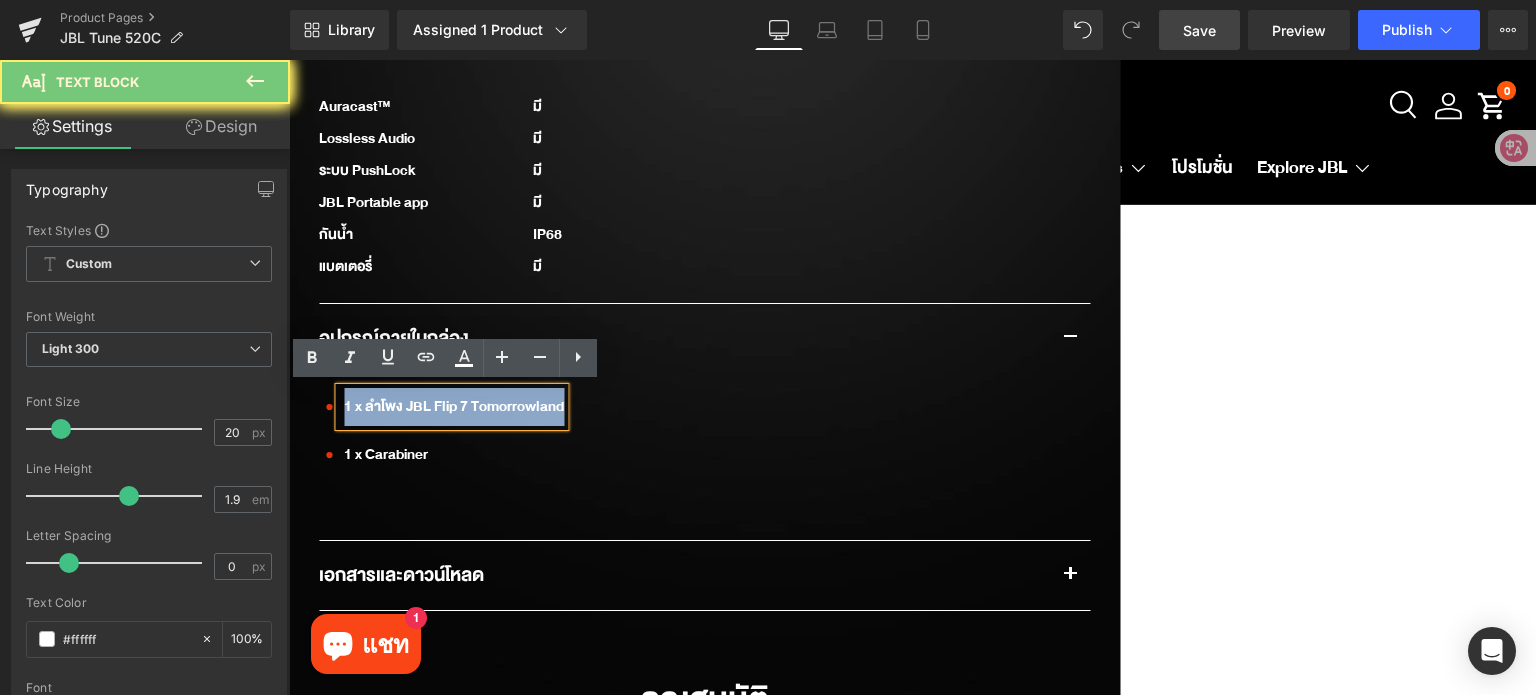 paste 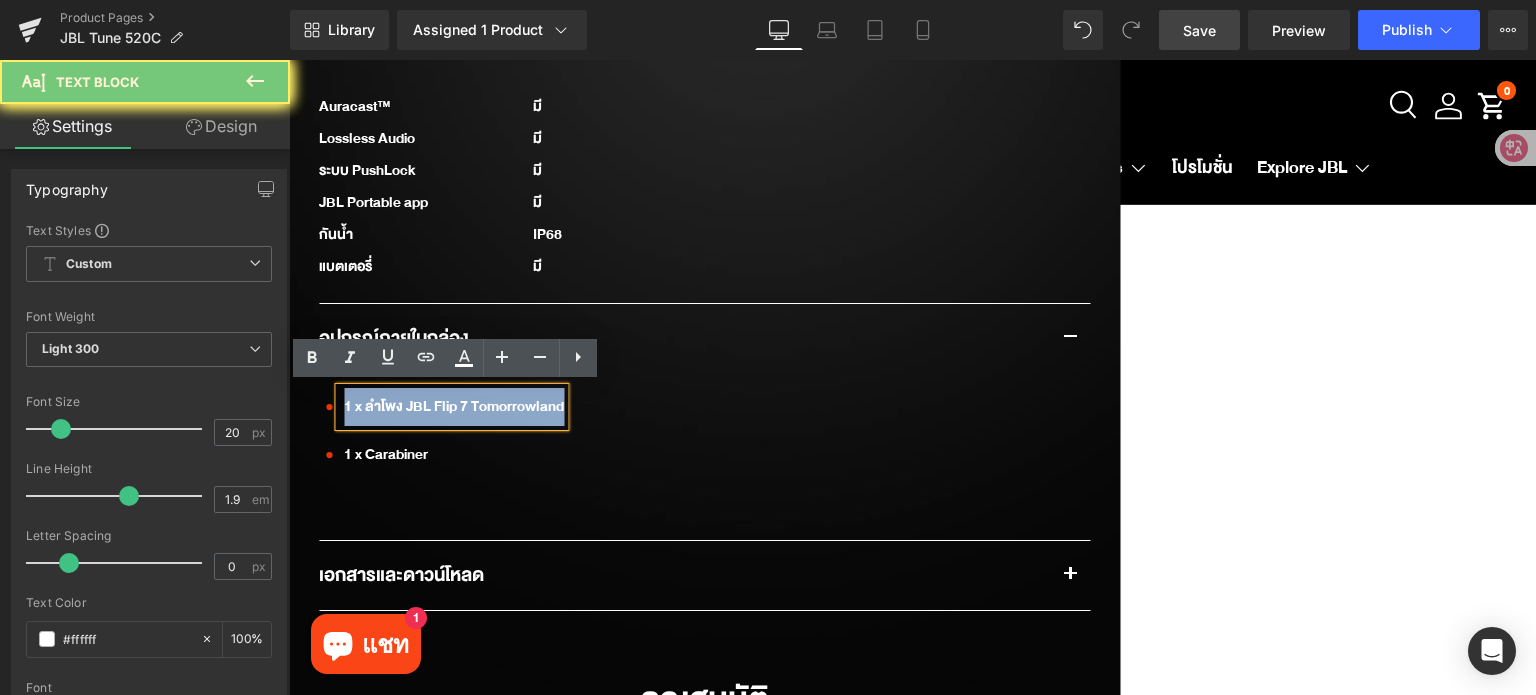 type 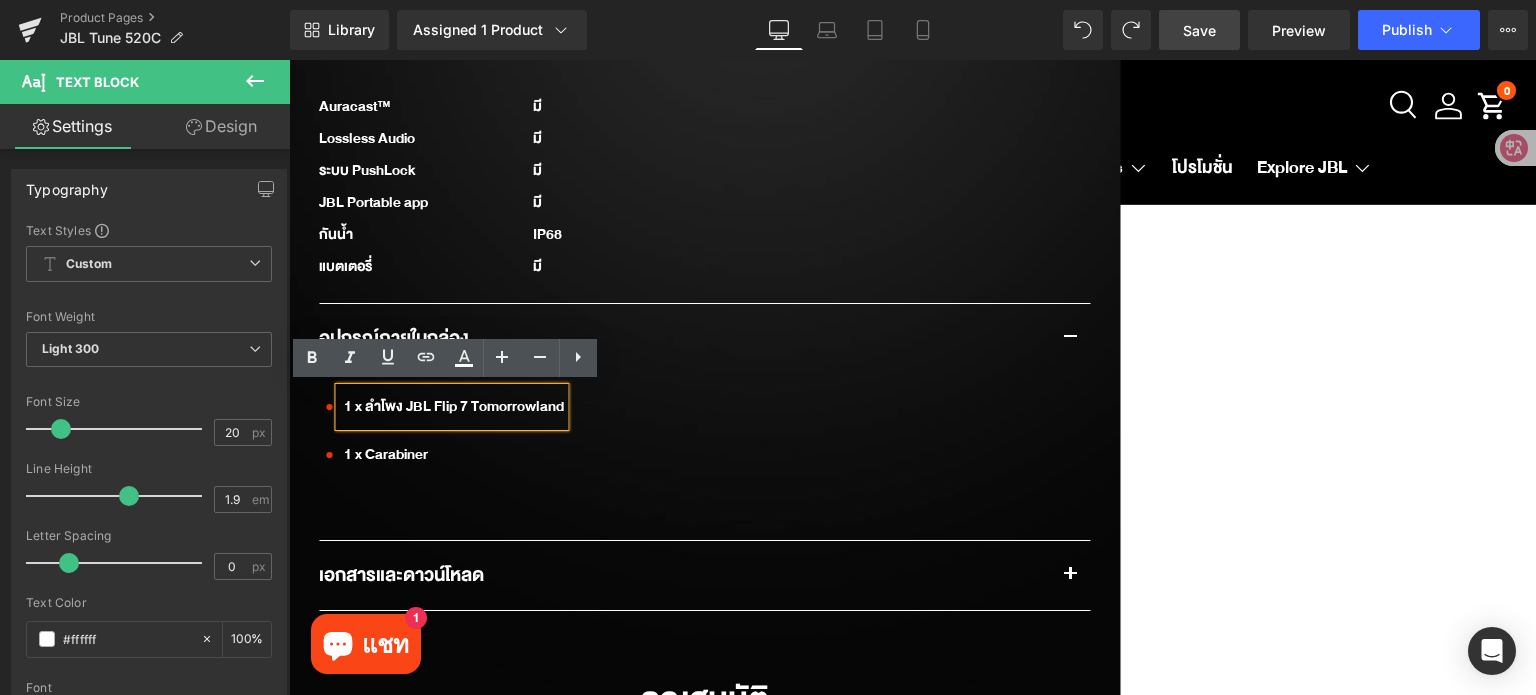 click on "1 x ลำโพง JBL Flip 7 Tomorrowland" at bounding box center (451, 407) 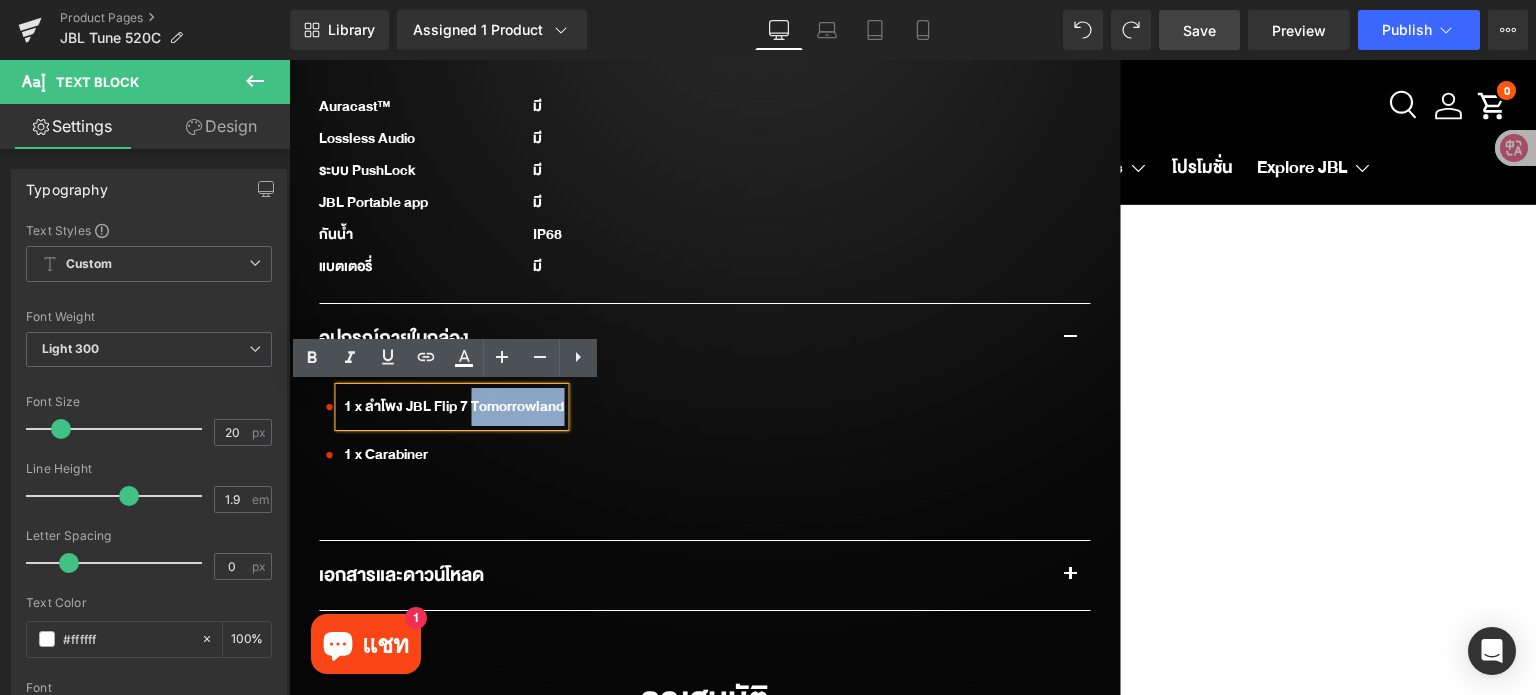 click on "1 x ลำโพง JBL Flip 7 Tomorrowland" at bounding box center [451, 407] 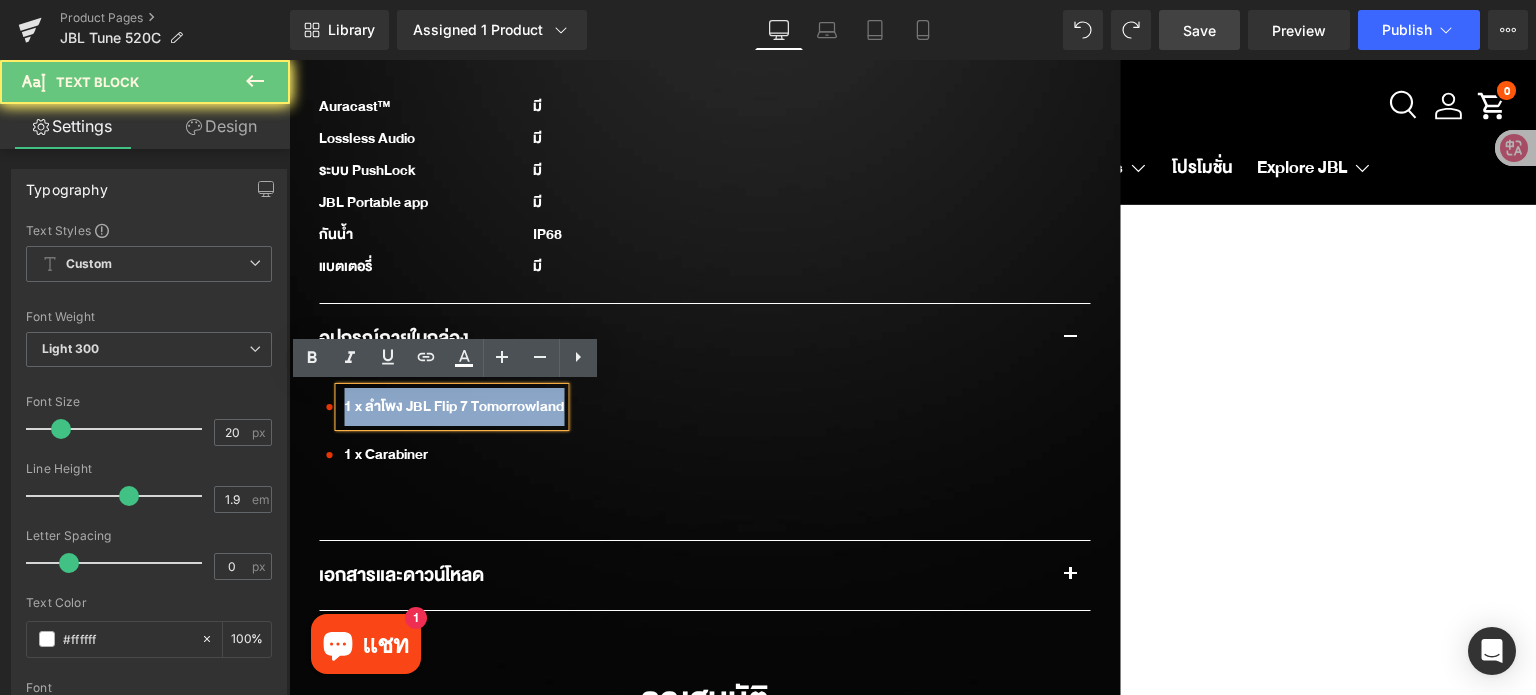 click on "1 x ลำโพง JBL Flip 7 Tomorrowland" at bounding box center [451, 407] 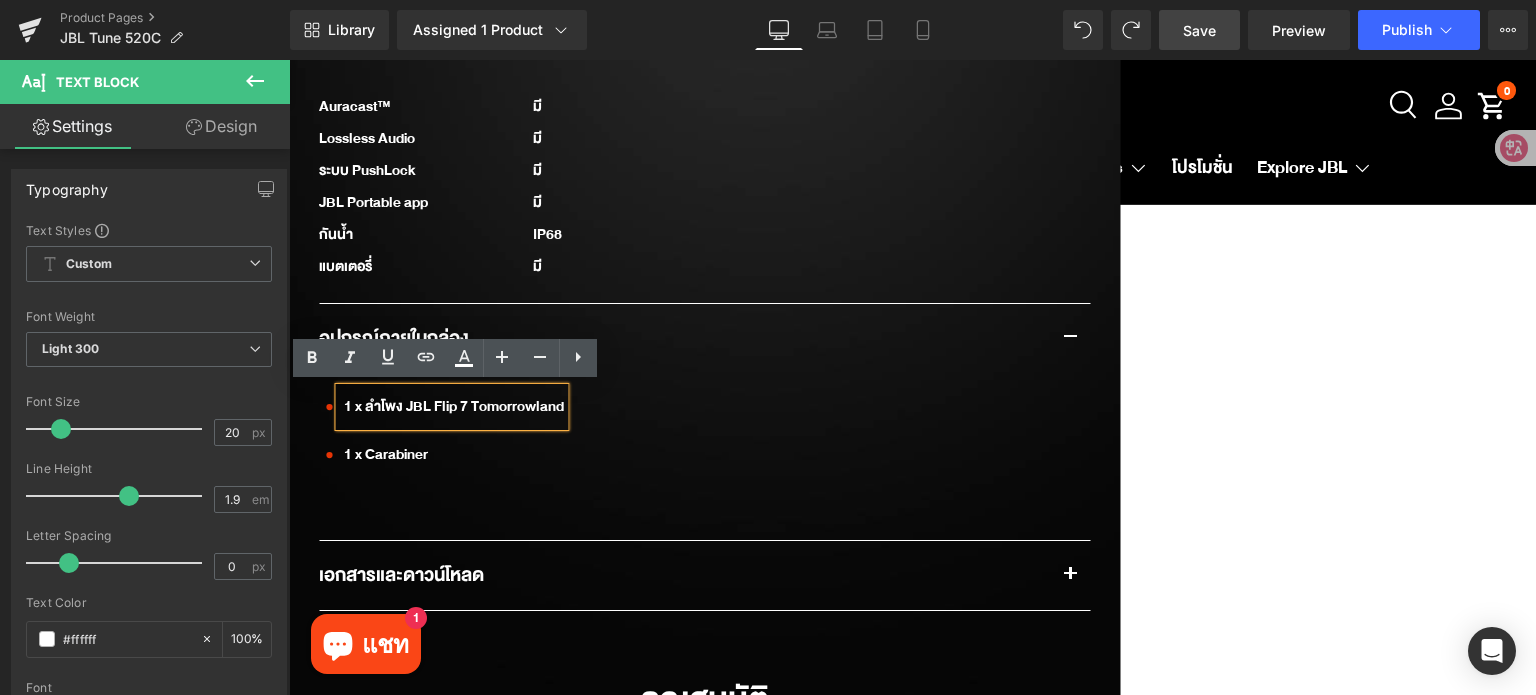 click on "1 x ลำโพง JBL Flip 7 Tomorrowland" at bounding box center [451, 407] 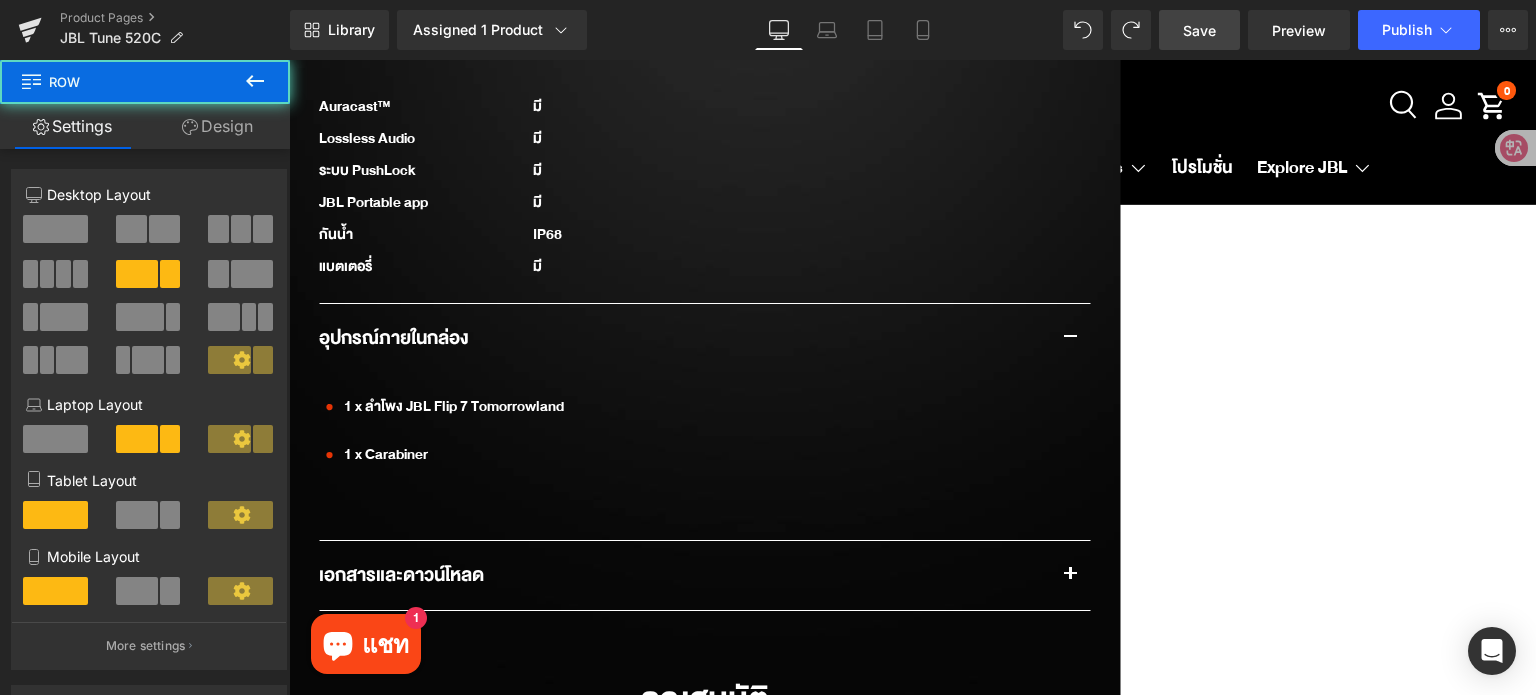 click on "Save" at bounding box center (1199, 30) 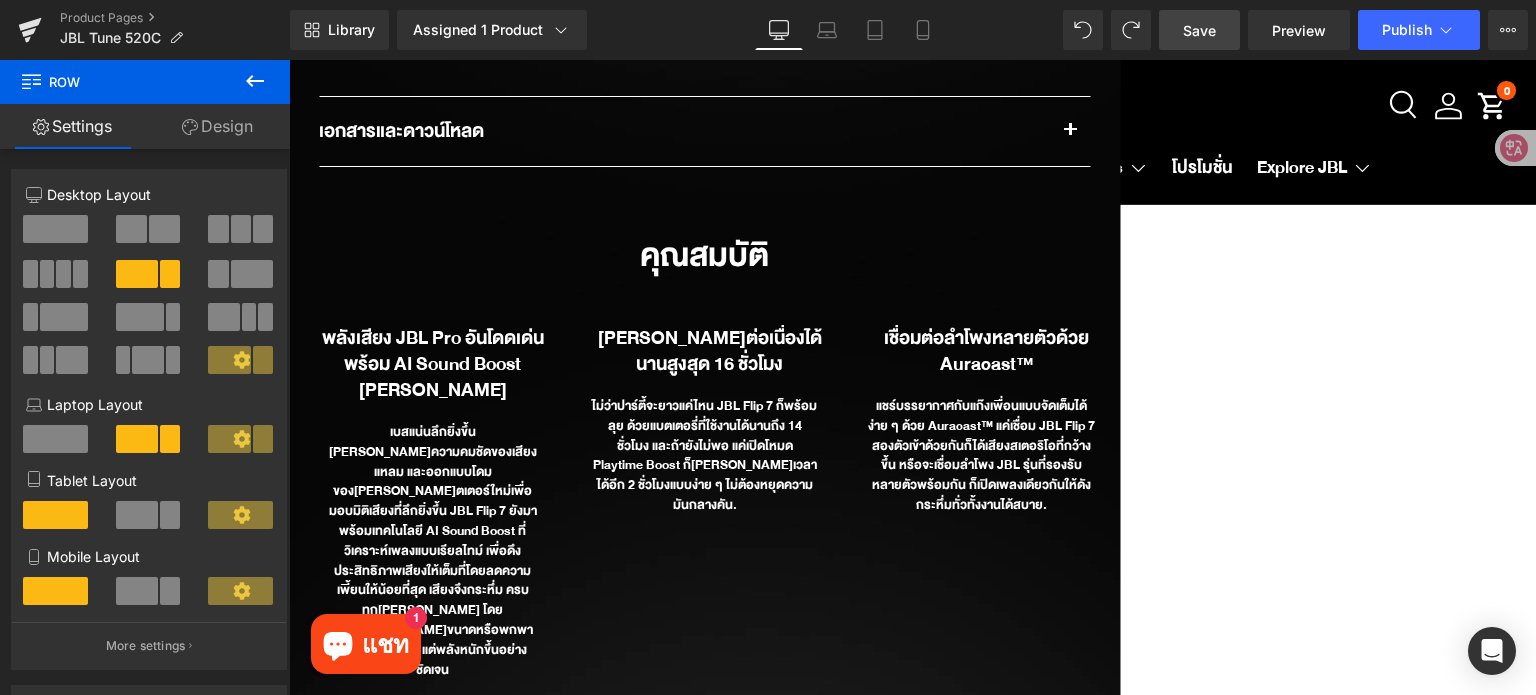 scroll, scrollTop: 2801, scrollLeft: 0, axis: vertical 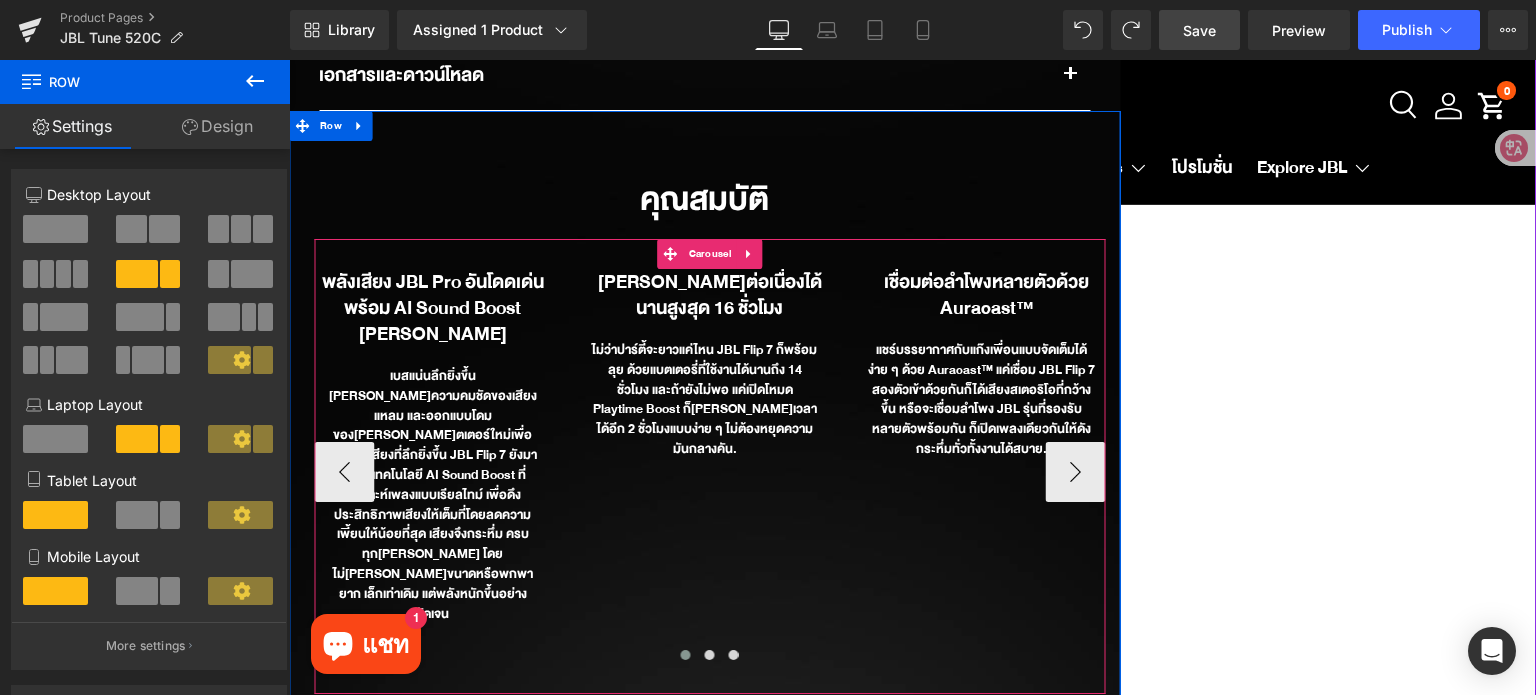 click at bounding box center (686, 655) 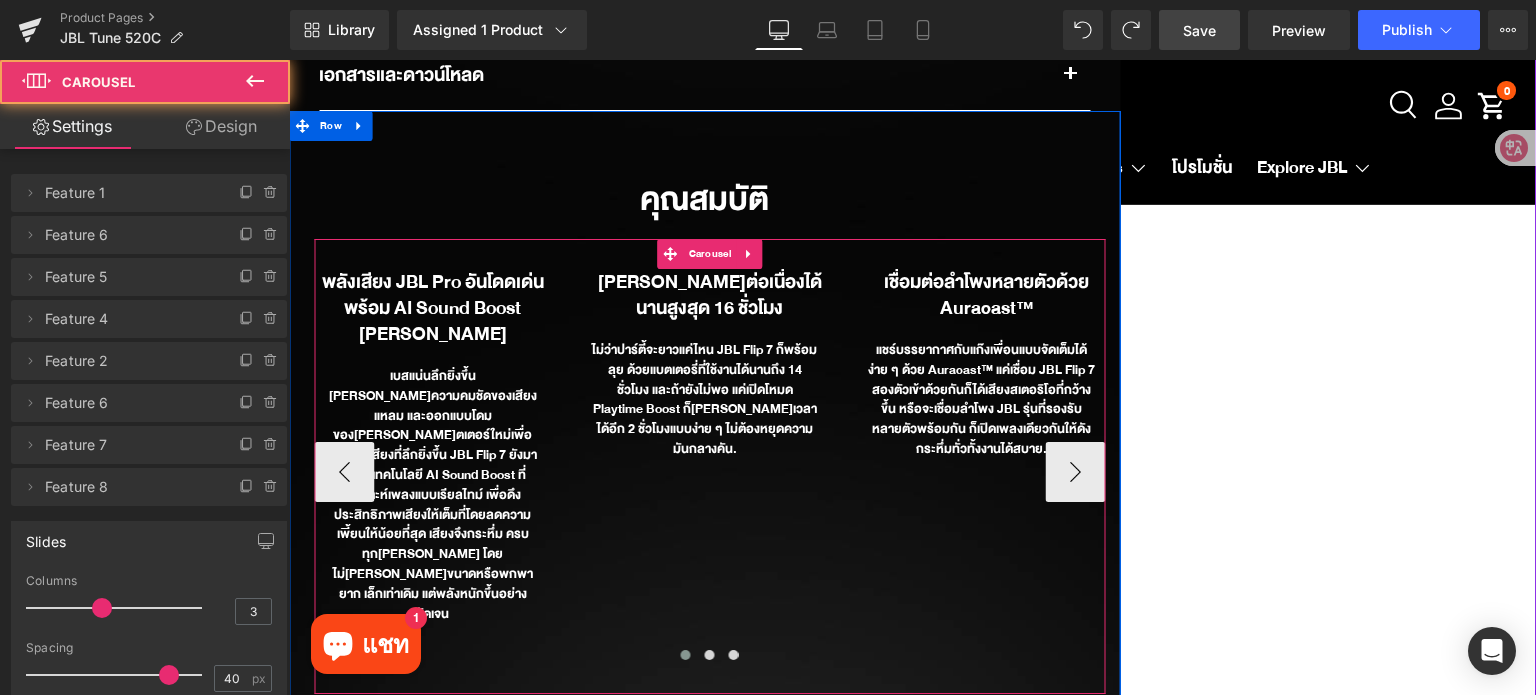 click at bounding box center (686, 655) 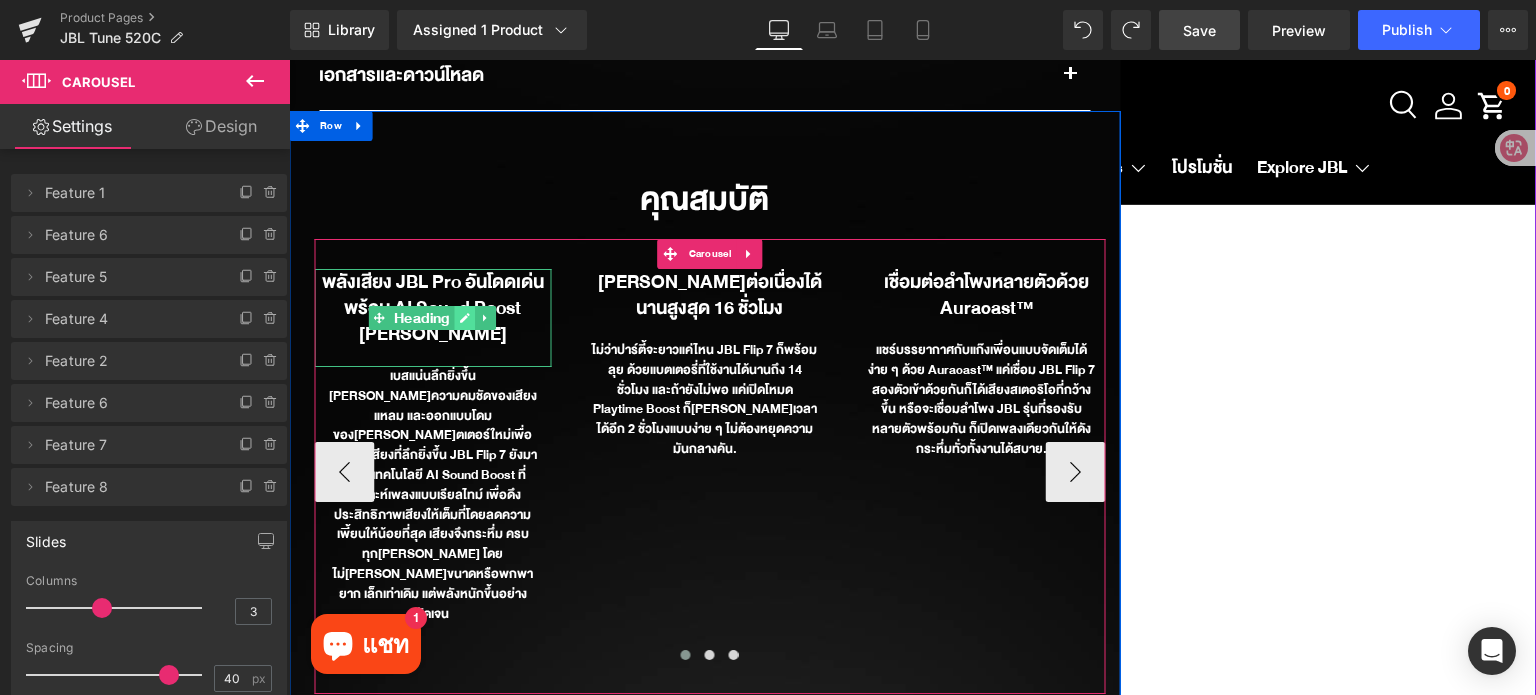 click at bounding box center (465, 318) 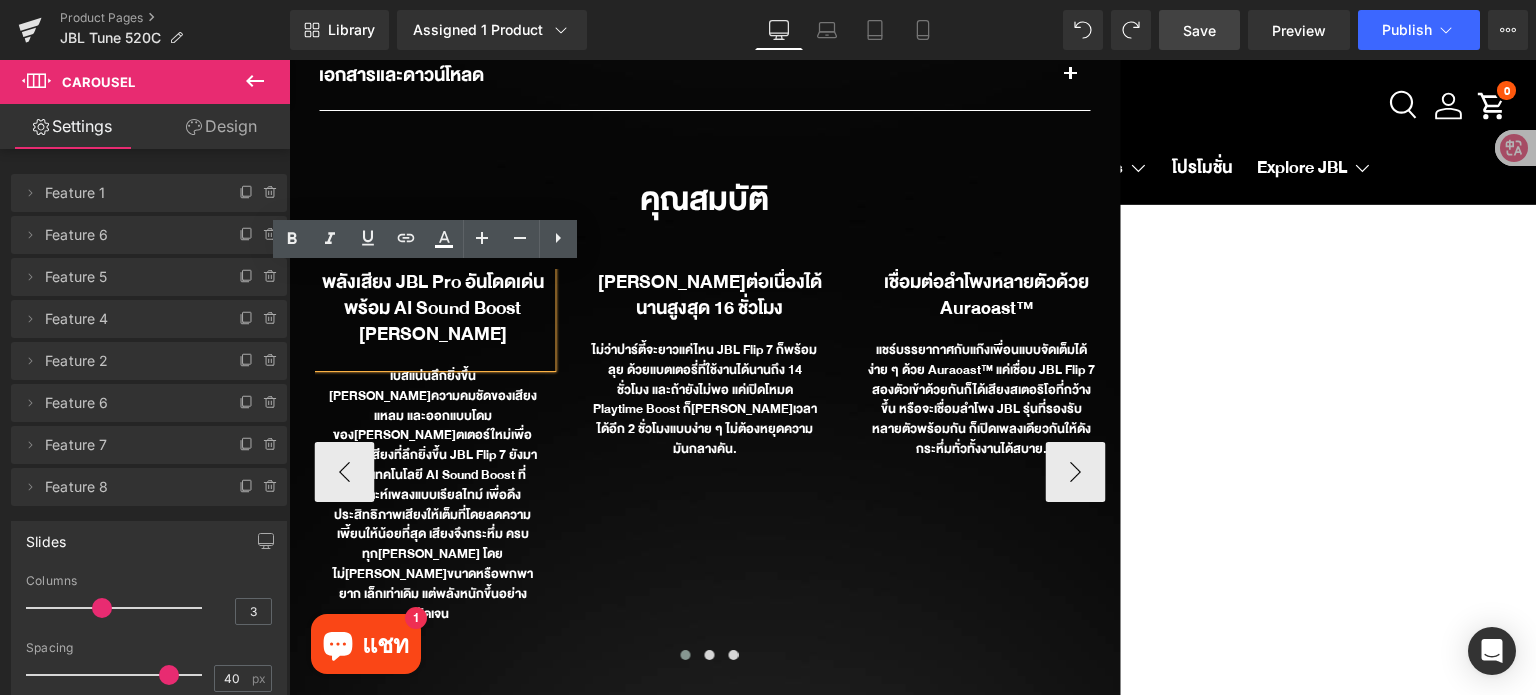 click on "พลังเสียง JBL Pro อันโดดเด่น พร้อม AI Sound Boost อัจฉริยะ" at bounding box center (433, 308) 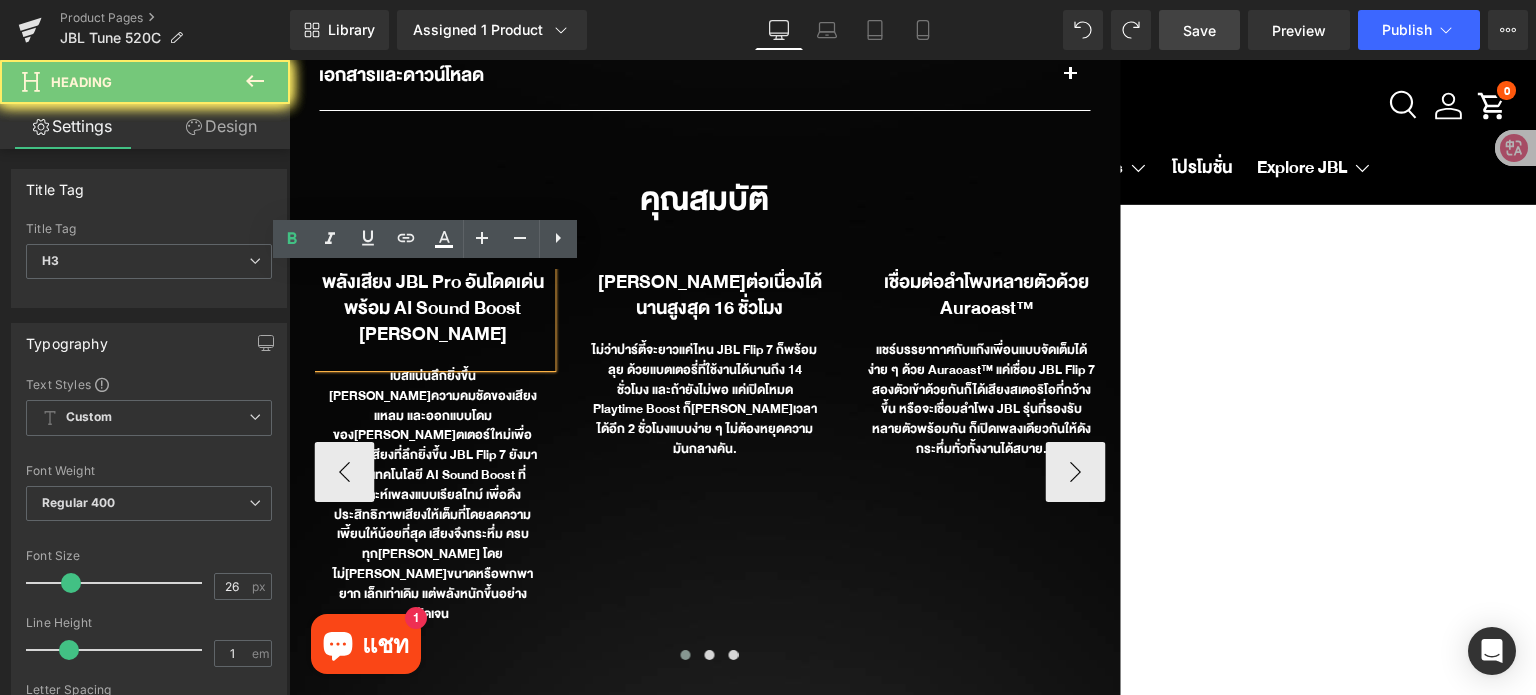 click on "พลังเสียง JBL Pro อันโดดเด่น พร้อม AI Sound Boost อัจฉริยะ" at bounding box center [433, 308] 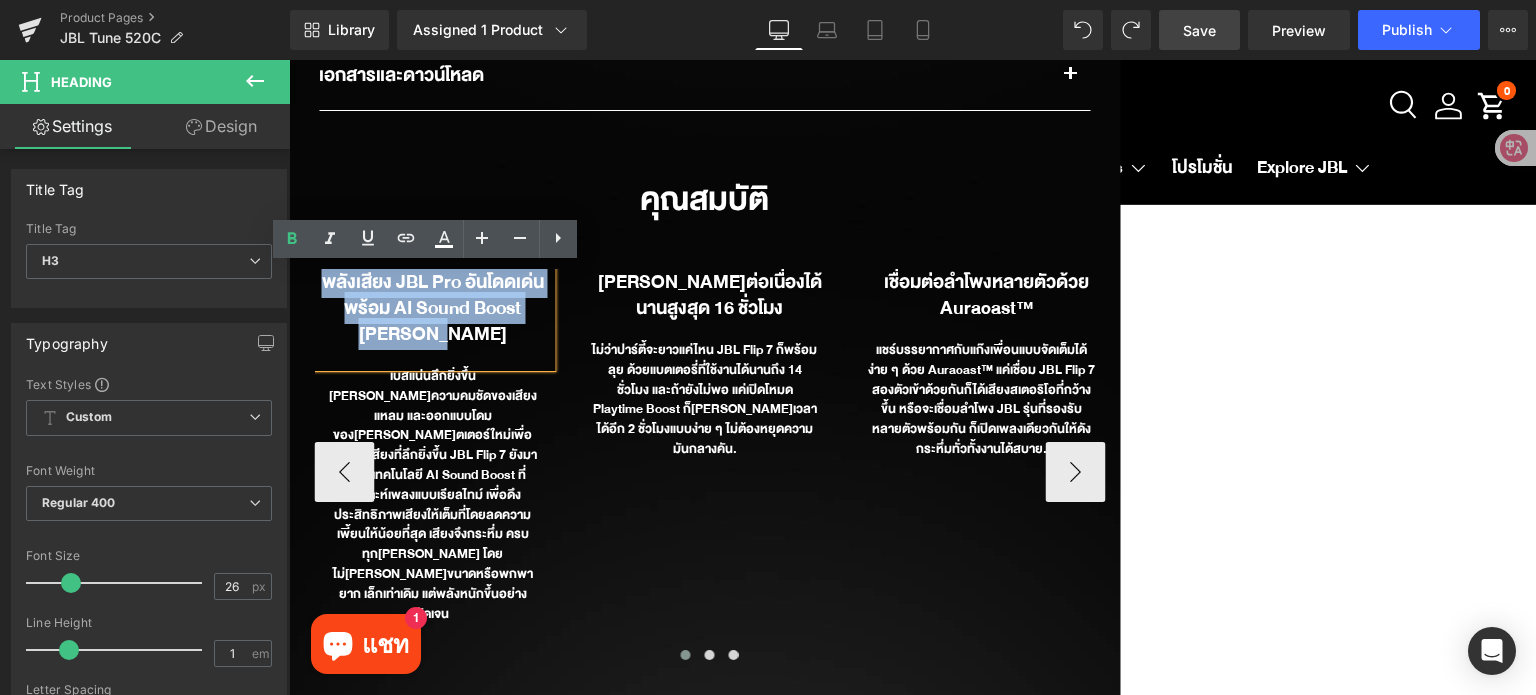 paste 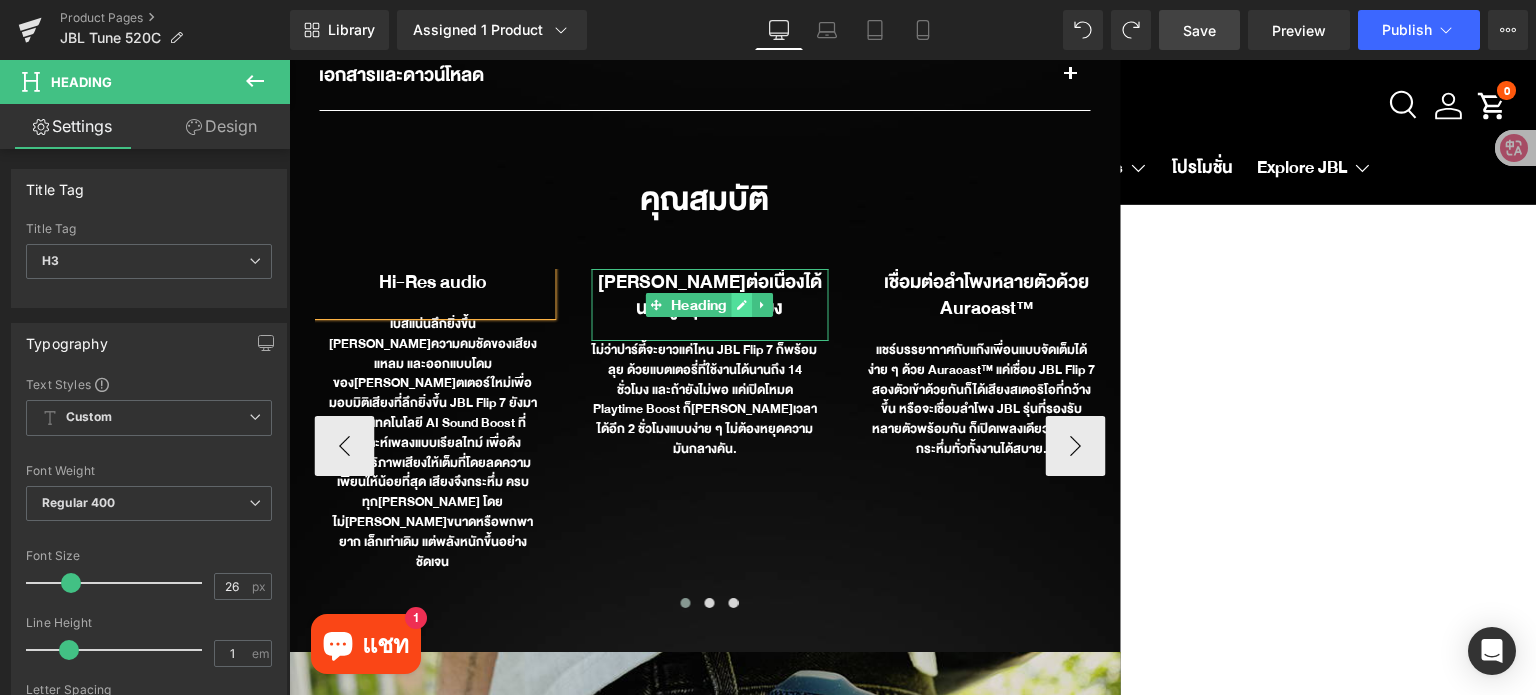 click at bounding box center (742, 305) 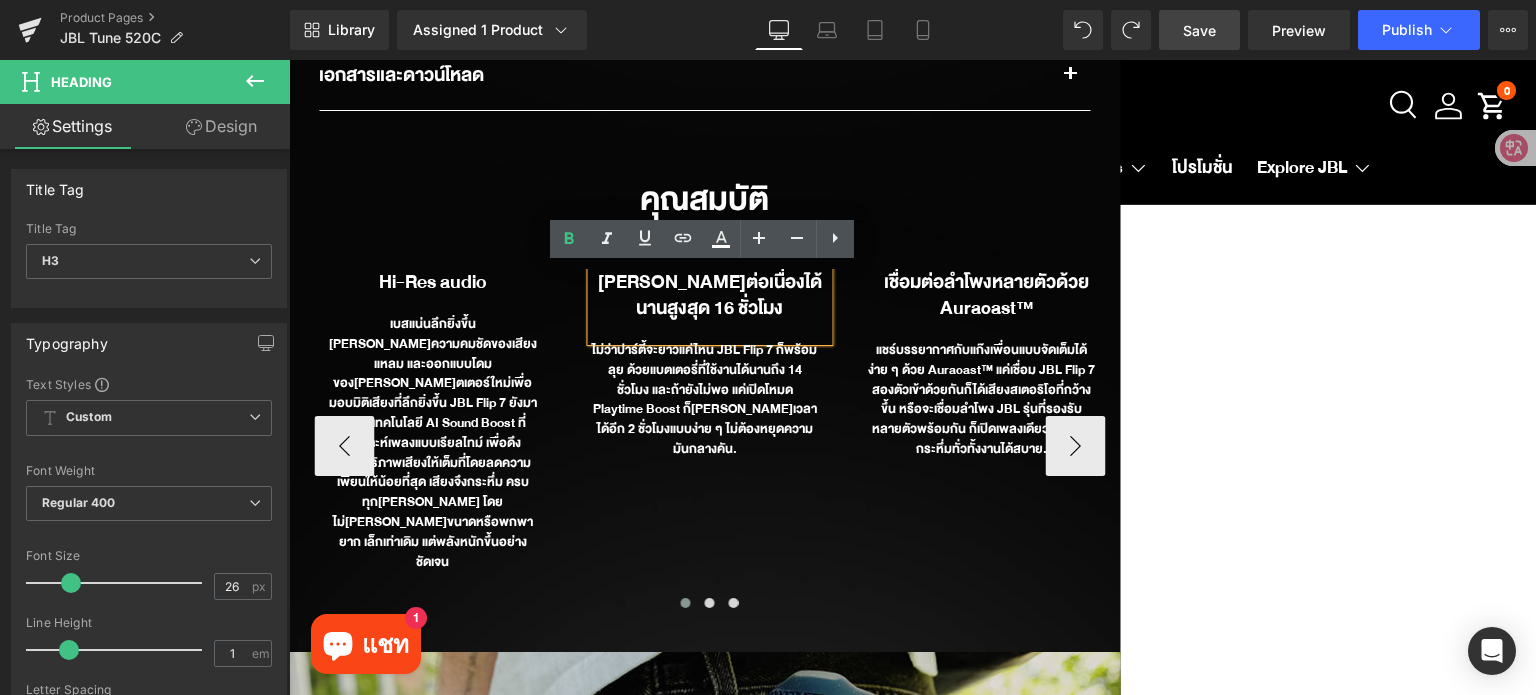 click on "เล่นต่อเนื่องได้นานสูงสุด 16 ชั่วโมง" at bounding box center (710, 295) 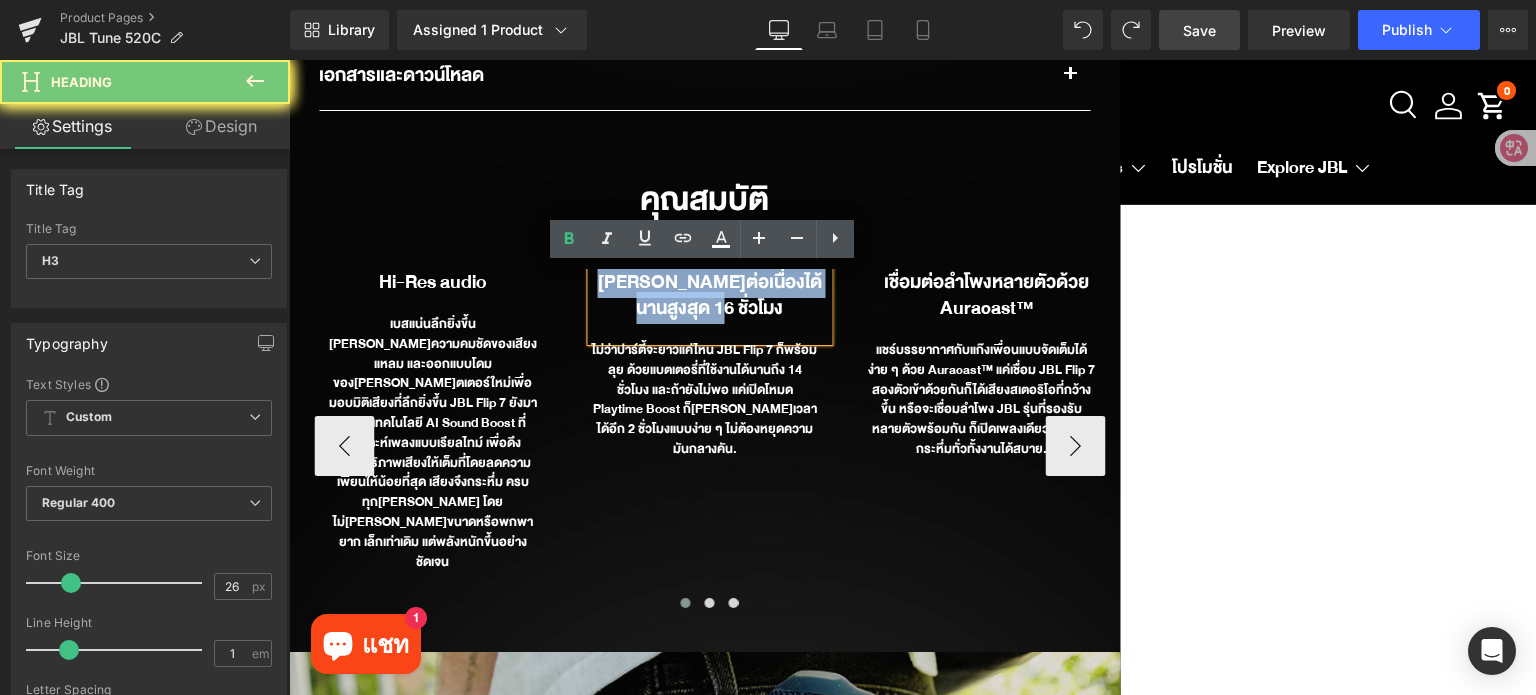 click on "เล่นต่อเนื่องได้นานสูงสุด 16 ชั่วโมง" at bounding box center [710, 295] 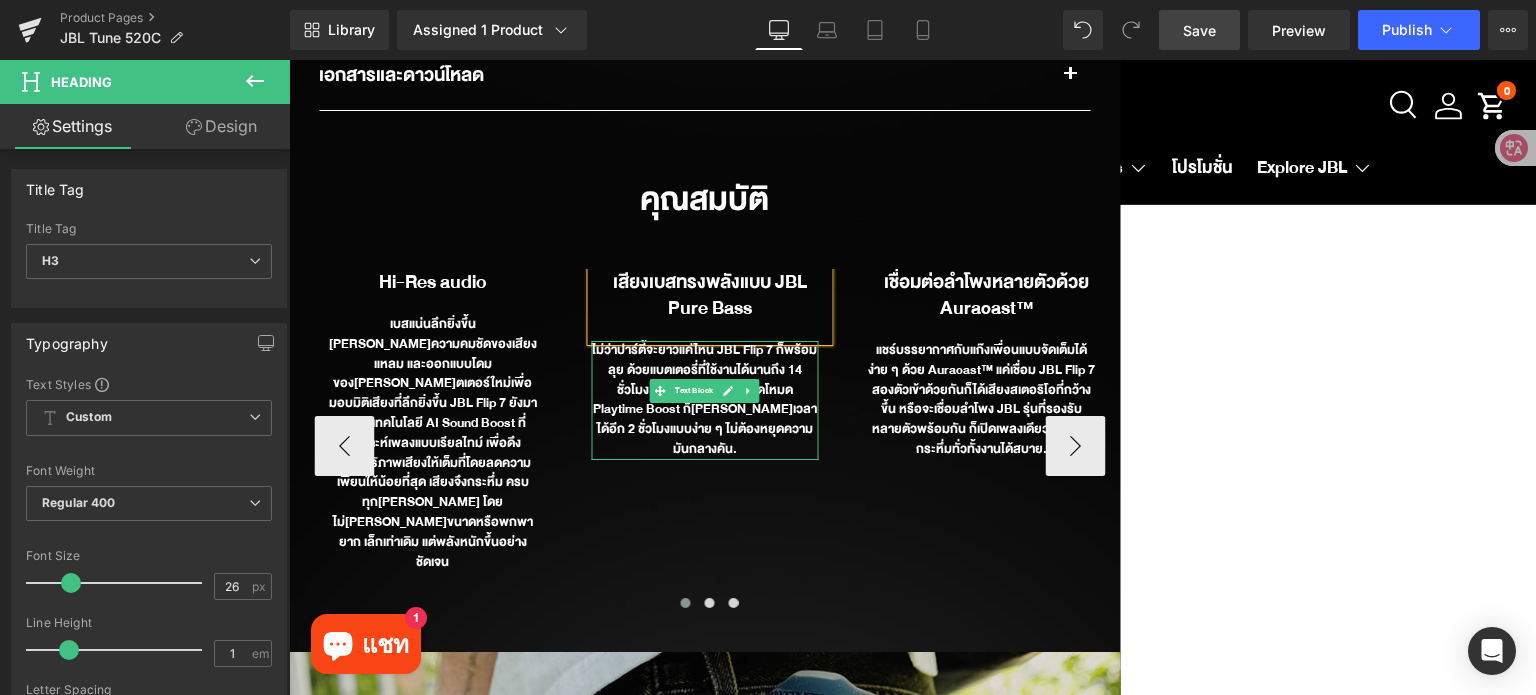 click on "ไม่ว่าปาร์ตี้จะยาวแค่ไหน JBL Flip 7 ก็พร้อมลุย ด้วยแบตเตอรี่ที่ใช้งานได้นานถึง 14 ชั่วโมง และถ้ายังไม่พอ แค่เปิดโหมด Playtime Boost ก็เพิ่มเวลาได้อีก 2 ชั่วโมงแบบง่าย ๆ ไม่ต้องหยุดความมันกลางคัน." at bounding box center [704, 400] 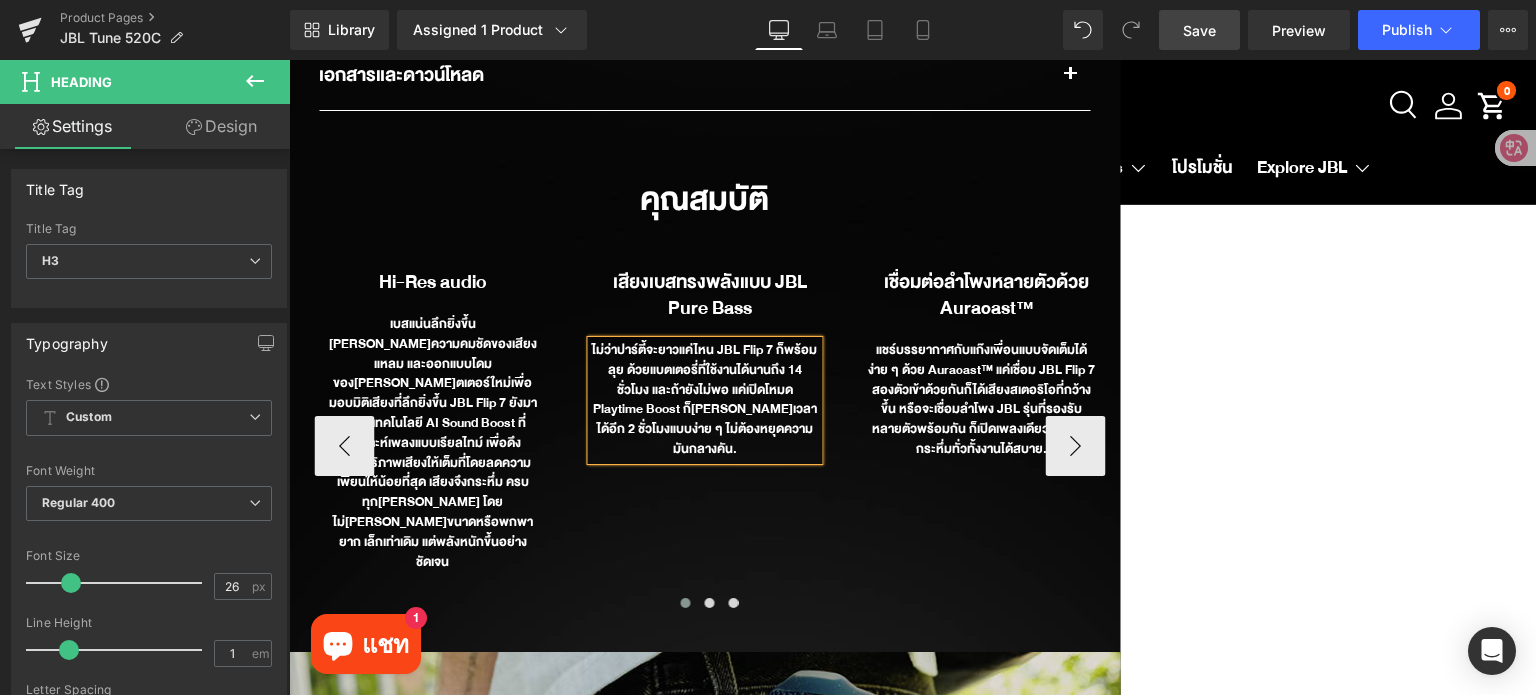 click on "ไม่ว่าปาร์ตี้จะยาวแค่ไหน JBL Flip 7 ก็พร้อมลุย ด้วยแบตเตอรี่ที่ใช้งานได้นานถึง 14 ชั่วโมง และถ้ายังไม่พอ แค่เปิดโหมด Playtime Boost ก็เพิ่มเวลาได้อีก 2 ชั่วโมงแบบง่าย ๆ ไม่ต้องหยุดความมันกลางคัน." at bounding box center (704, 400) 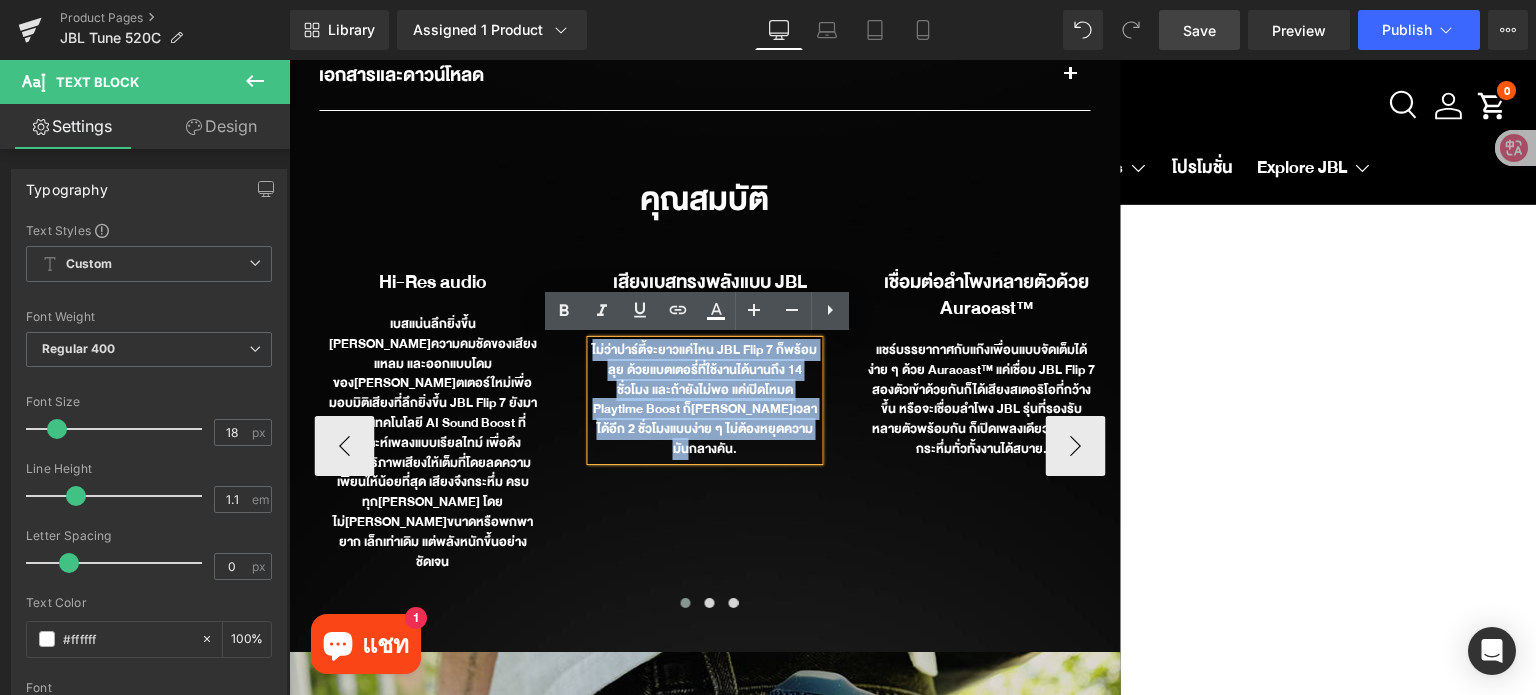 paste 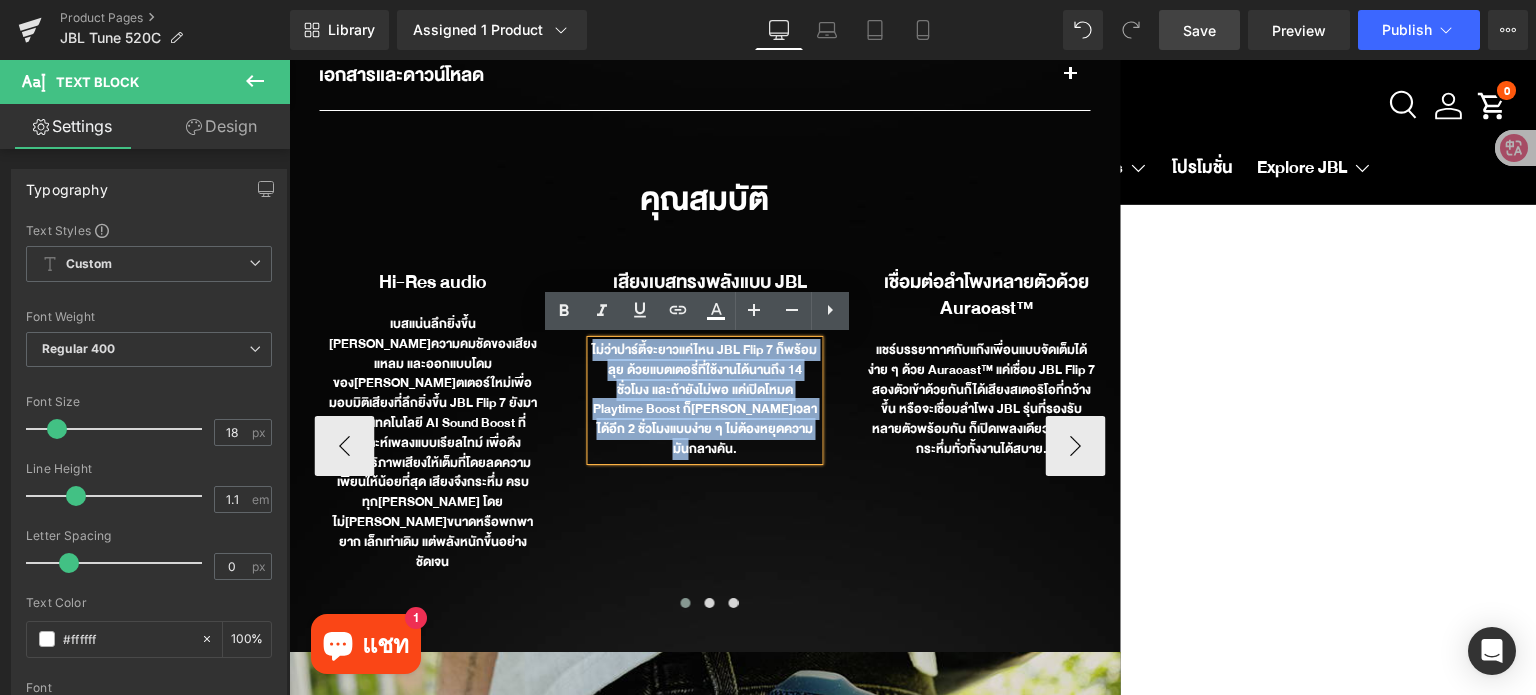 type 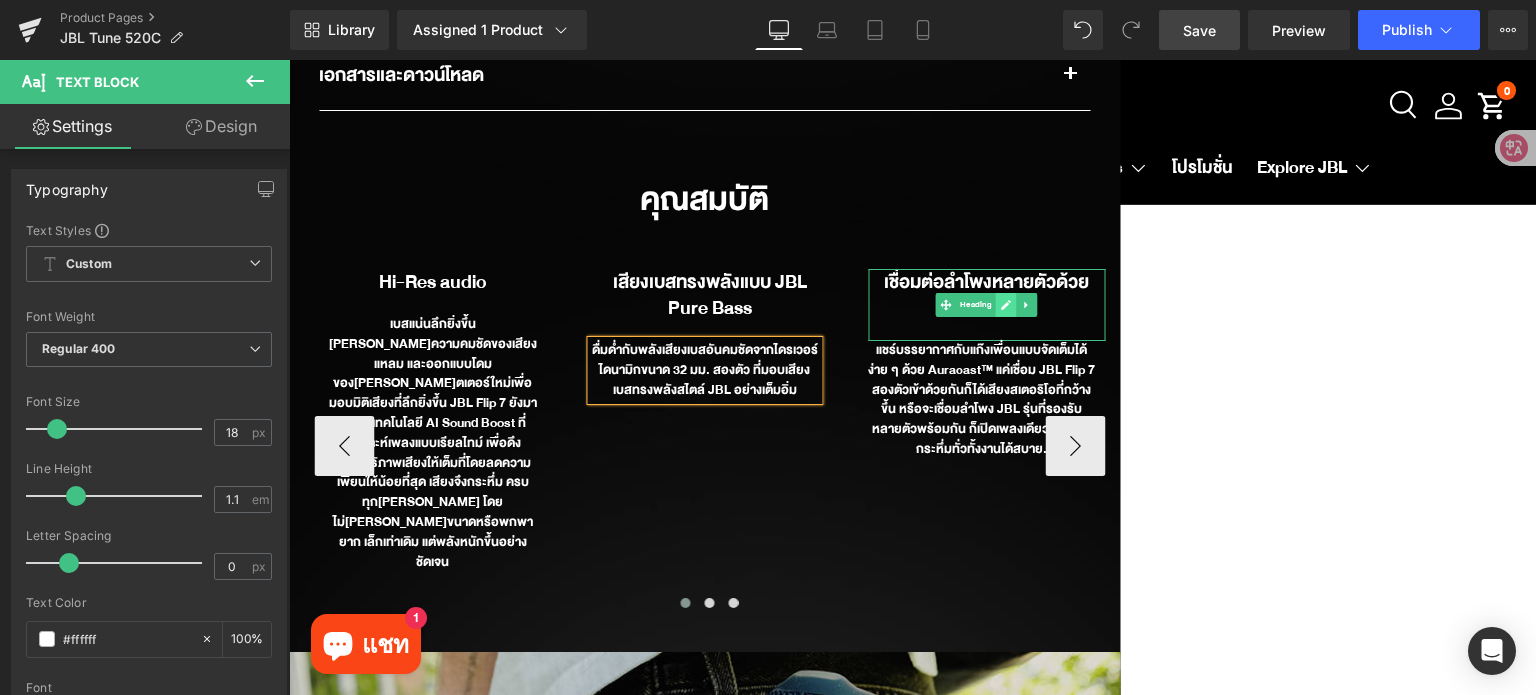 click 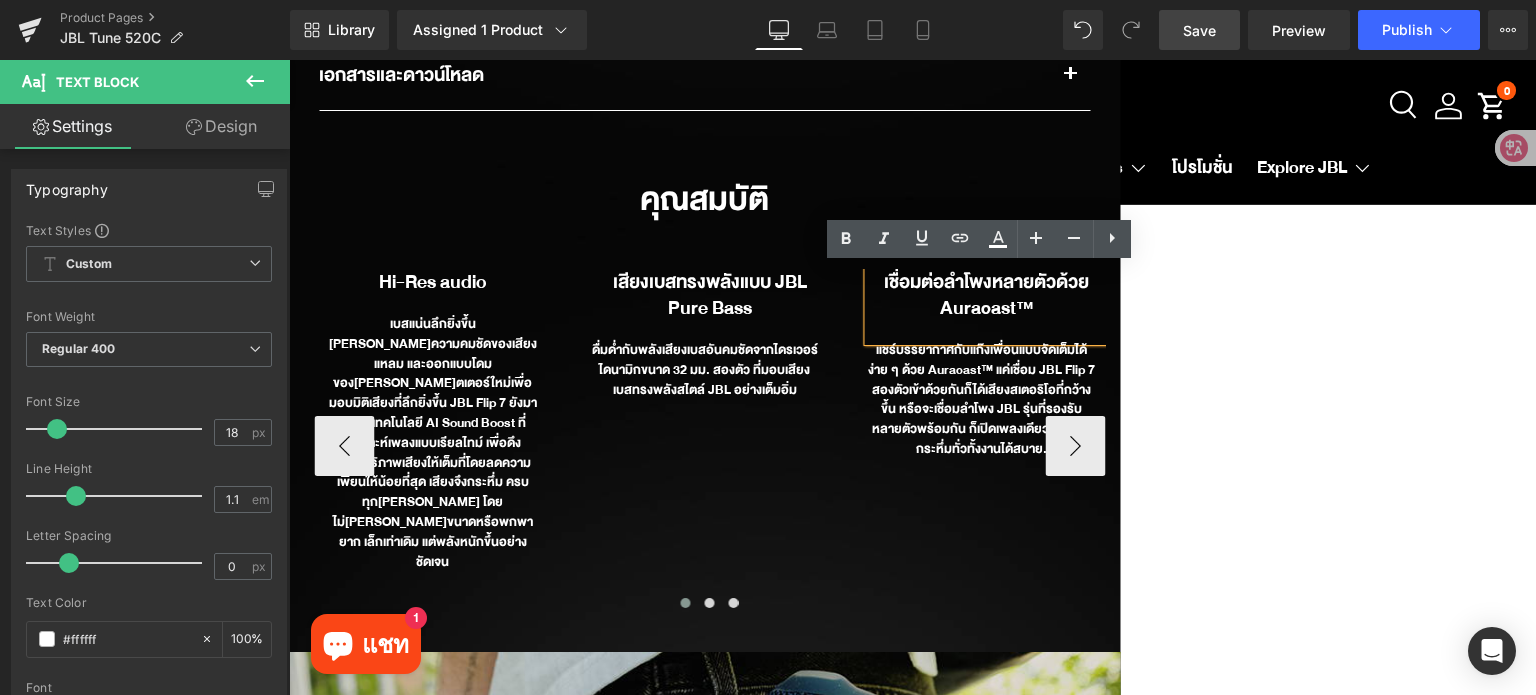 click on "เชื่อมต่อลำโพงหลายตัวด้วย Auracast™" at bounding box center (986, 295) 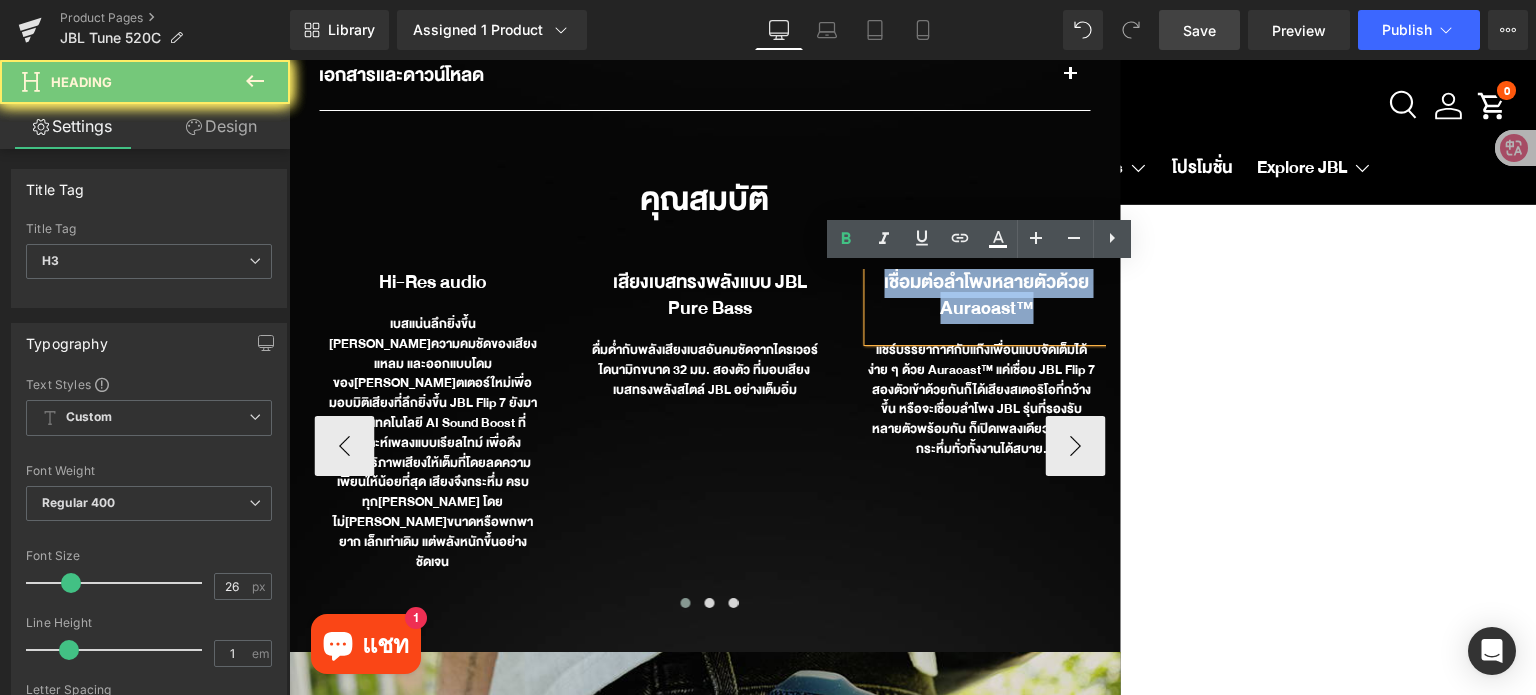 click on "เชื่อมต่อลำโพงหลายตัวด้วย Auracast™" at bounding box center [986, 295] 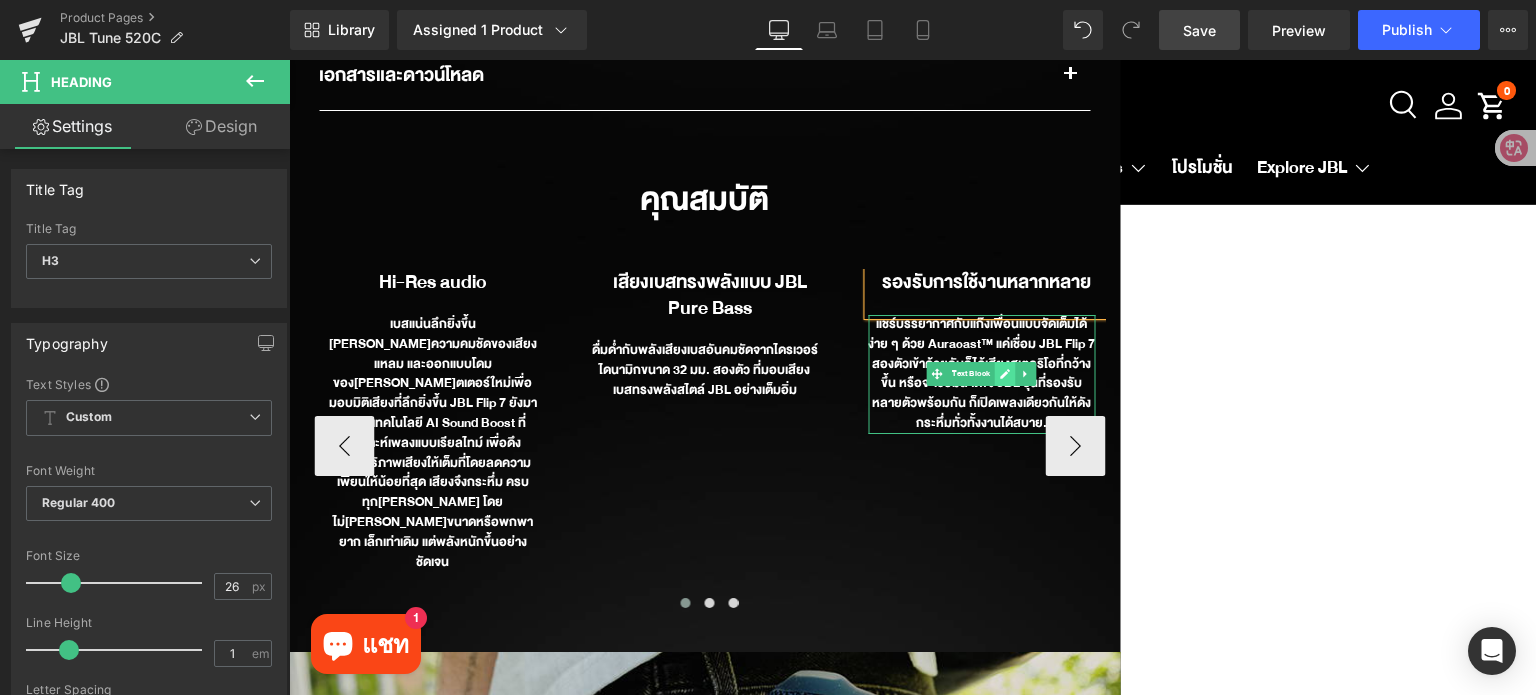 click at bounding box center (1005, 374) 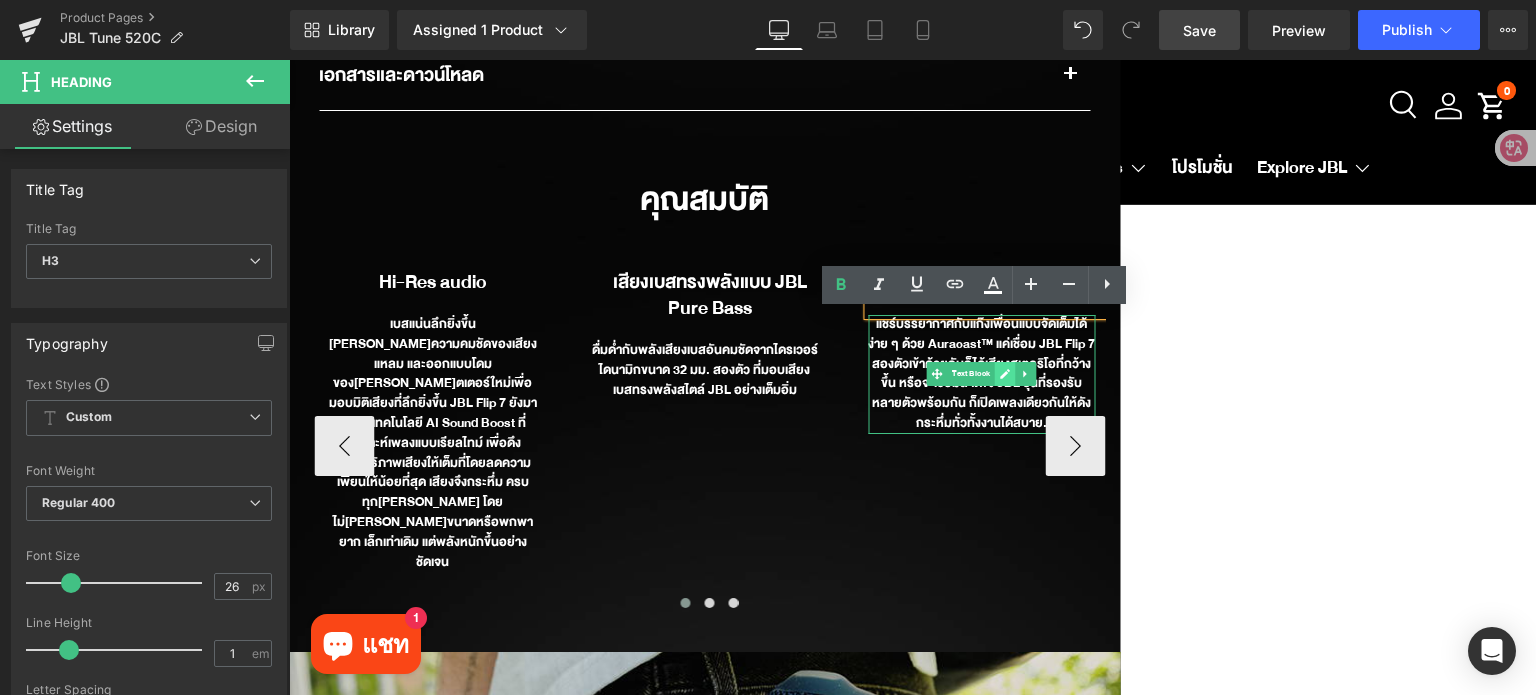 click on "แชร์บรรยากาศกับแก๊งเพื่อนแบบจัดเต็มได้ง่าย ๆ ด้วย Auracast™ แค่เชื่อม JBL Flip 7 สองตัวเข้าด้วยกันก็ได้เสียงสเตอริโอที่กว้างขึ้น หรือจะเชื่อมลำโพง JBL รุ่นที่รองรับหลายตัวพร้อมกัน ก็เปิดเพลงเดียวกันให้ดังกระหึ่มทั่วทั้งงานได้สบาย." at bounding box center (981, 374) 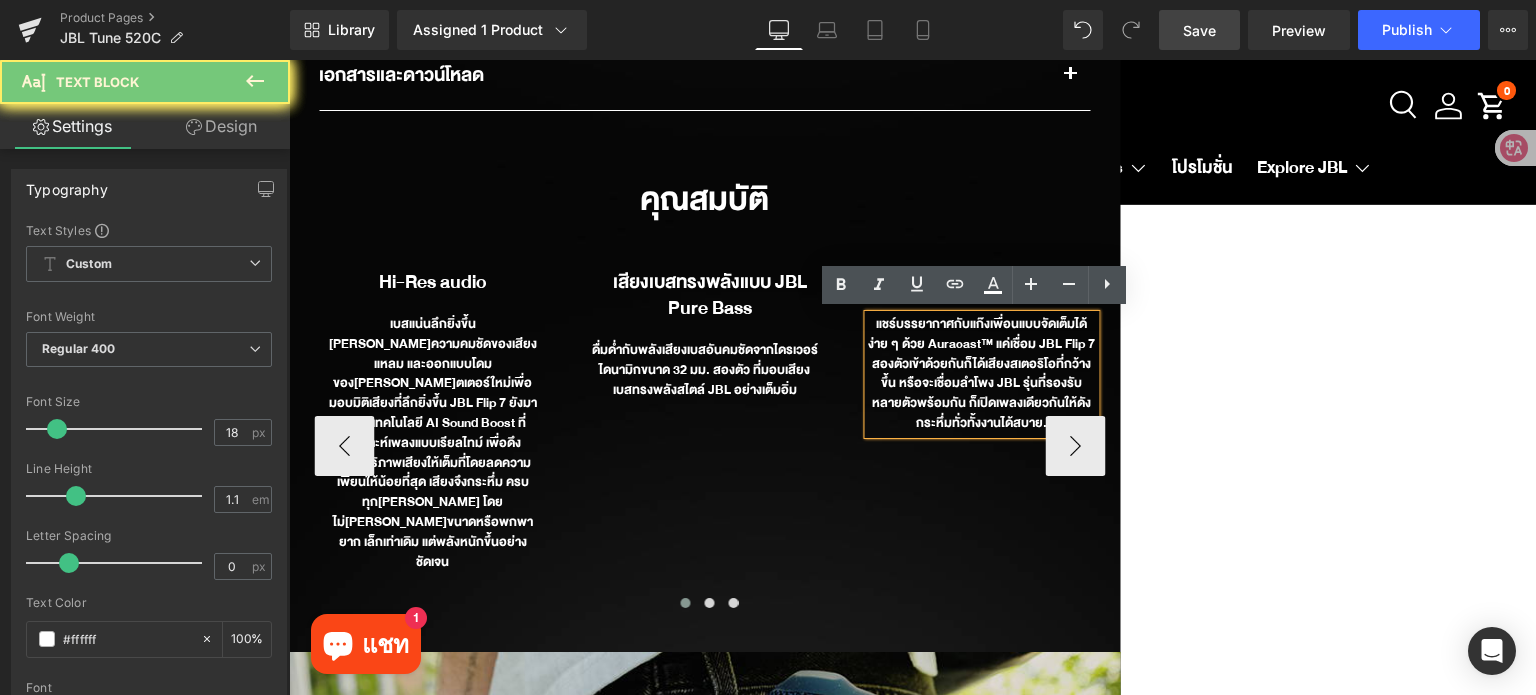 click on "แชร์บรรยากาศกับแก๊งเพื่อนแบบจัดเต็มได้ง่าย ๆ ด้วย Auracast™ แค่เชื่อม JBL Flip 7 สองตัวเข้าด้วยกันก็ได้เสียงสเตอริโอที่กว้างขึ้น หรือจะเชื่อมลำโพง JBL รุ่นที่รองรับหลายตัวพร้อมกัน ก็เปิดเพลงเดียวกันให้ดังกระหึ่มทั่วทั้งงานได้สบาย." at bounding box center [981, 374] 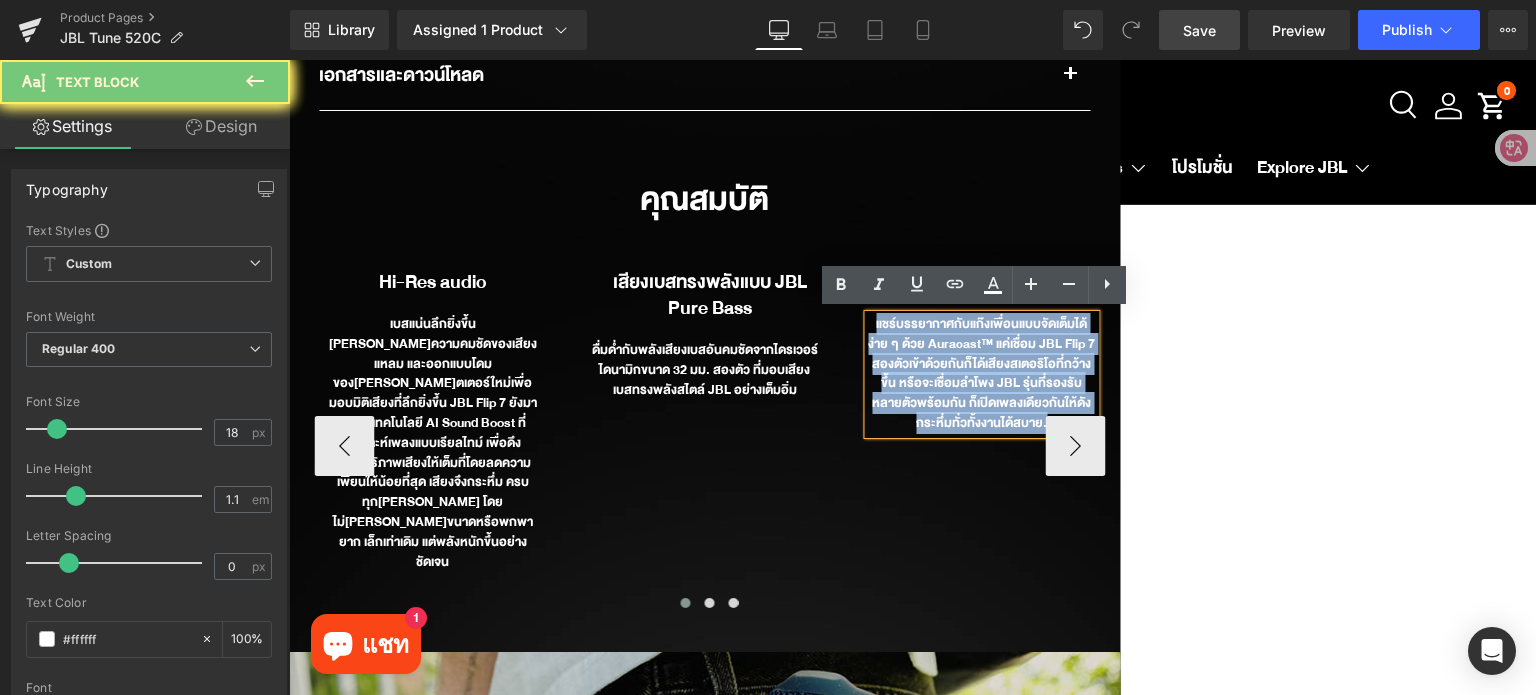 paste 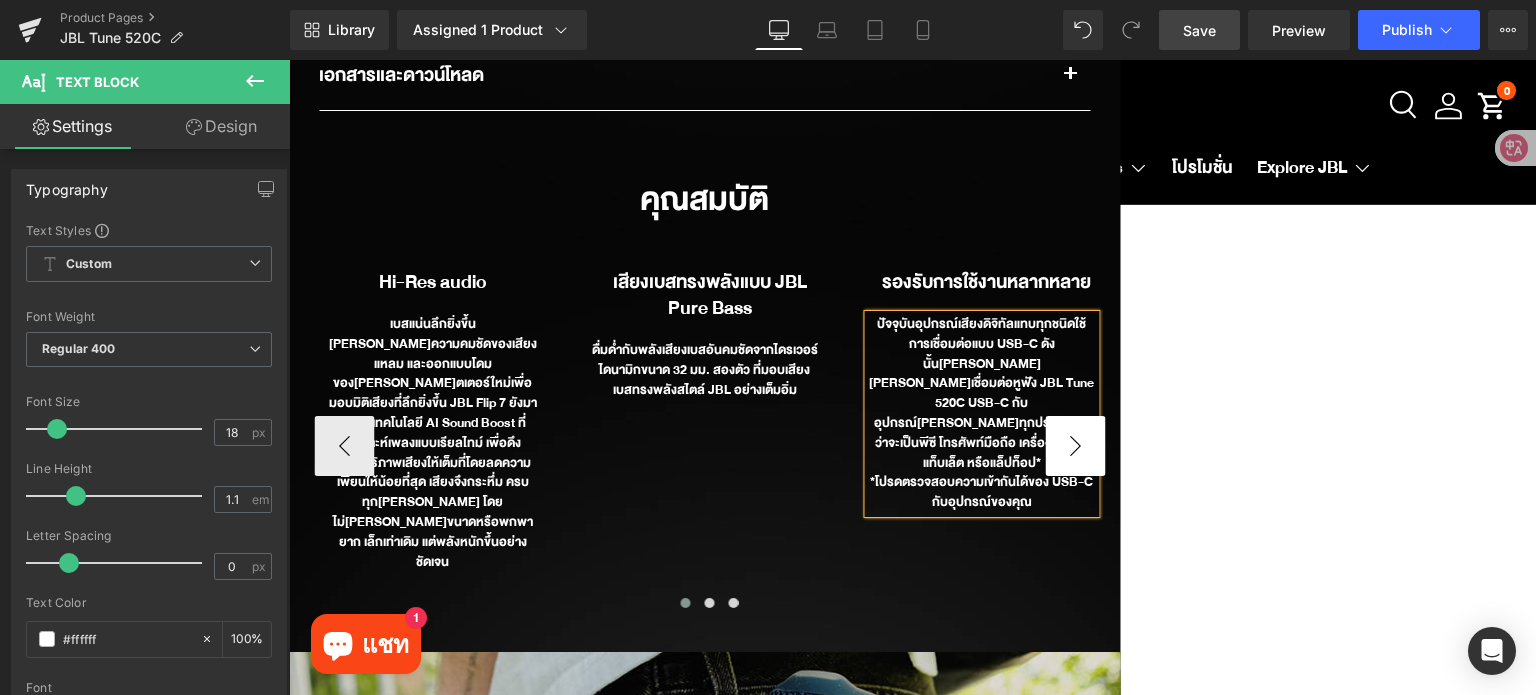 click on "›" at bounding box center [1075, 446] 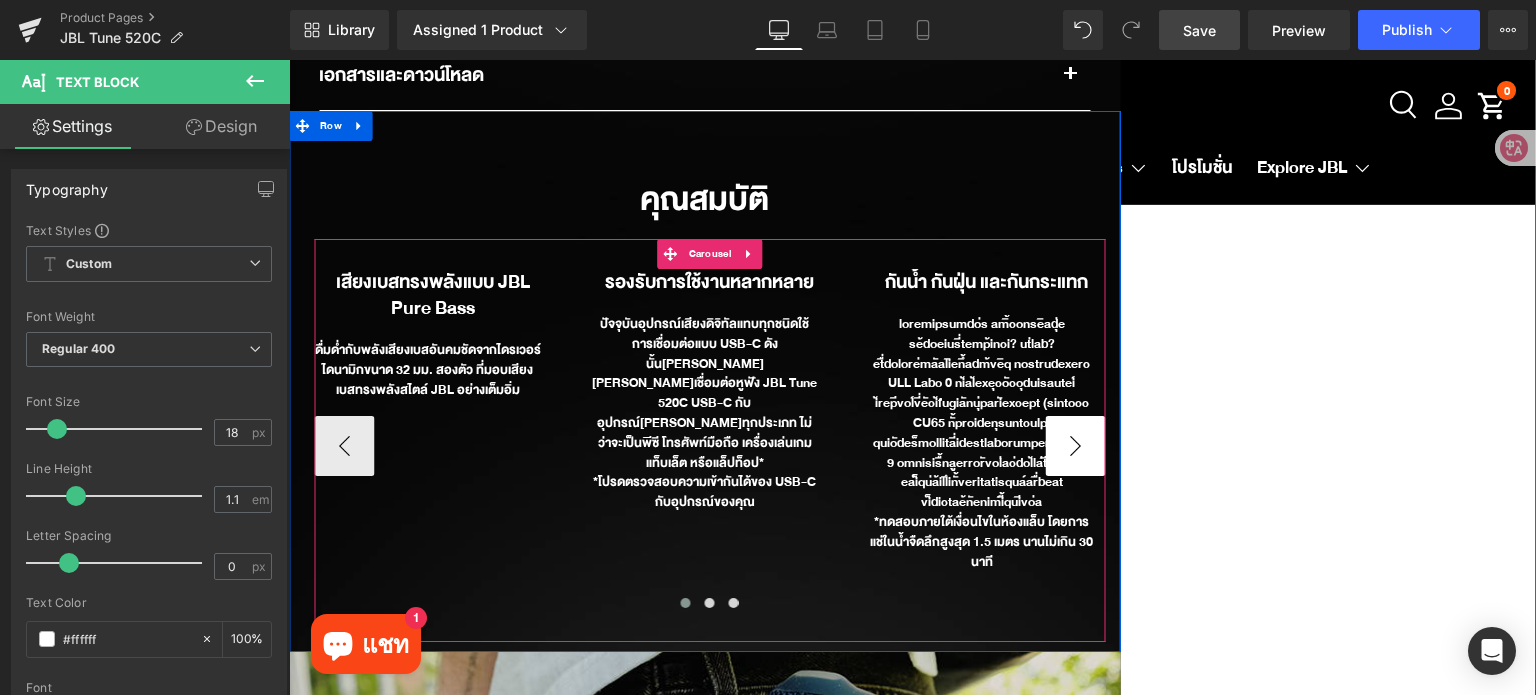 click on "›" at bounding box center [1075, 446] 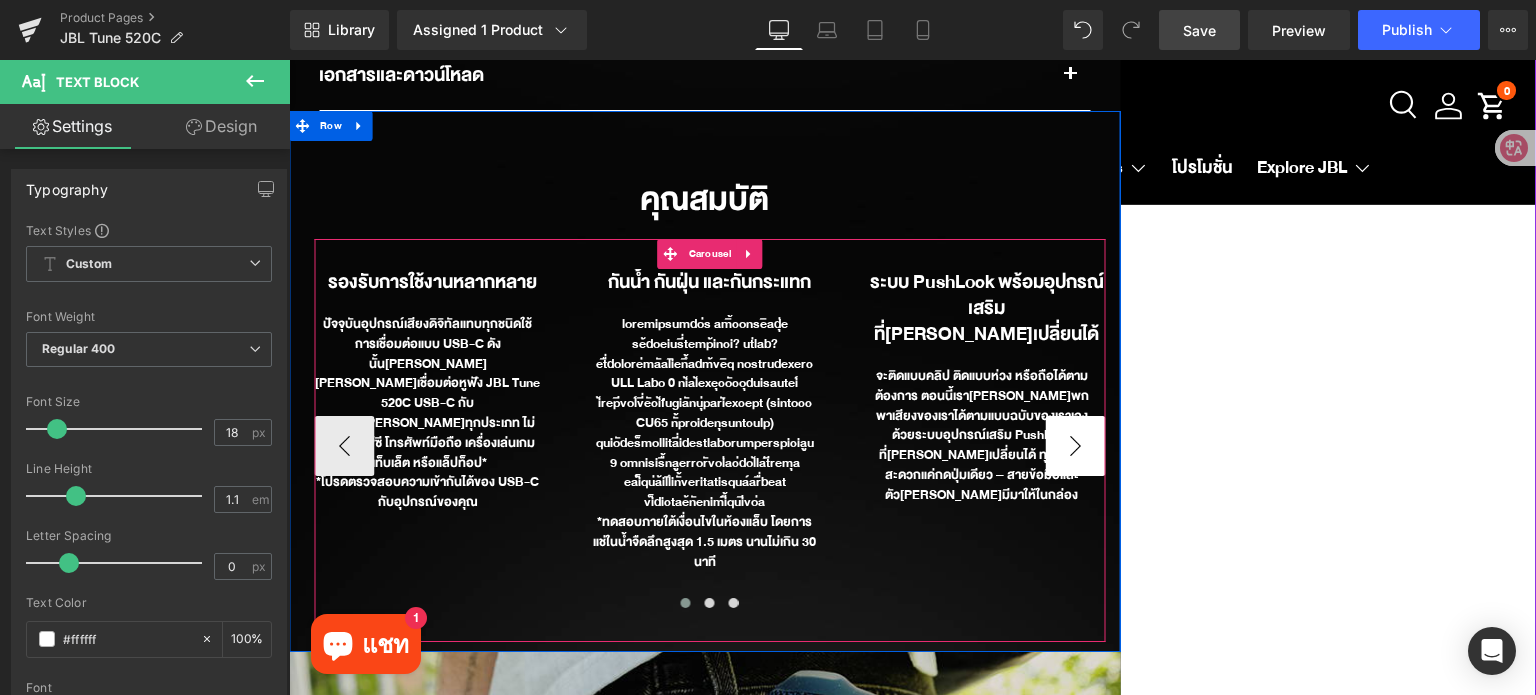 click on "›" at bounding box center [1075, 446] 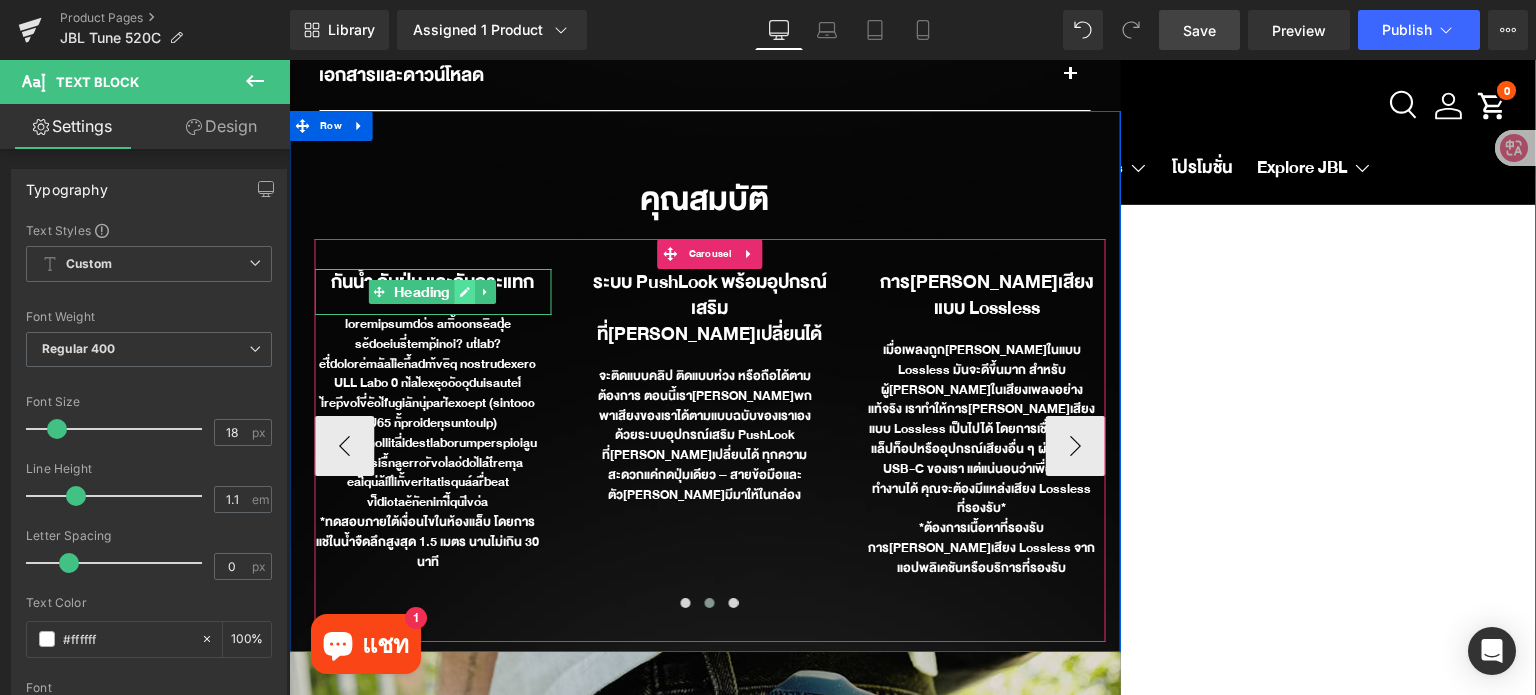 click 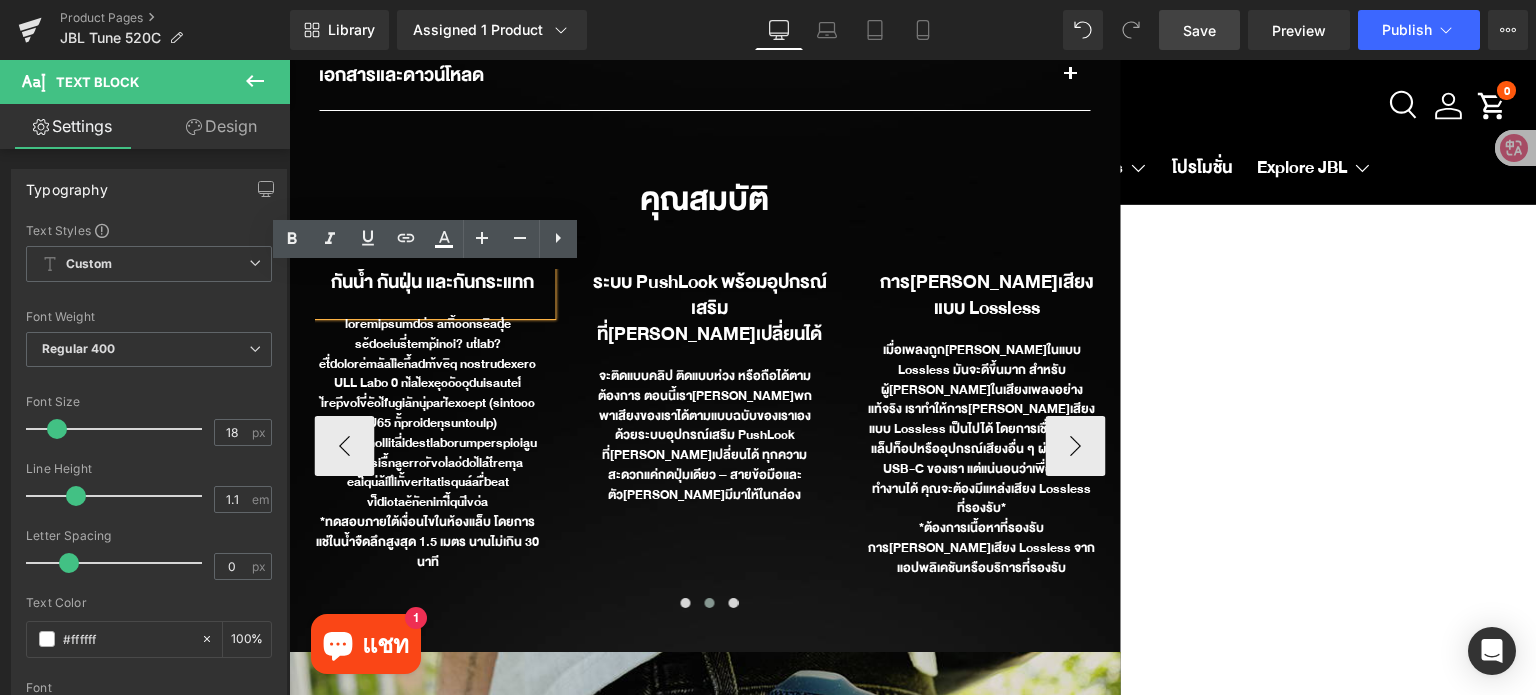 click on "กันน้ำ กันฝุ่น และกันกระแทก" at bounding box center [432, 282] 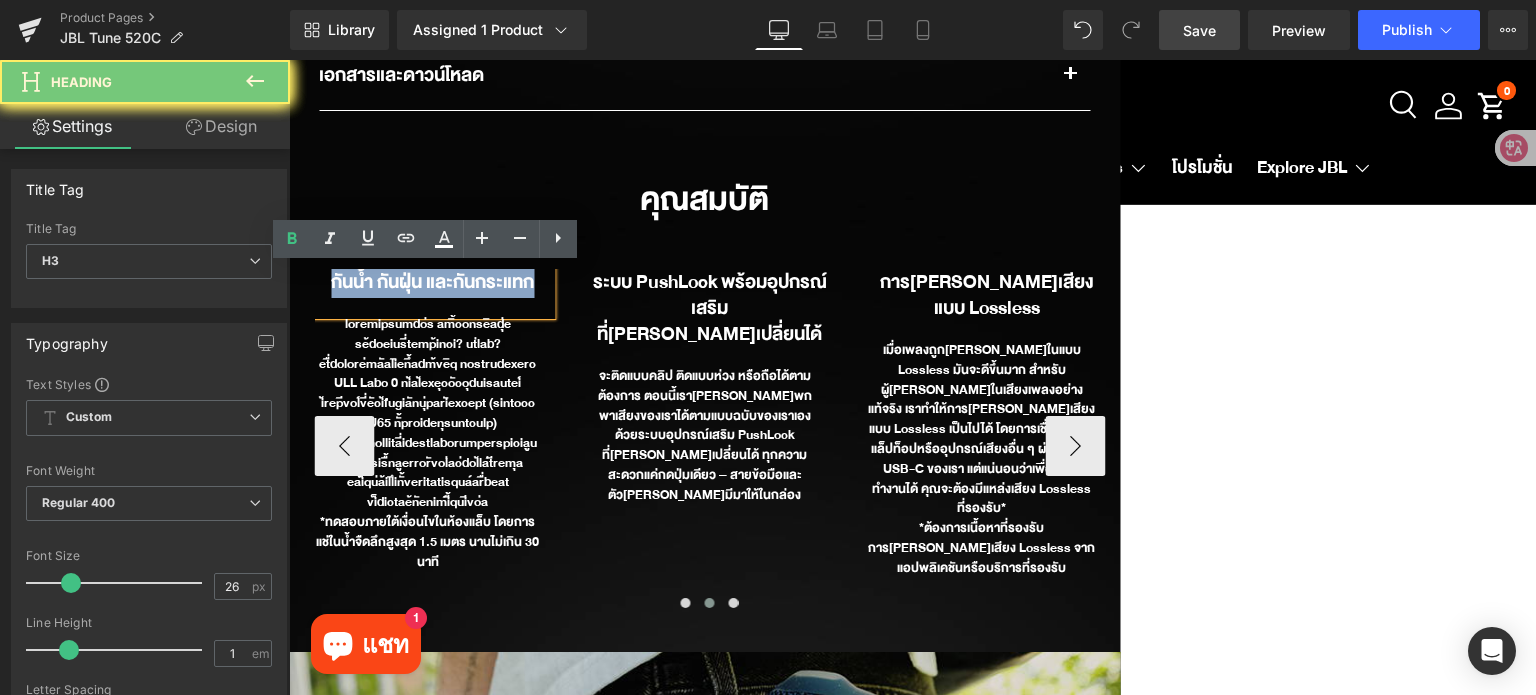 click on "กันน้ำ กันฝุ่น และกันกระแทก" at bounding box center (432, 282) 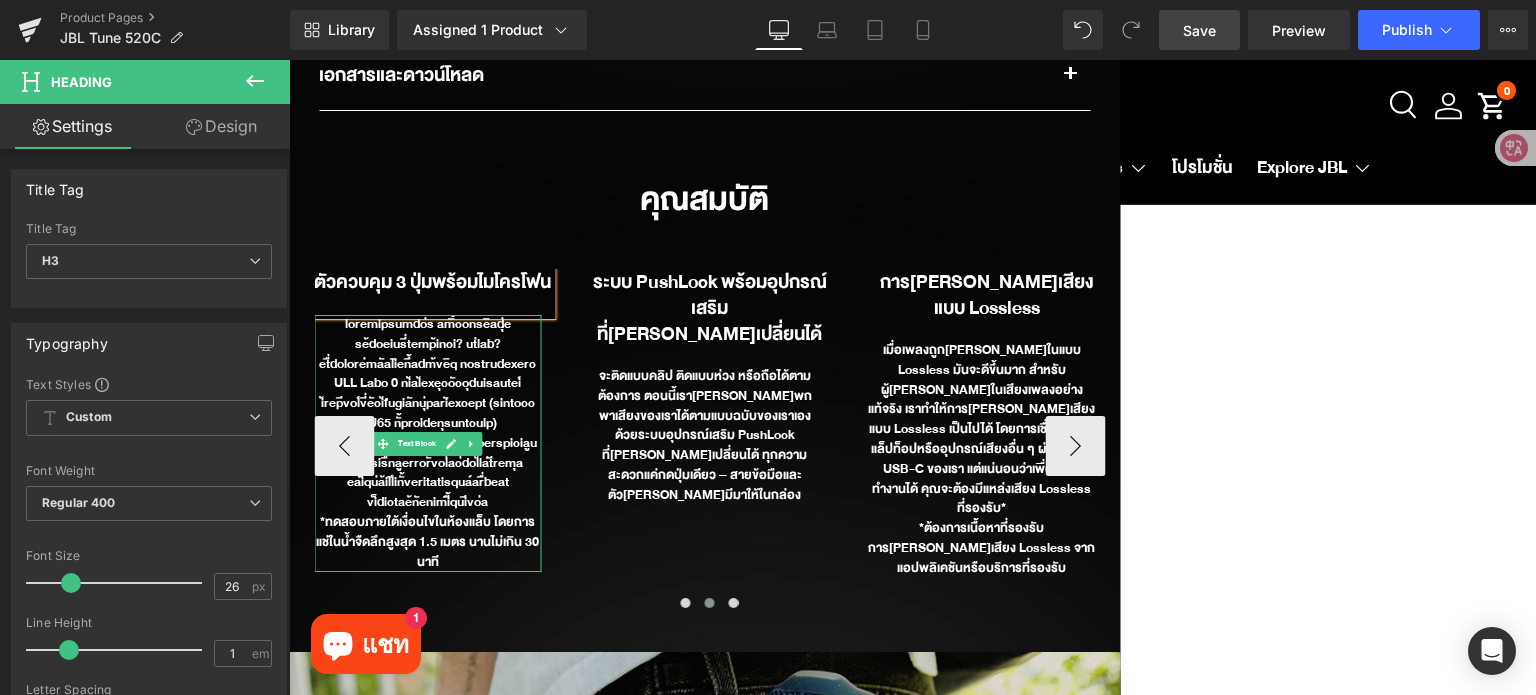click at bounding box center [427, 414] 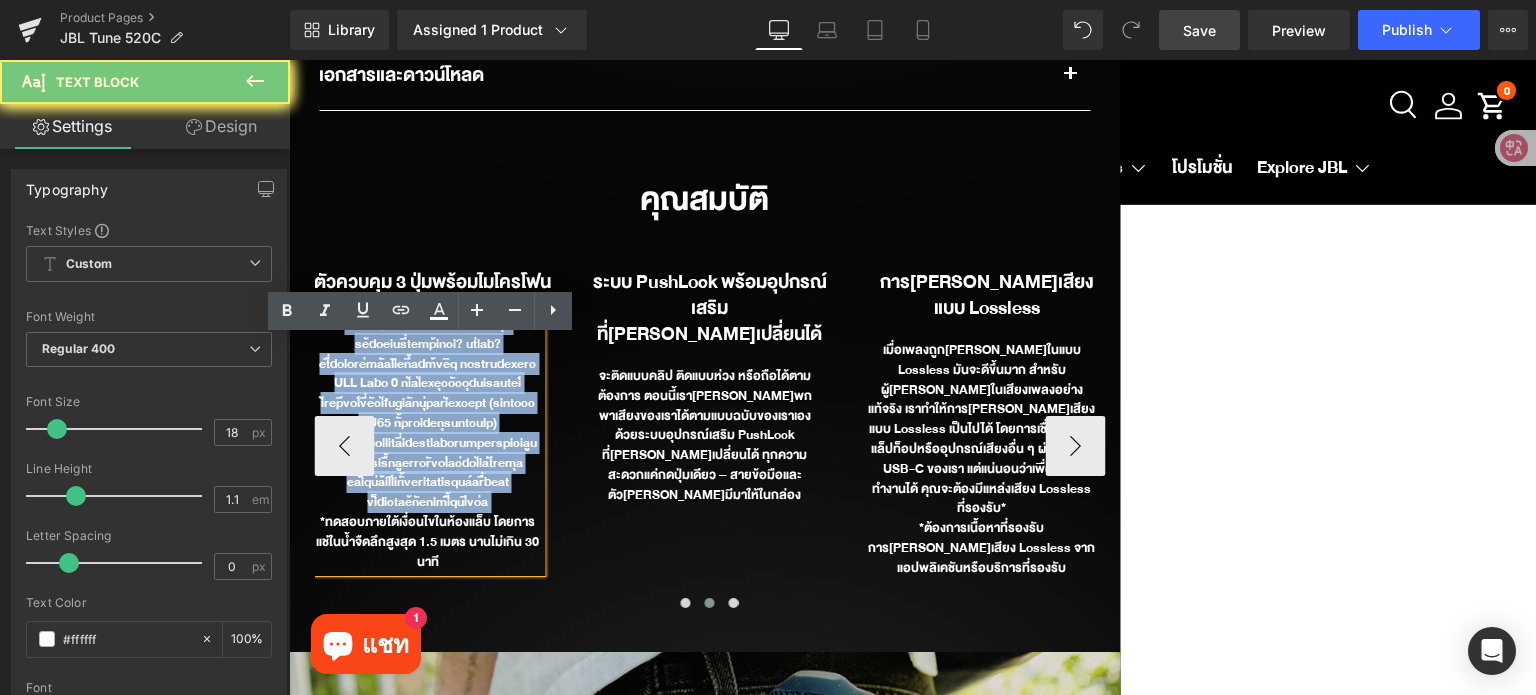 click at bounding box center (427, 414) 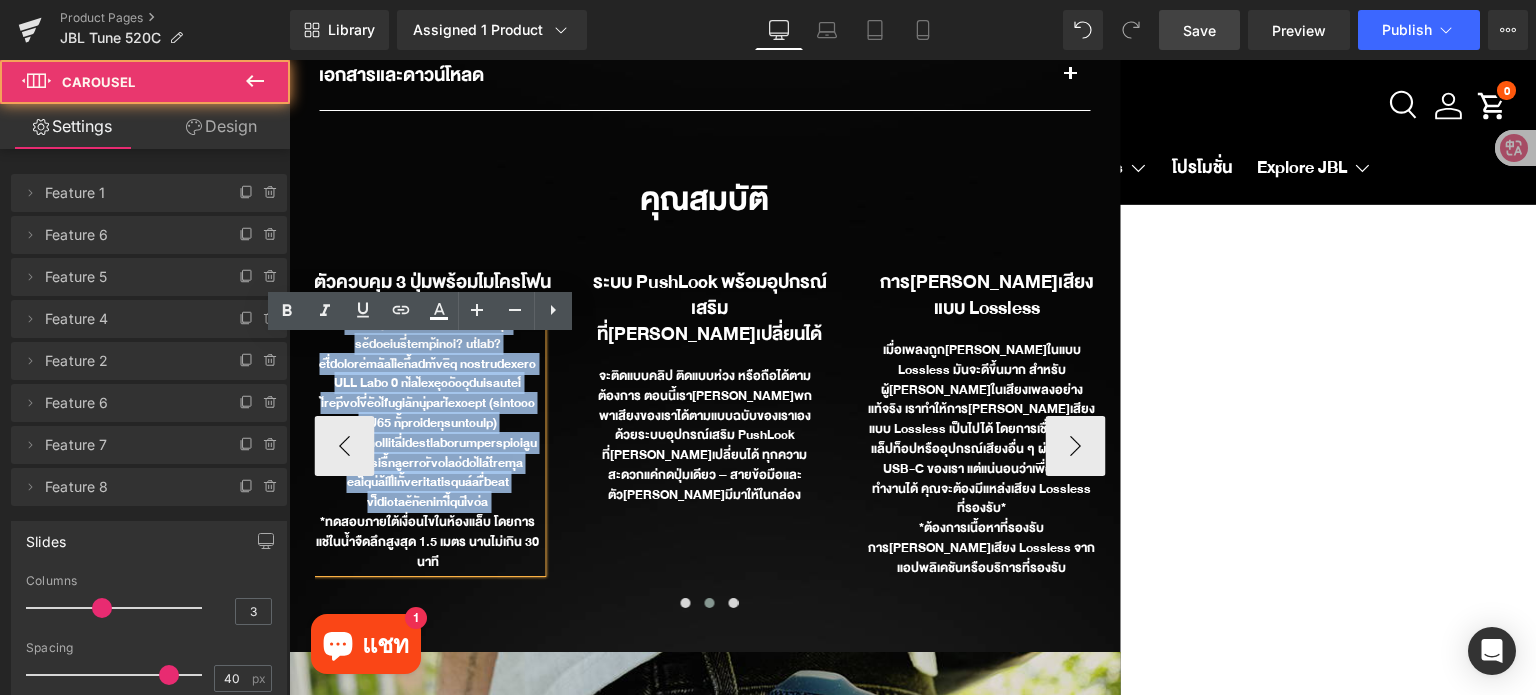 click at bounding box center (709, 608) 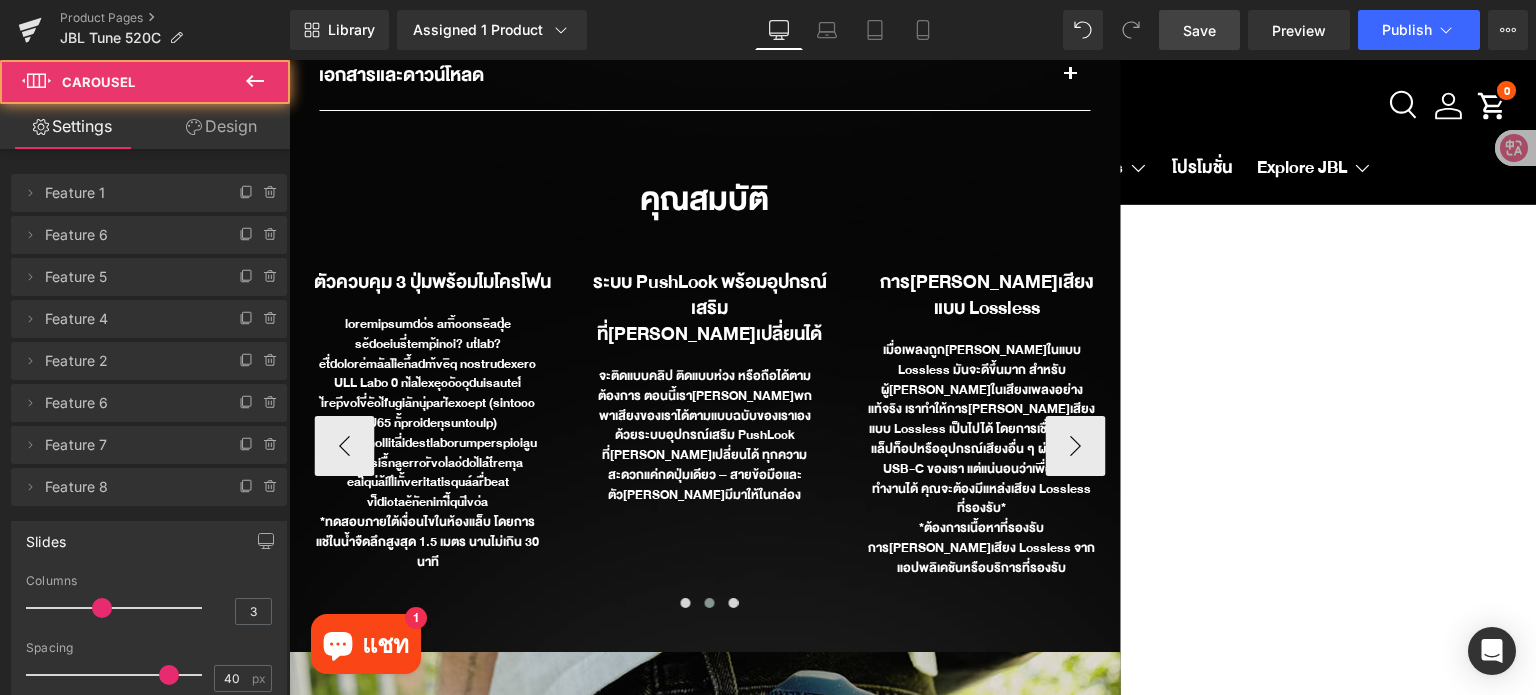 click at bounding box center [709, 608] 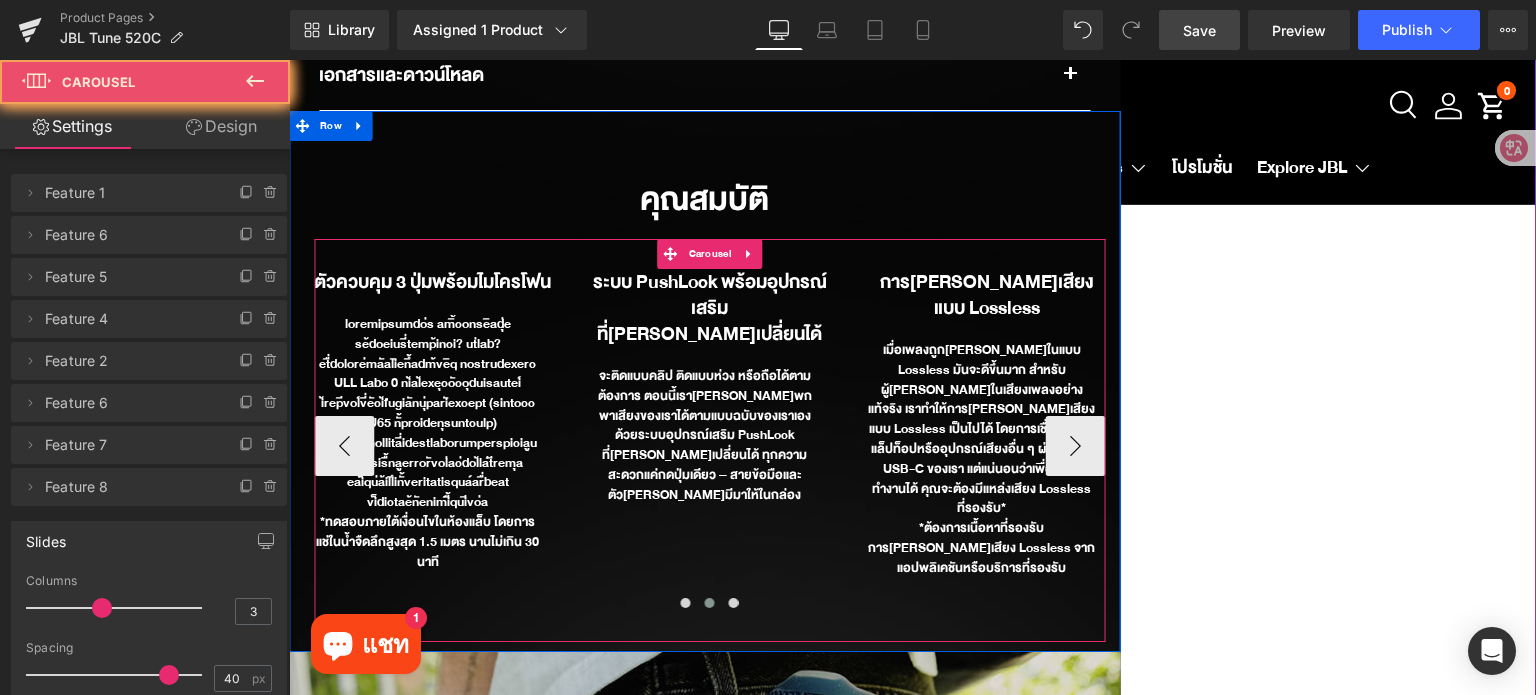 click at bounding box center [709, 608] 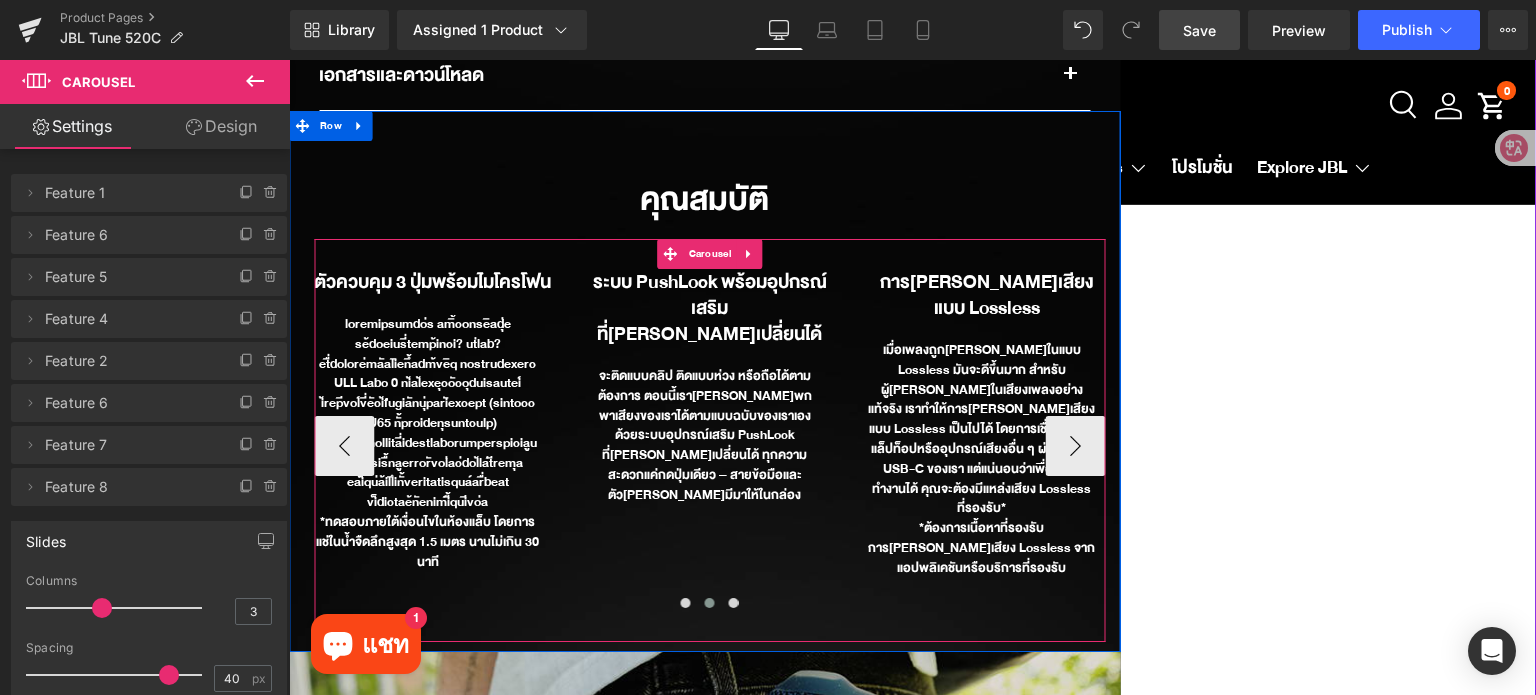 click on "*ทดสอบภายใต้เงื่อนไขในห้องแล็บ โดยการแช่ในน้ำจืดลึกสูงสุด 1.5 เมตร นานไม่เกิน 30 นาที" at bounding box center (427, 542) 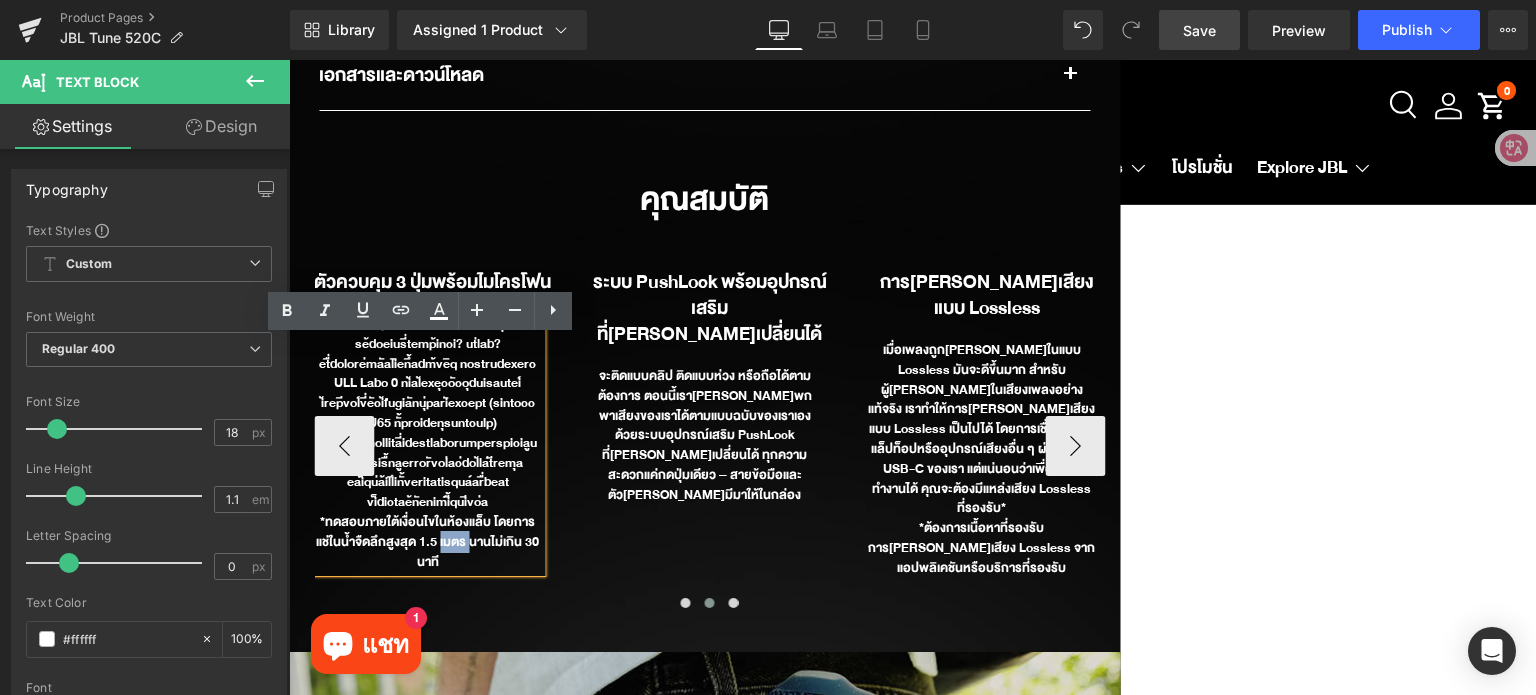 click at bounding box center (709, 608) 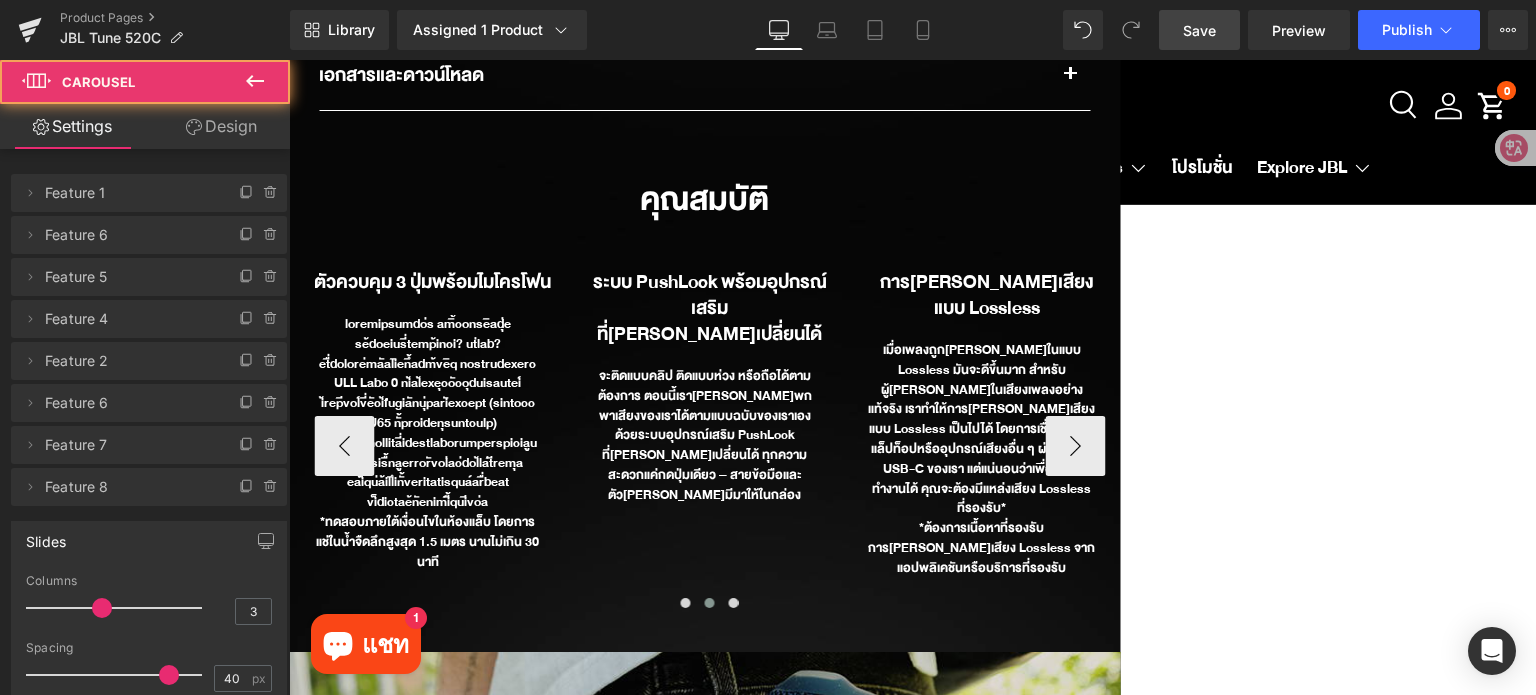 click on "*ทดสอบภายใต้เงื่อนไขในห้องแล็บ โดยการแช่ในน้ำจืดลึกสูงสุด 1.5 เมตร นานไม่เกิน 30 นาที" at bounding box center (427, 542) 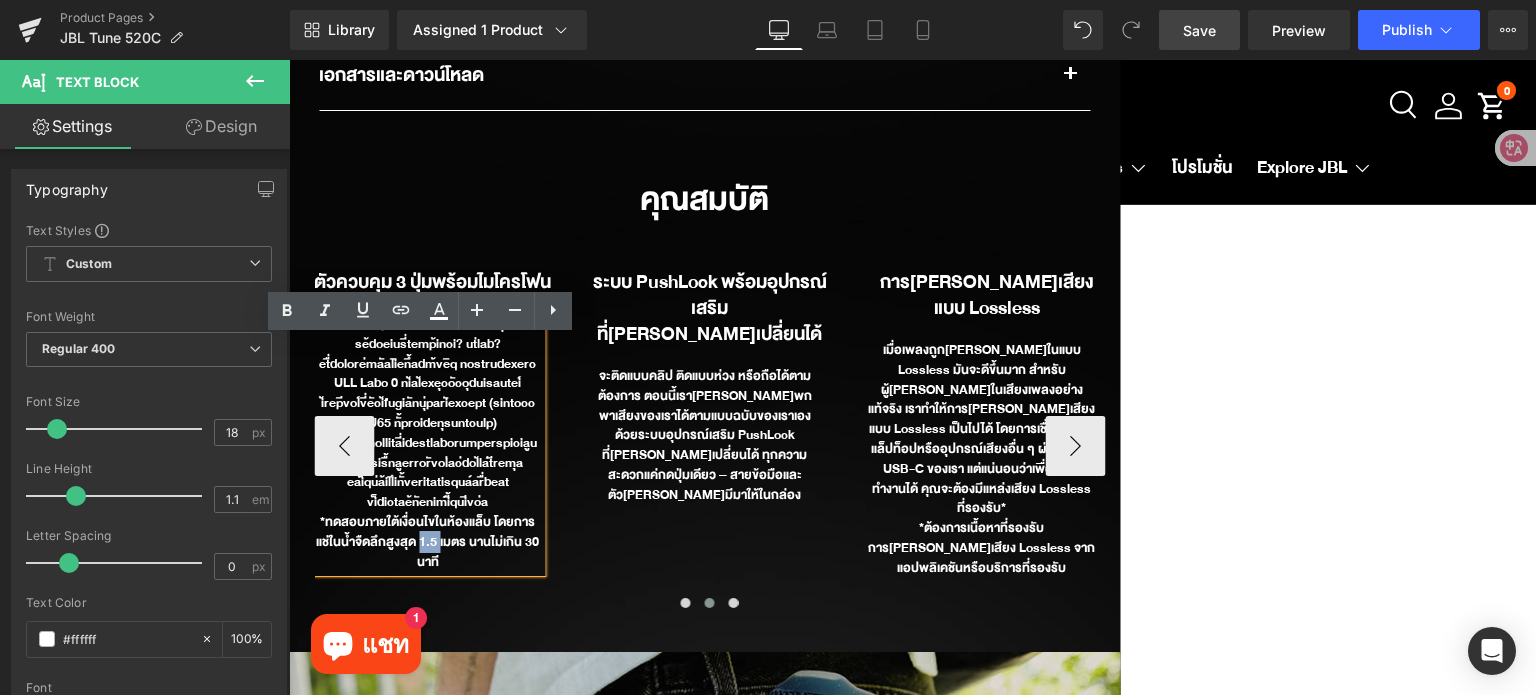 click on "*ทดสอบภายใต้เงื่อนไขในห้องแล็บ โดยการแช่ในน้ำจืดลึกสูงสุด 1.5 เมตร นานไม่เกิน 30 นาที" at bounding box center (427, 542) 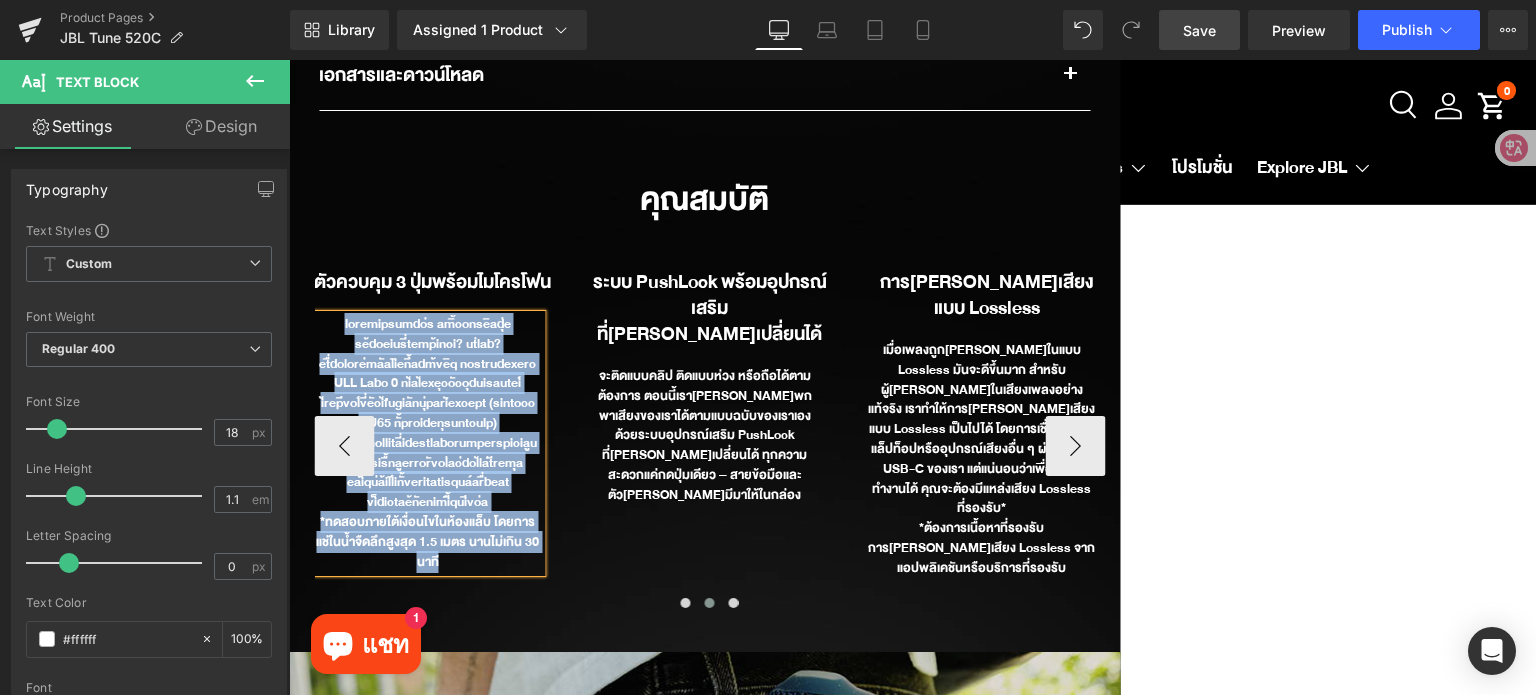 paste 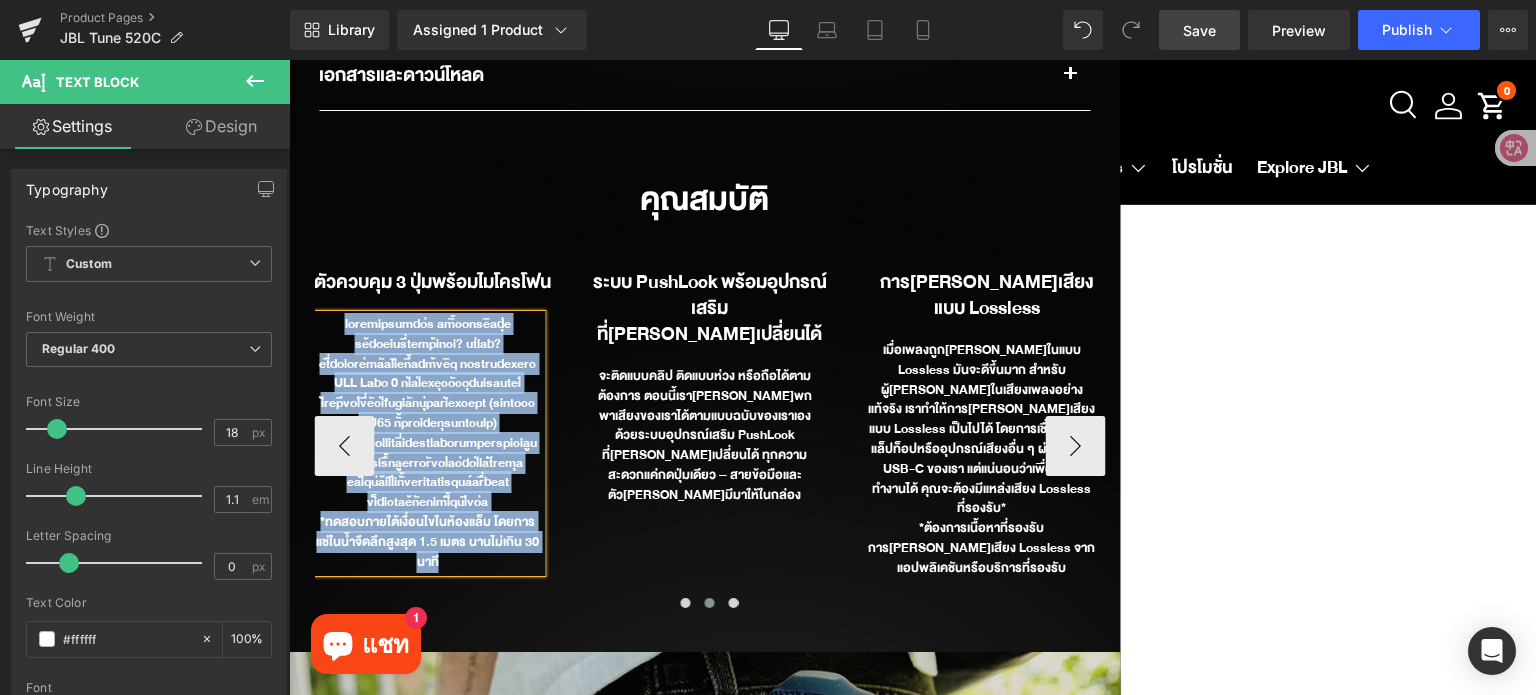 type 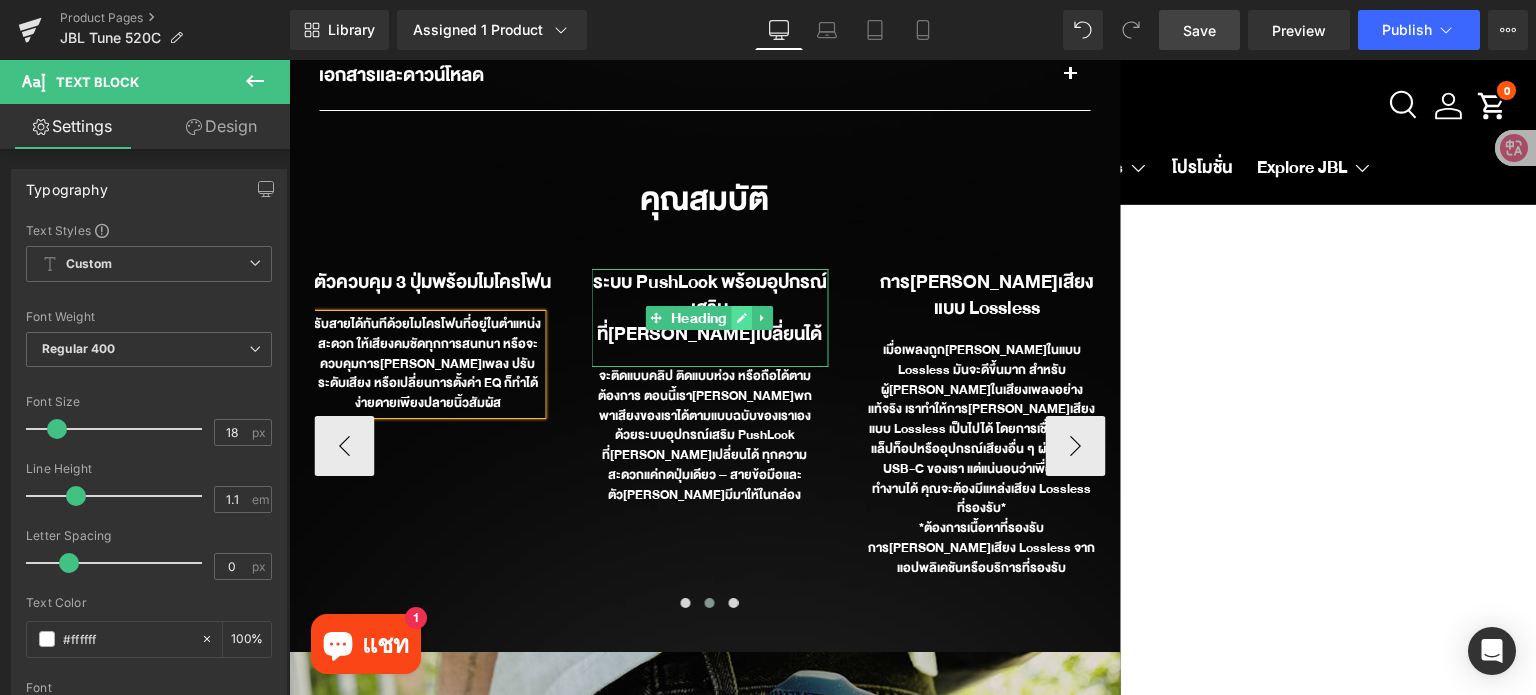 click at bounding box center [742, 318] 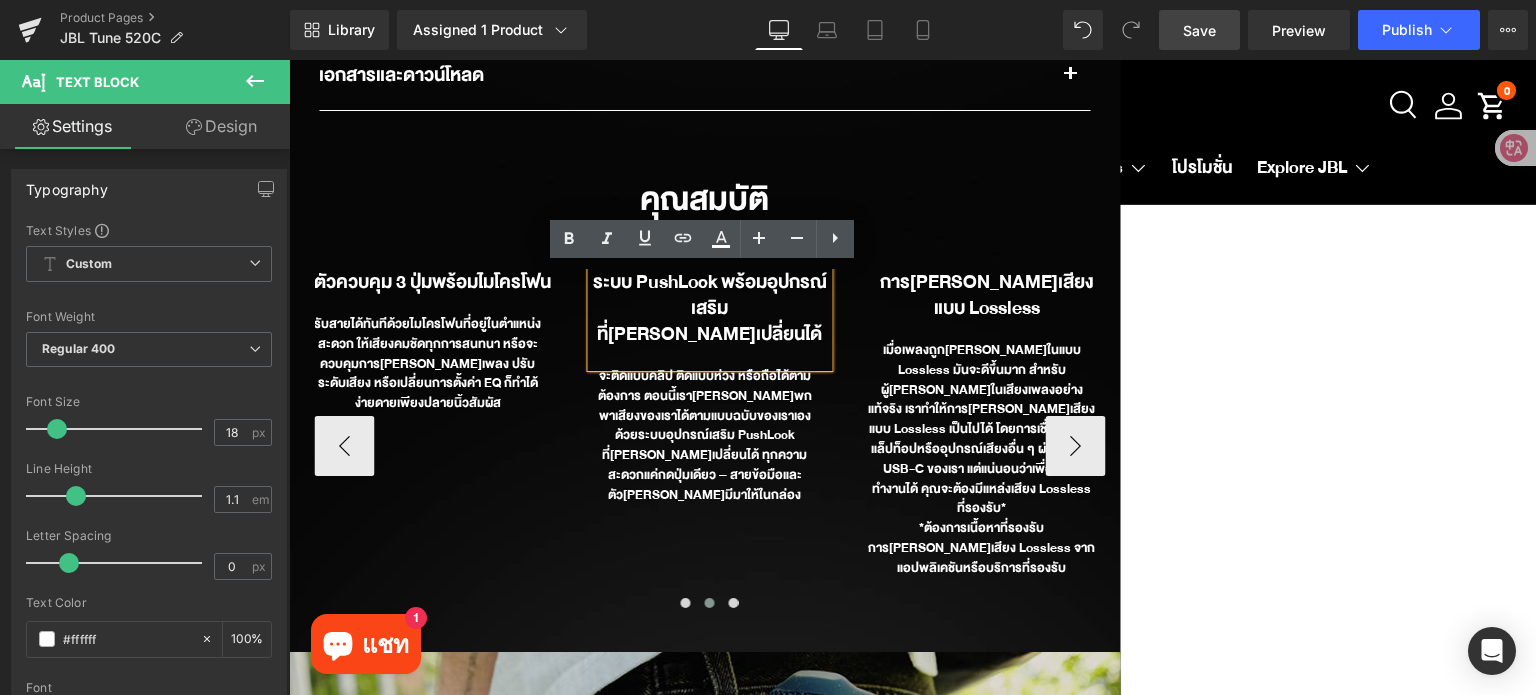 click on "ระบบ PushLock พร้อมอุปกรณ์เสริมที่สามารถเปลี่ยนได้" at bounding box center [710, 308] 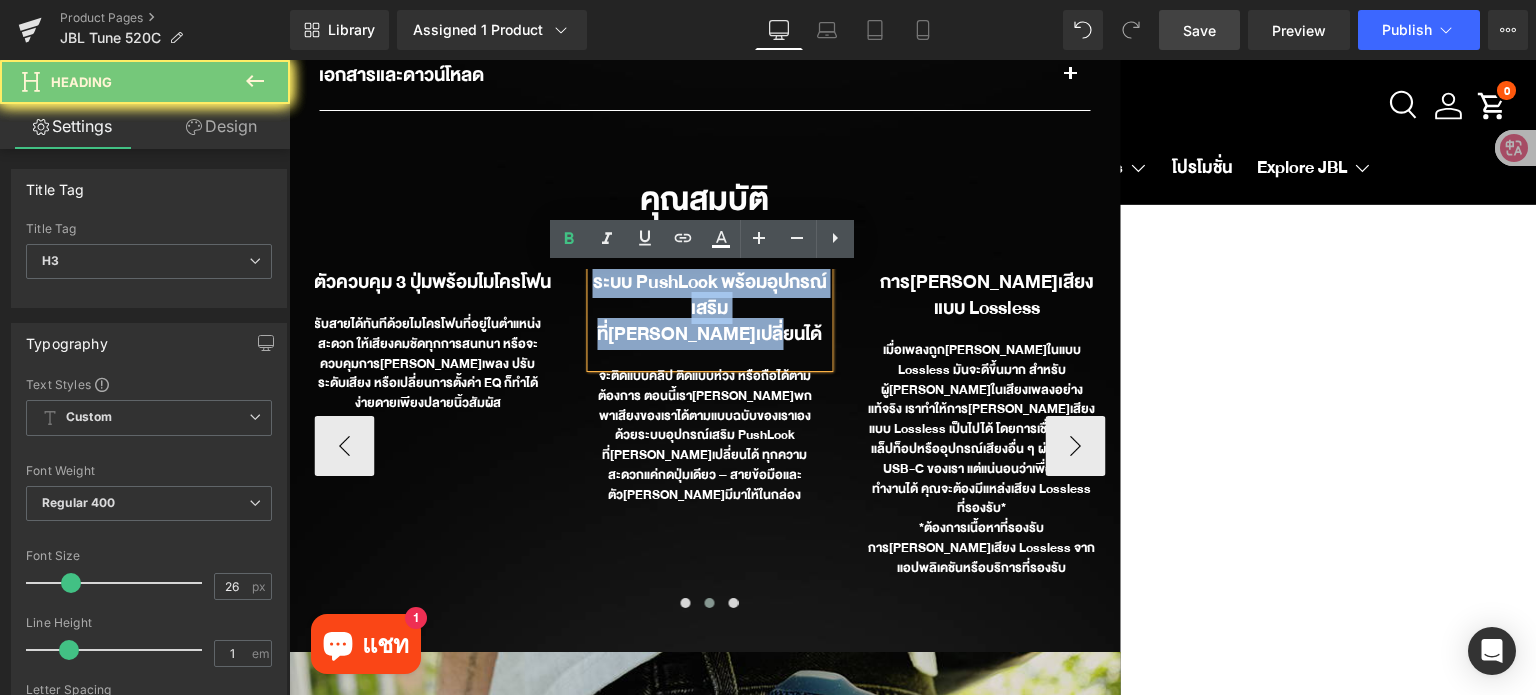 click on "ระบบ PushLock พร้อมอุปกรณ์เสริมที่สามารถเปลี่ยนได้" at bounding box center (710, 308) 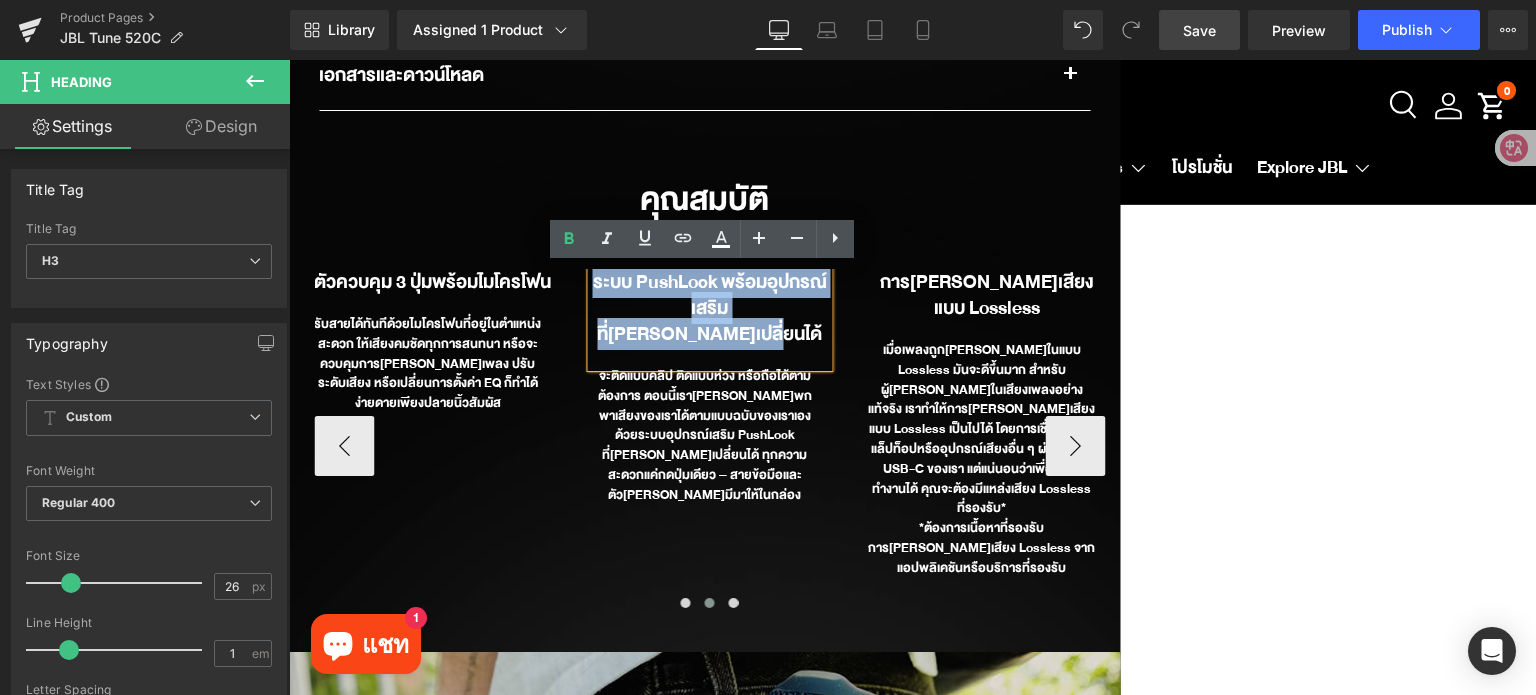 paste 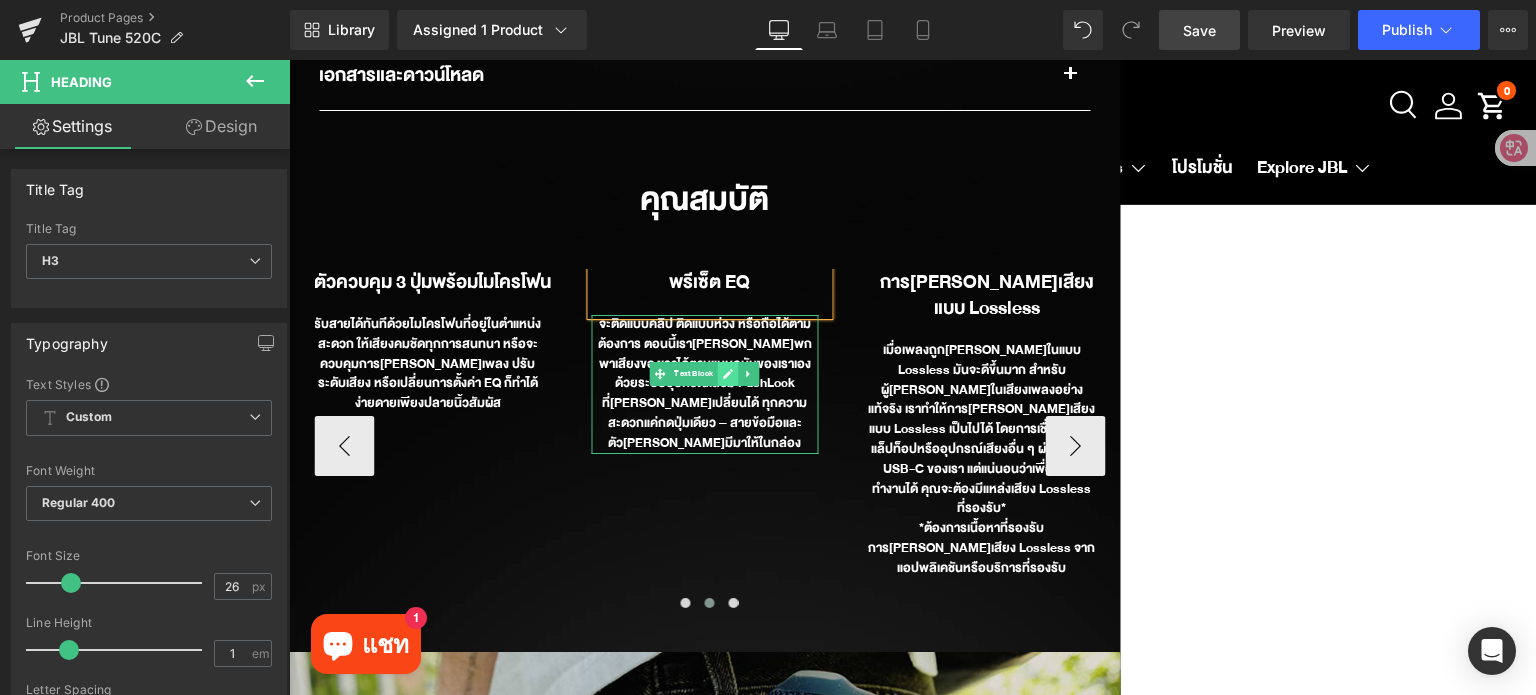 click 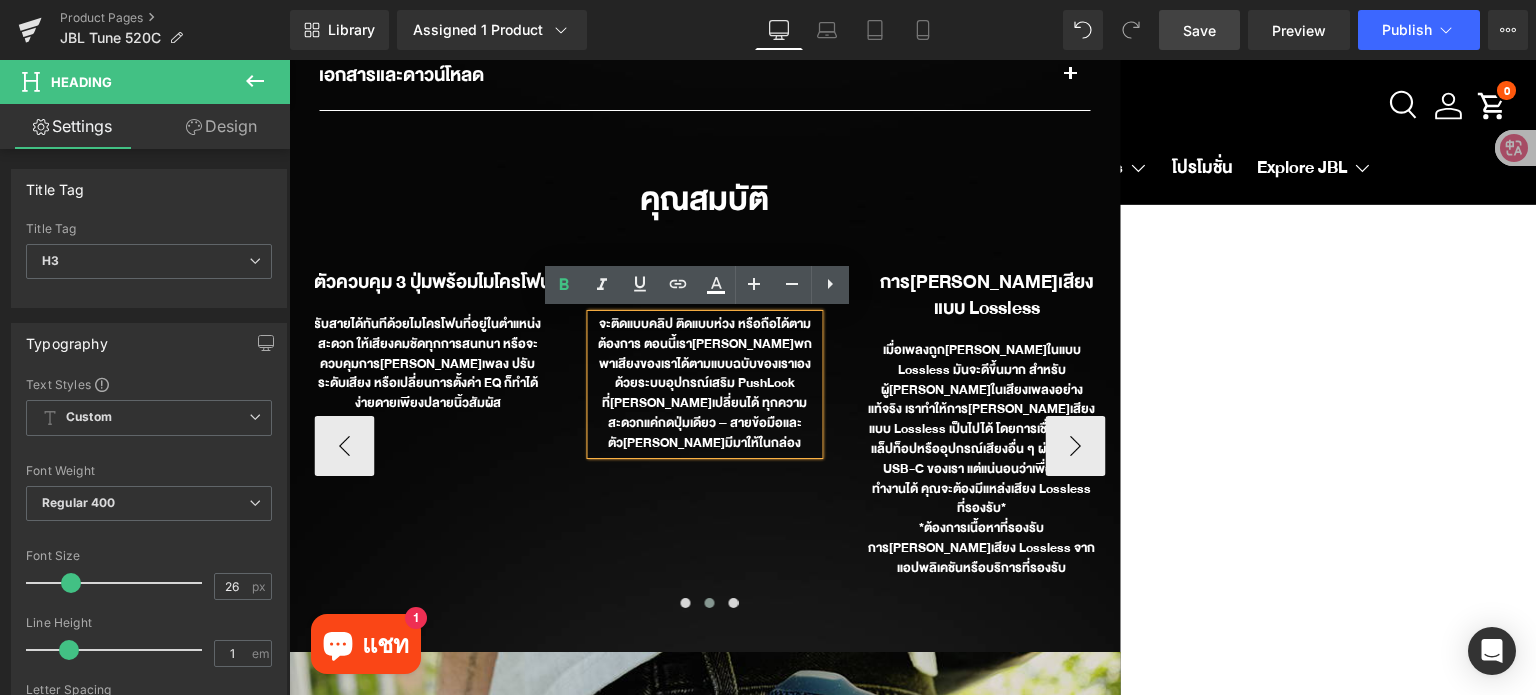 click on "จะติดแบบคลิป ติดแบบห่วง หรือถือได้ตามต้องการ ตอนนี้เราสามารถพกพาเสียงของเราได้ตามแบบฉบับของเราเอง ด้วยระบบอุปกรณ์เสริม PushLock ที่สามารถเปลี่ยนได้ ทุกความสะดวกแค่กดปุ่มเดียว – สายข้อมือและตัวคล้องมีมาให้ในกล่อง" at bounding box center (704, 384) 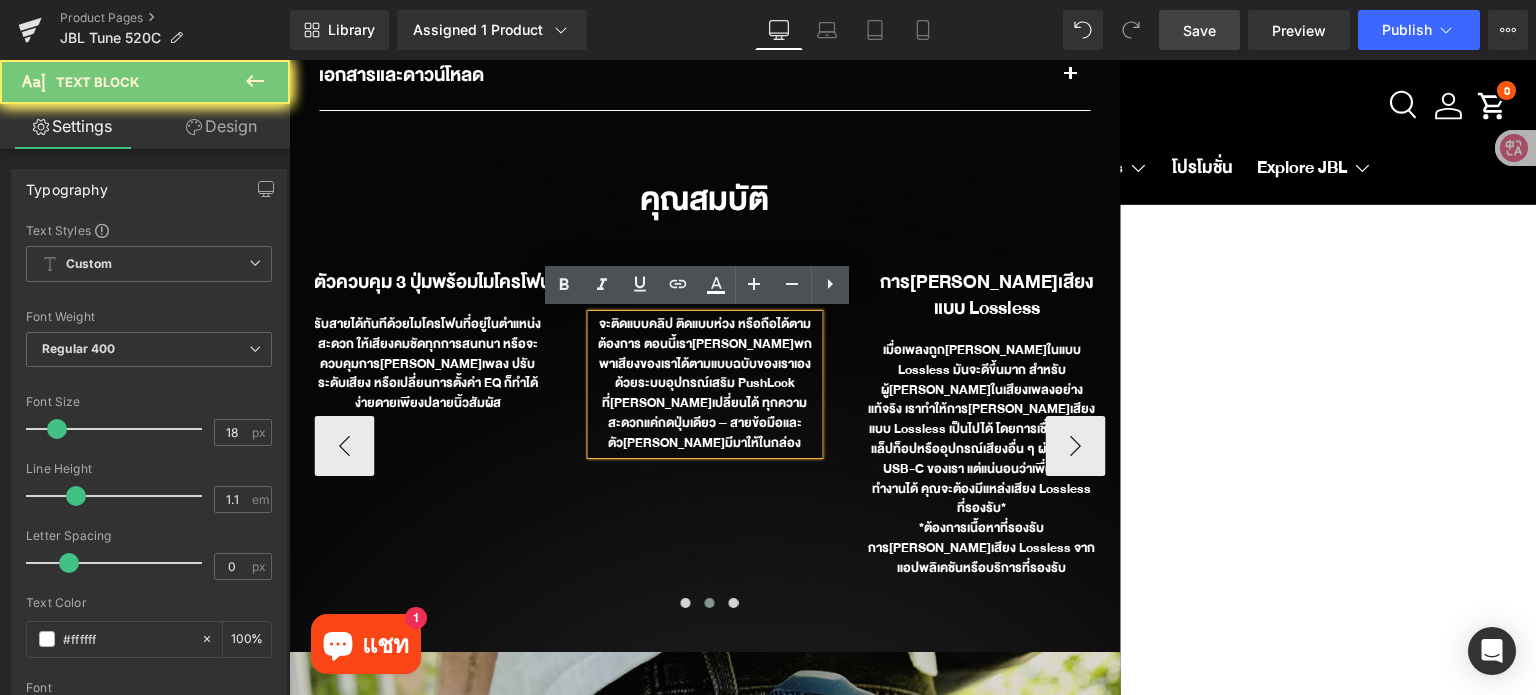 click on "จะติดแบบคลิป ติดแบบห่วง หรือถือได้ตามต้องการ ตอนนี้เราสามารถพกพาเสียงของเราได้ตามแบบฉบับของเราเอง ด้วยระบบอุปกรณ์เสริม PushLock ที่สามารถเปลี่ยนได้ ทุกความสะดวกแค่กดปุ่มเดียว – สายข้อมือและตัวคล้องมีมาให้ในกล่อง" at bounding box center (704, 384) 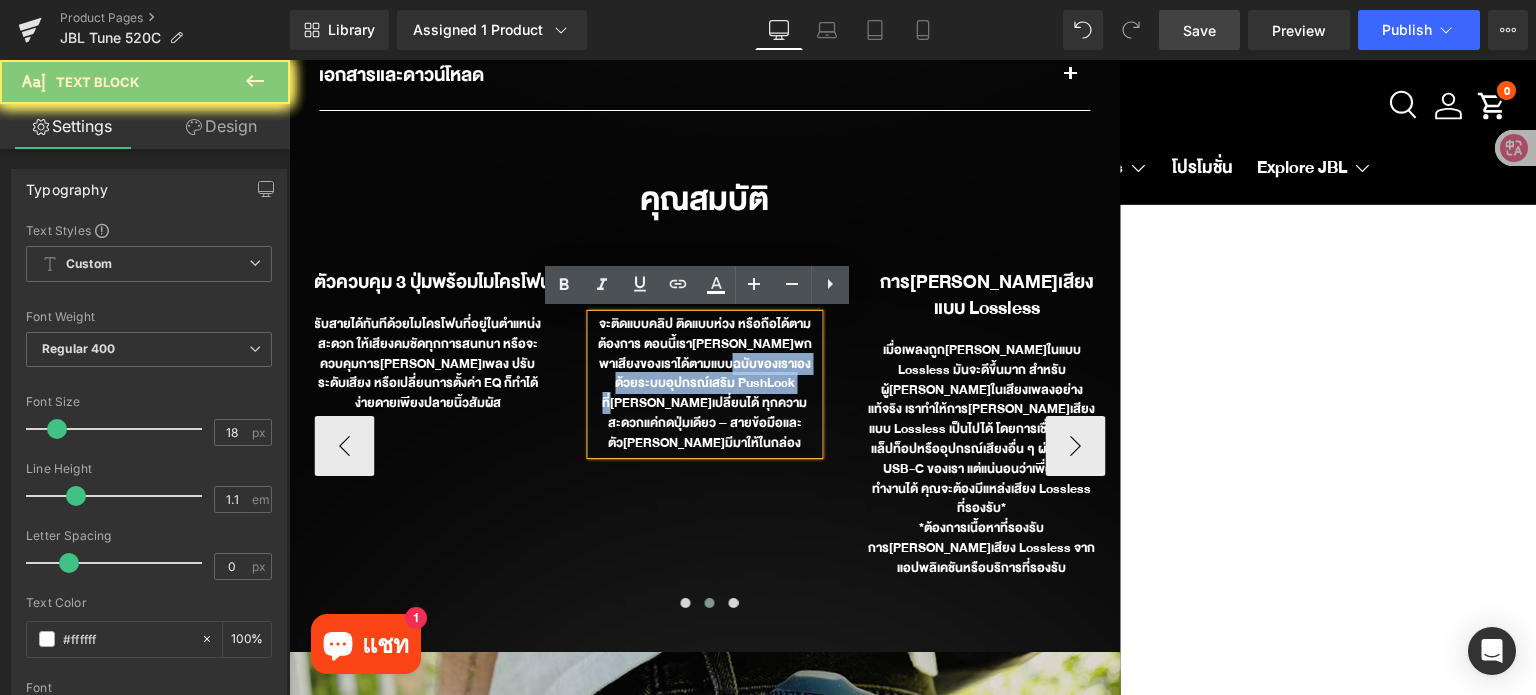click on "จะติดแบบคลิป ติดแบบห่วง หรือถือได้ตามต้องการ ตอนนี้เราสามารถพกพาเสียงของเราได้ตามแบบฉบับของเราเอง ด้วยระบบอุปกรณ์เสริม PushLock ที่สามารถเปลี่ยนได้ ทุกความสะดวกแค่กดปุ่มเดียว – สายข้อมือและตัวคล้องมีมาให้ในกล่อง" at bounding box center [704, 384] 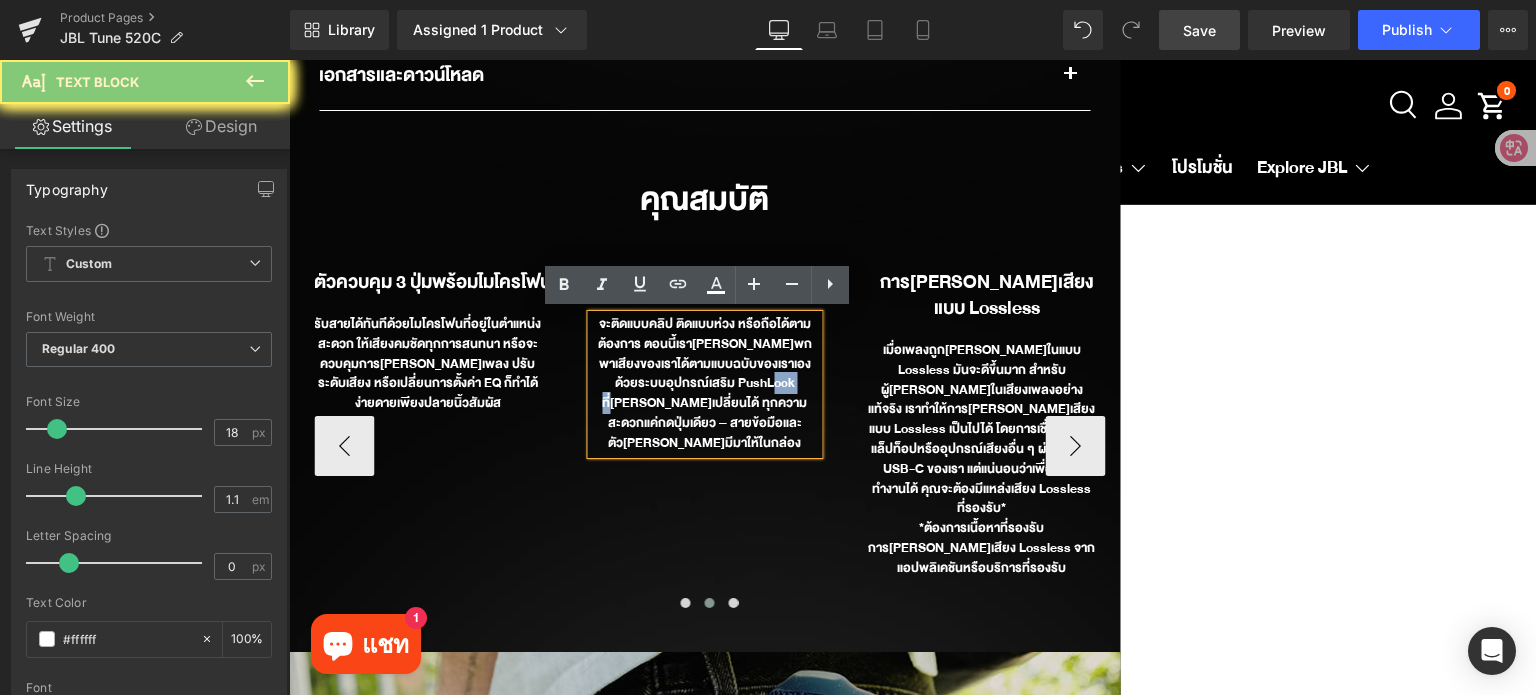 click on "จะติดแบบคลิป ติดแบบห่วง หรือถือได้ตามต้องการ ตอนนี้เราสามารถพกพาเสียงของเราได้ตามแบบฉบับของเราเอง ด้วยระบบอุปกรณ์เสริม PushLock ที่สามารถเปลี่ยนได้ ทุกความสะดวกแค่กดปุ่มเดียว – สายข้อมือและตัวคล้องมีมาให้ในกล่อง" at bounding box center (704, 384) 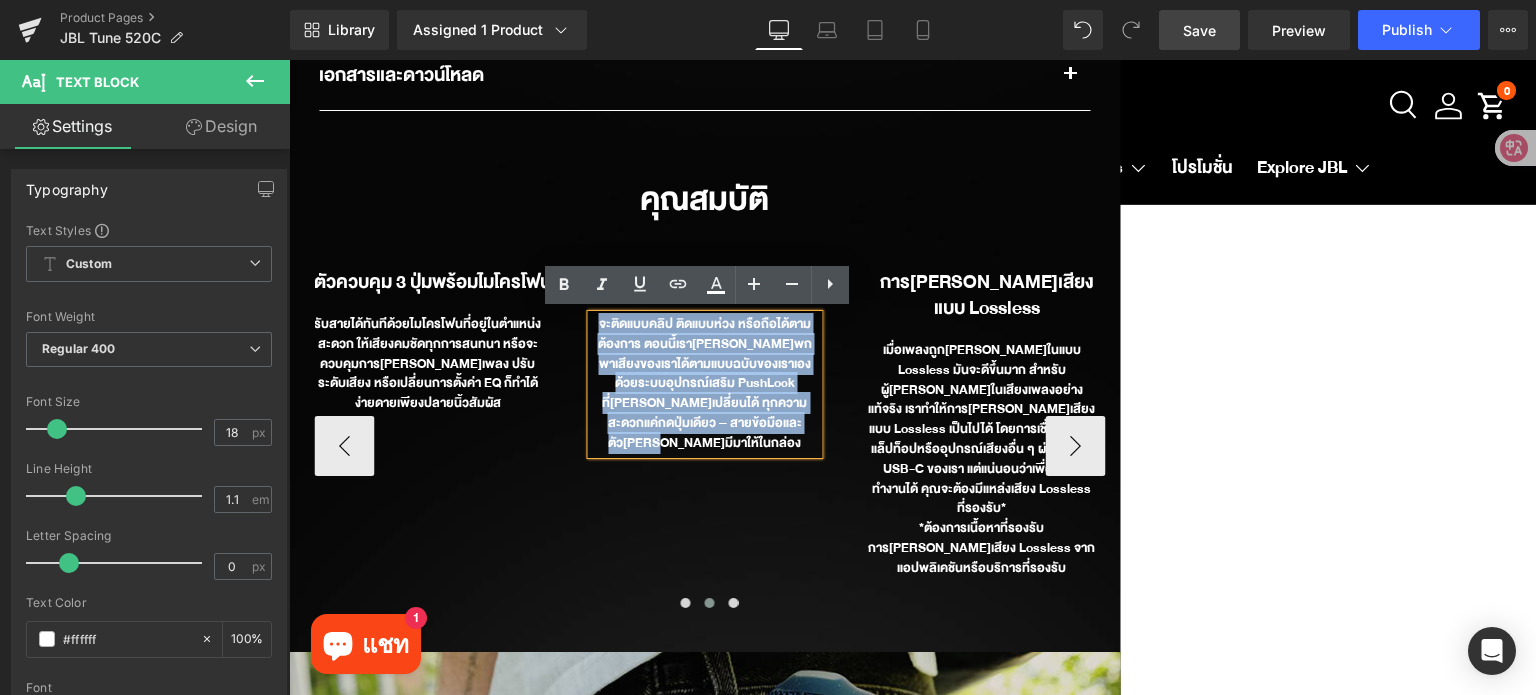 click on "จะติดแบบคลิป ติดแบบห่วง หรือถือได้ตามต้องการ ตอนนี้เราสามารถพกพาเสียงของเราได้ตามแบบฉบับของเราเอง ด้วยระบบอุปกรณ์เสริม PushLock ที่สามารถเปลี่ยนได้ ทุกความสะดวกแค่กดปุ่มเดียว – สายข้อมือและตัวคล้องมีมาให้ในกล่อง" at bounding box center (704, 384) 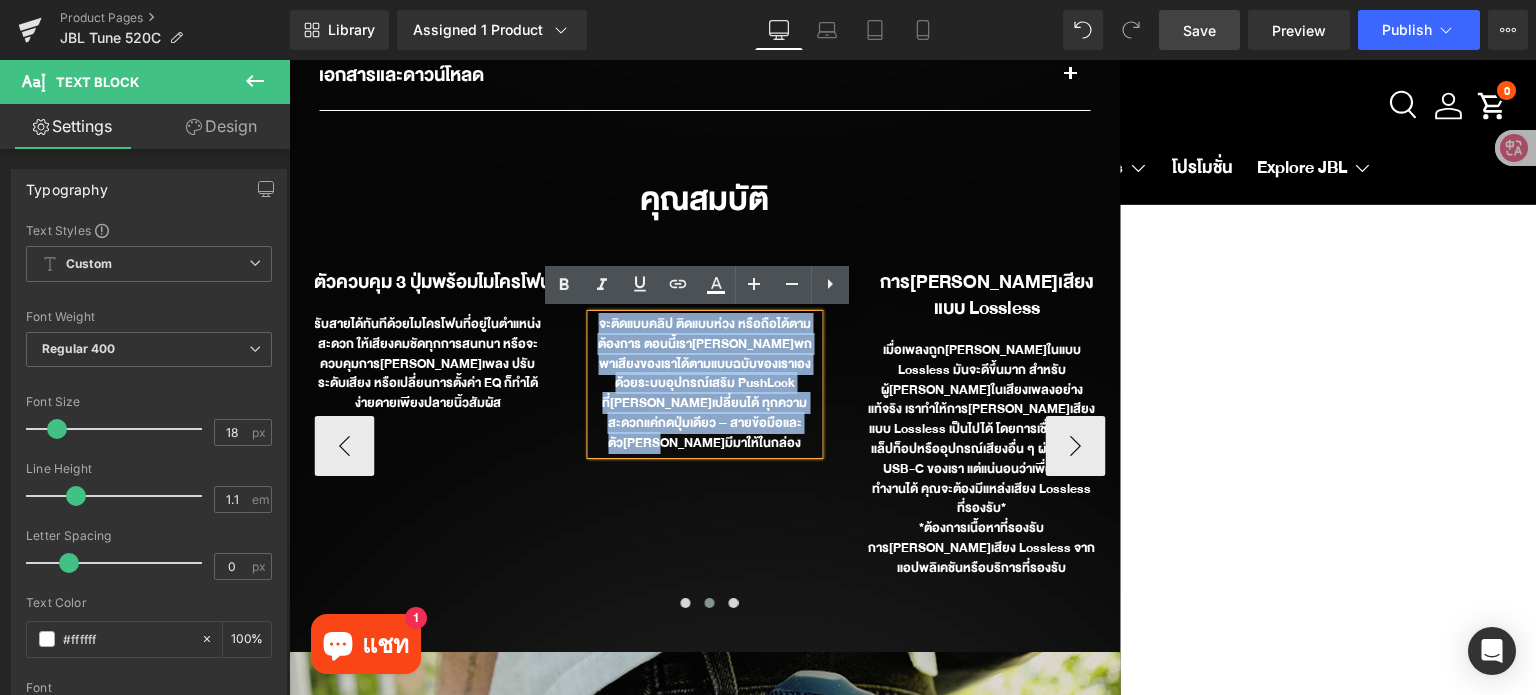paste 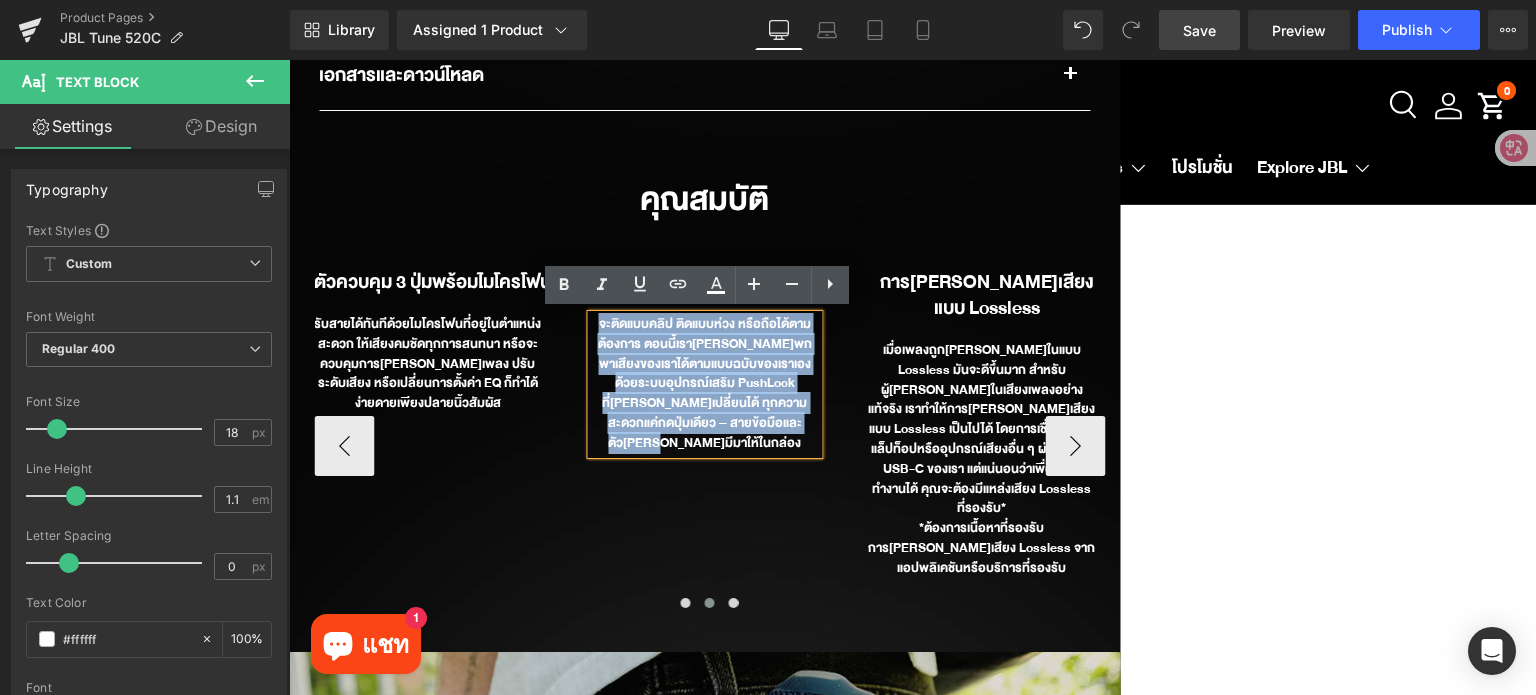 type 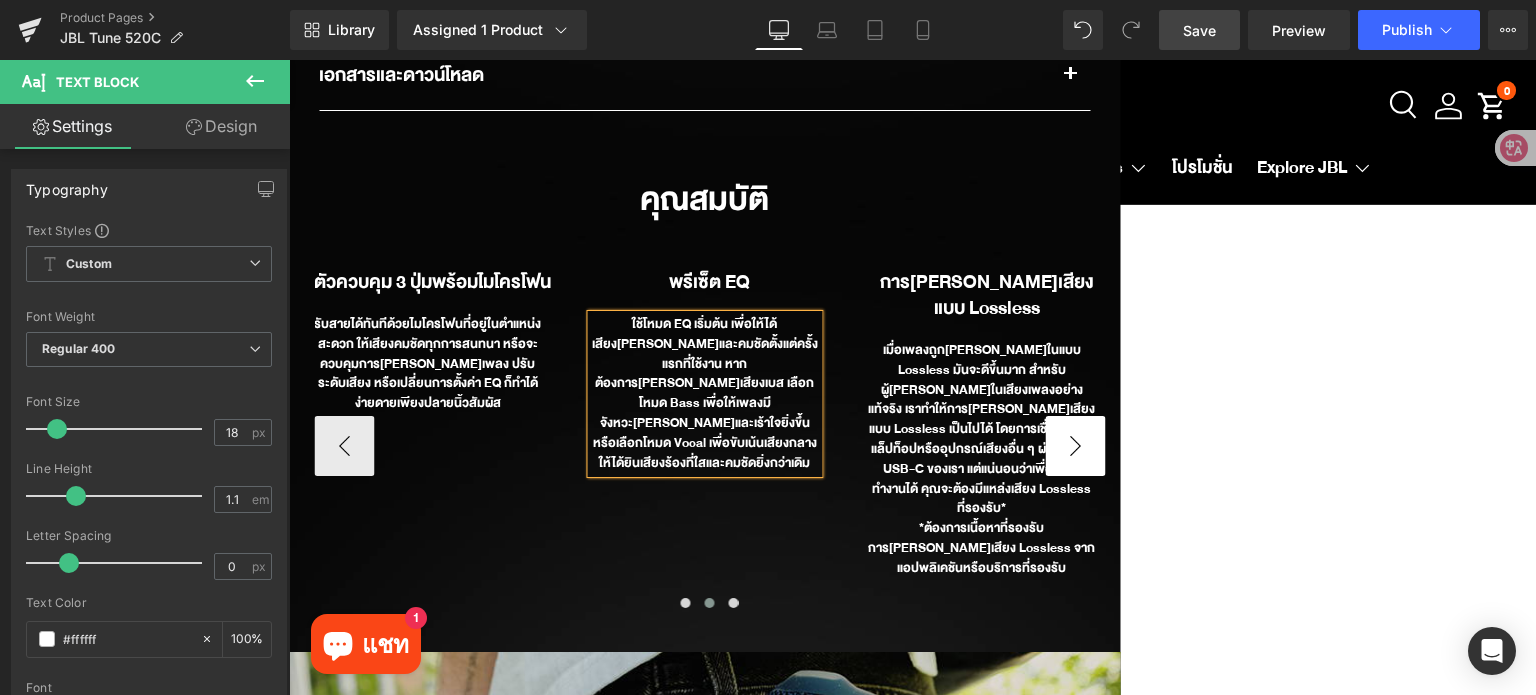 click on "›" at bounding box center [1075, 446] 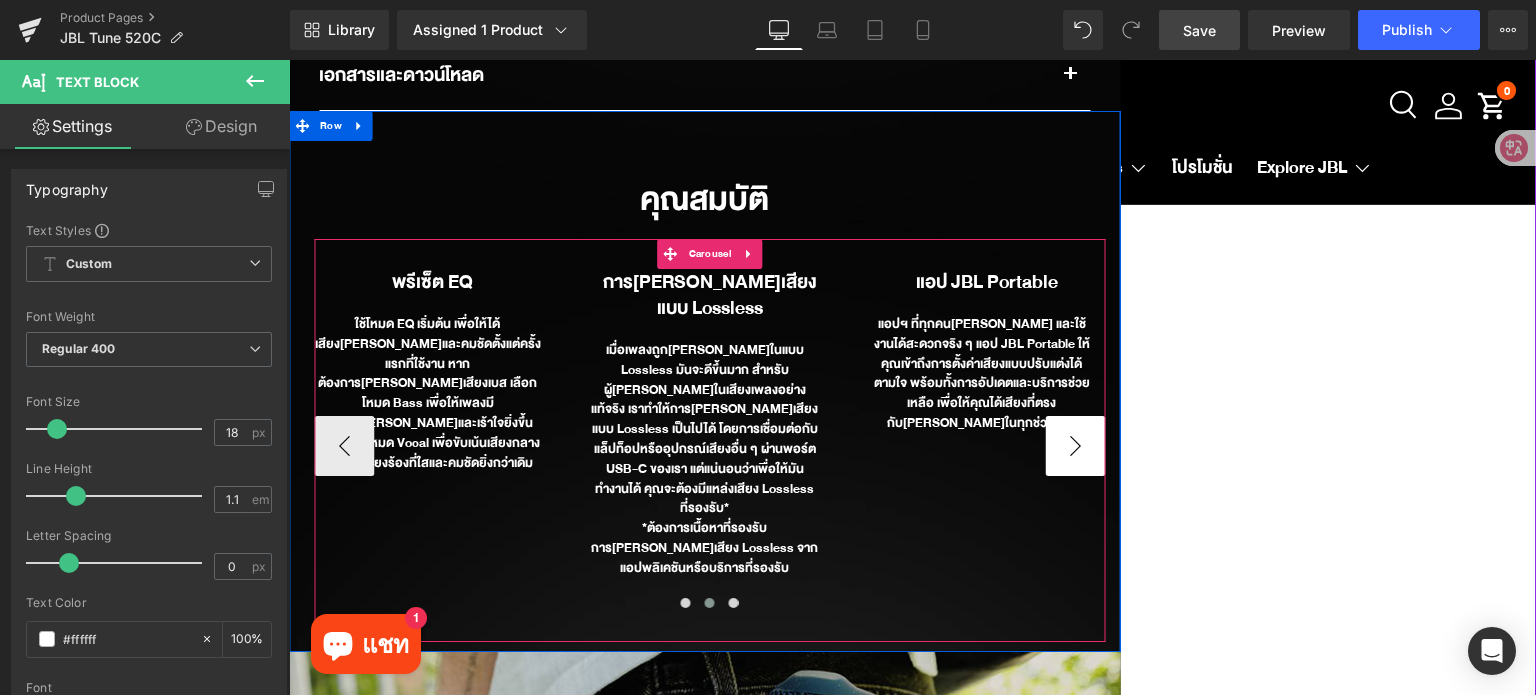 click on "›" at bounding box center (1075, 446) 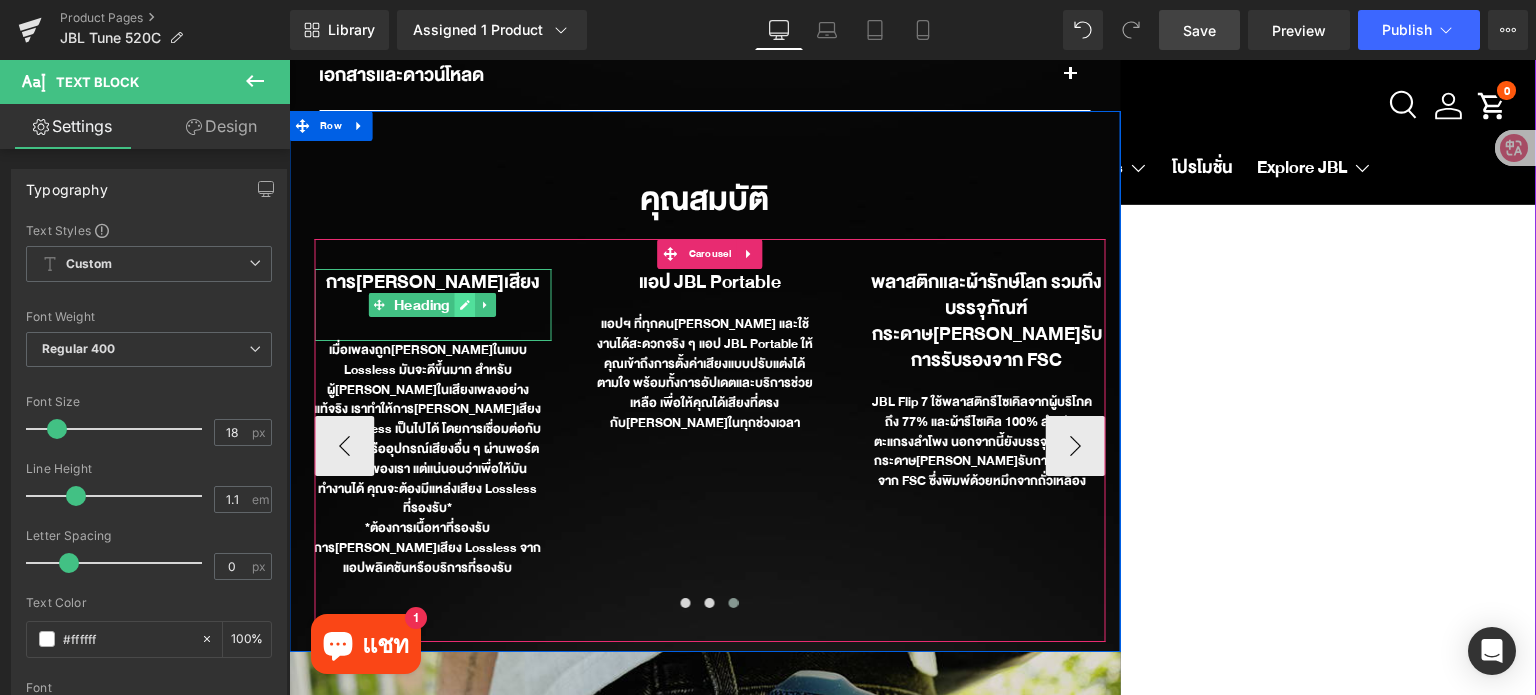 click 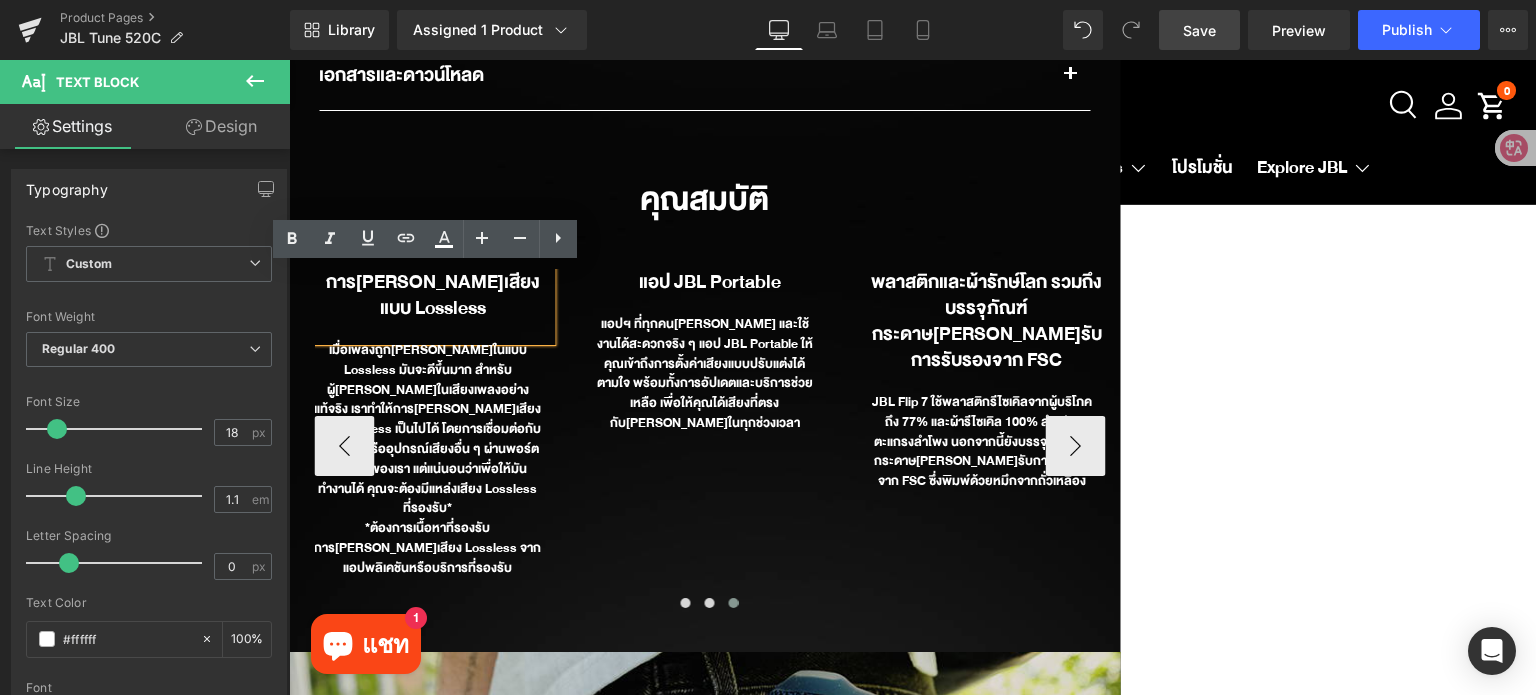 click on "การเล่นเสียงแบบ Lossless" at bounding box center [433, 295] 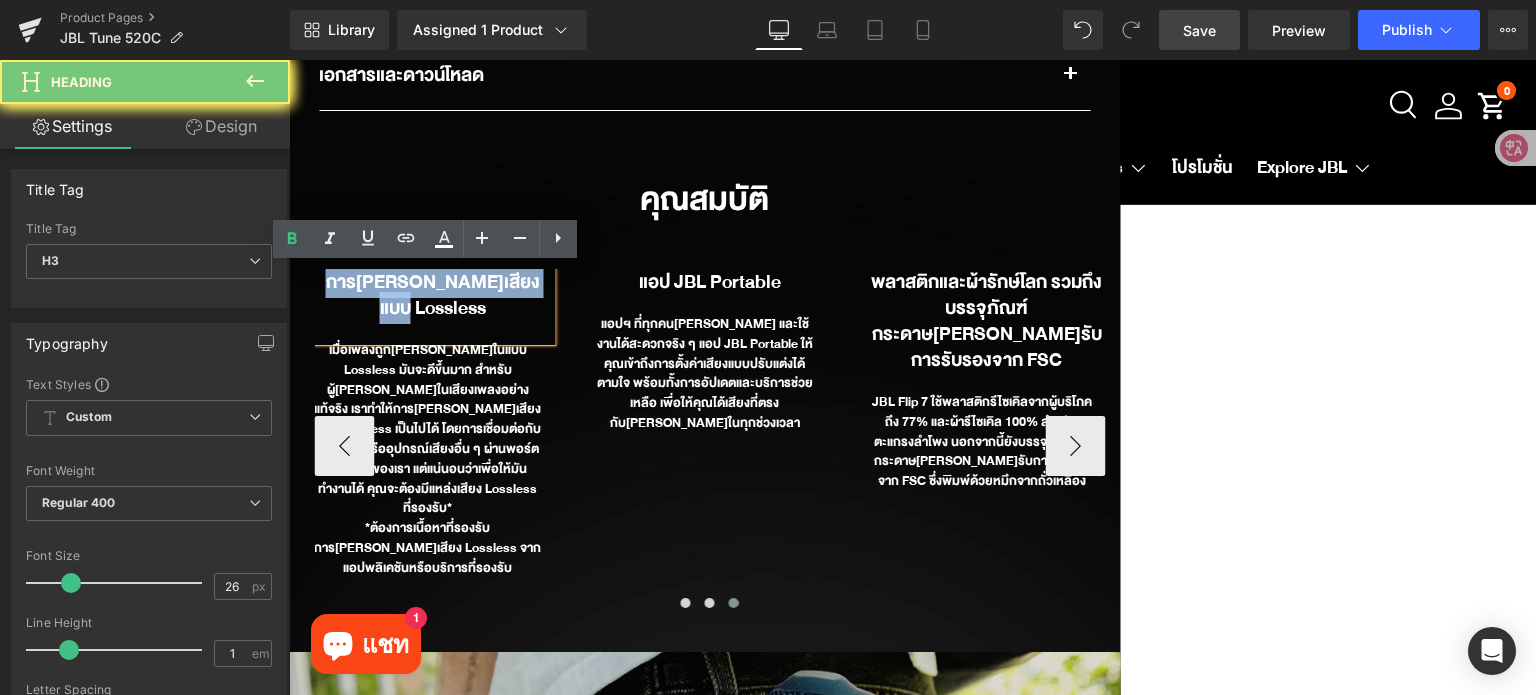 click on "การเล่นเสียงแบบ Lossless" at bounding box center [433, 295] 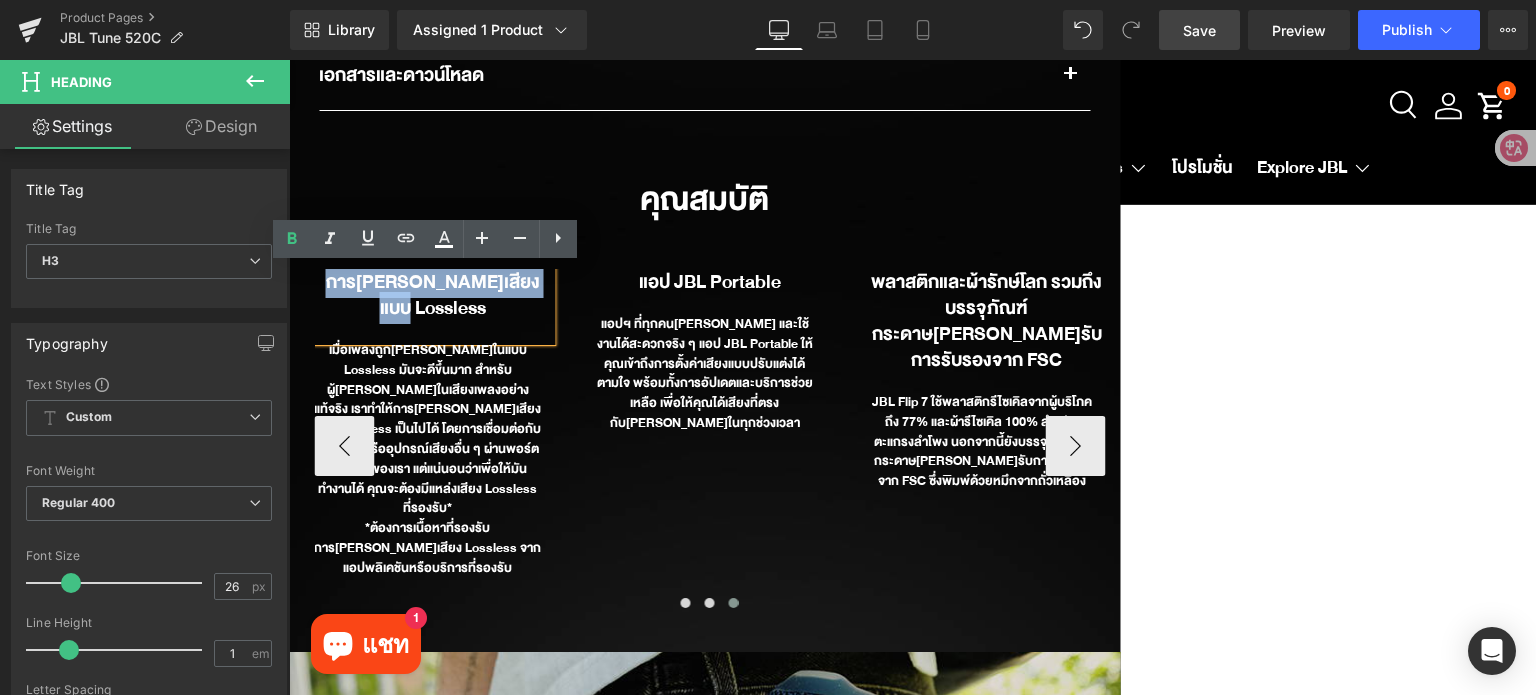 paste 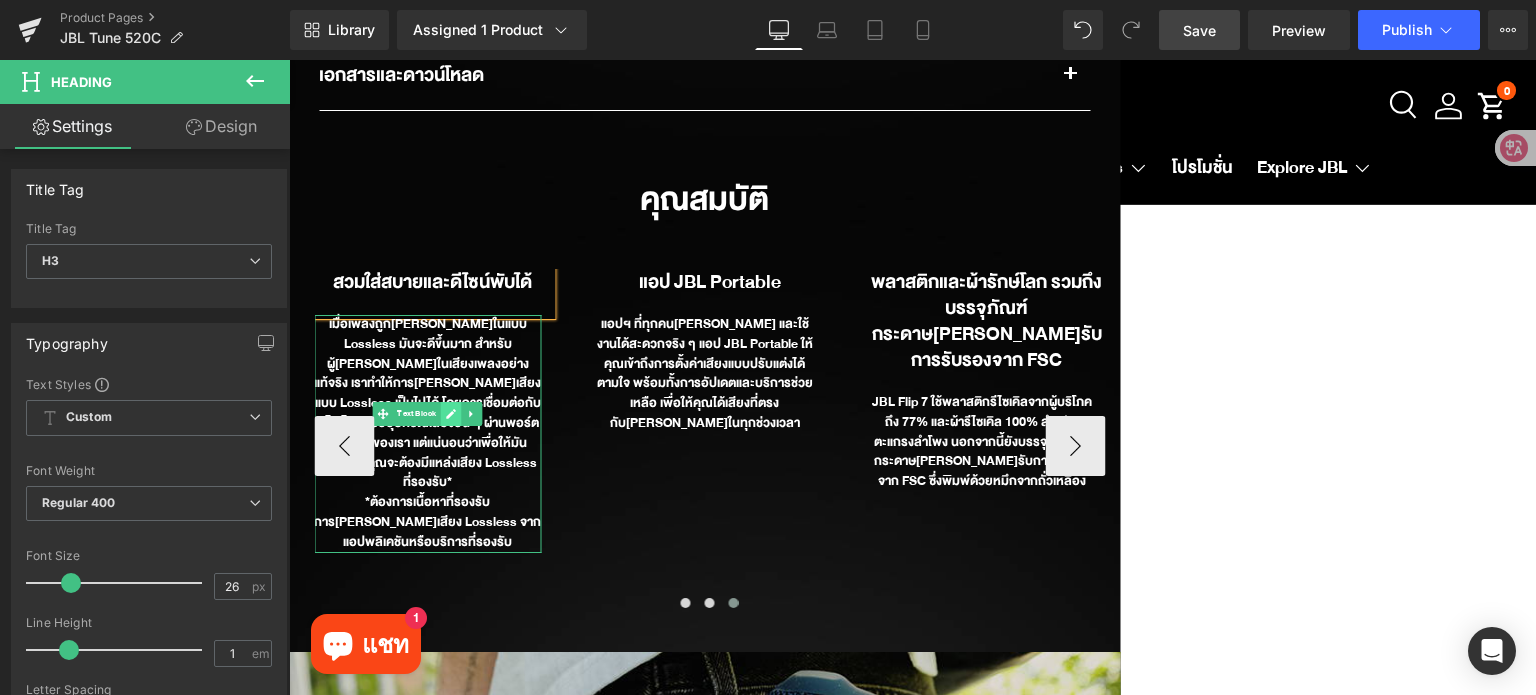 click 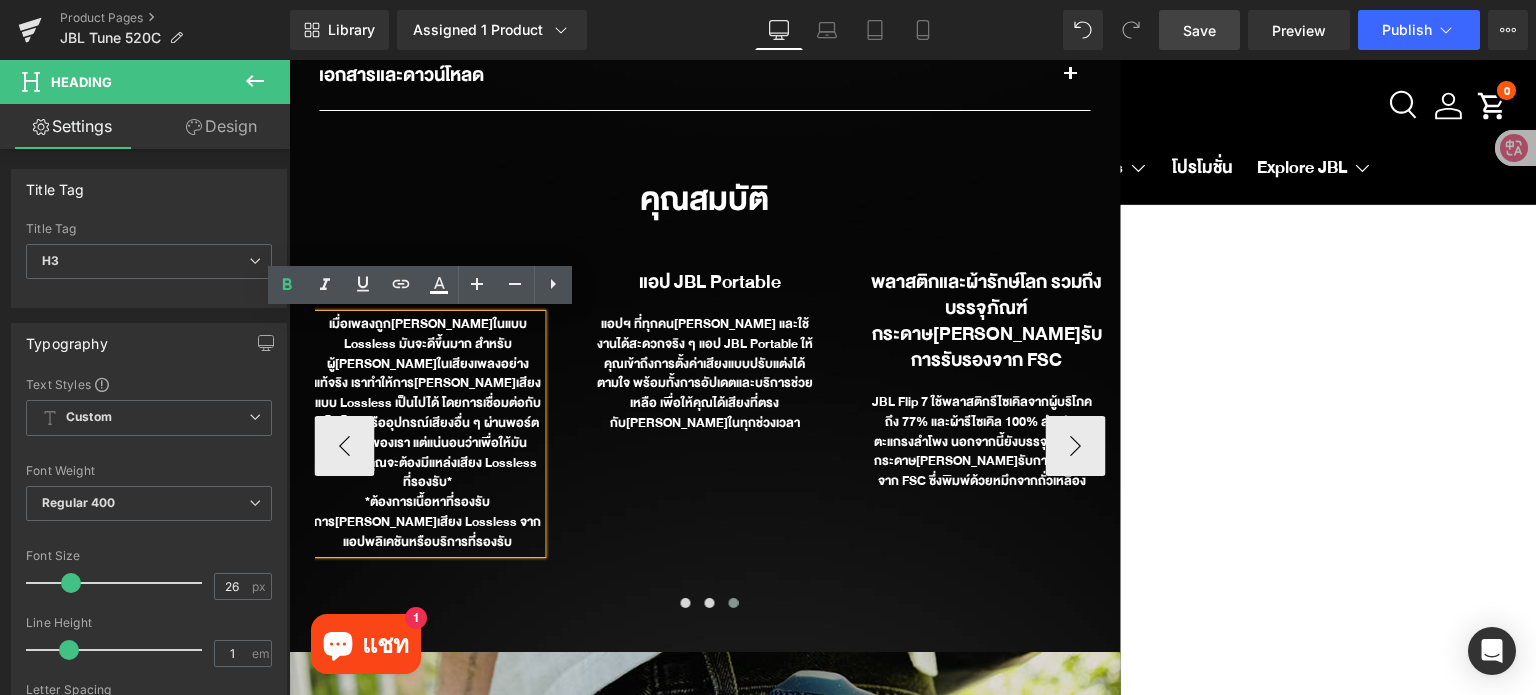 click on "เมื่อเพลงถูกเล่นในแบบ Lossless มันจะดีขึ้นมาก สำหรับผู้ที่หลงใหลในเสียงเพลงอย่างแท้จริง เราทำให้การเล่นเสียงแบบ Lossless เป็นไปได้ โดยการเชื่อมต่อกับแล็ปท็อปหรืออุปกรณ์เสียงอื่น ๆ ผ่านพอร์ต USB-C ของเรา แต่แน่นอนว่าเพื่อให้มันทำงานได้ คุณจะต้องมีแหล่งเสียง Lossless ที่รองรับ*" at bounding box center (427, 404) 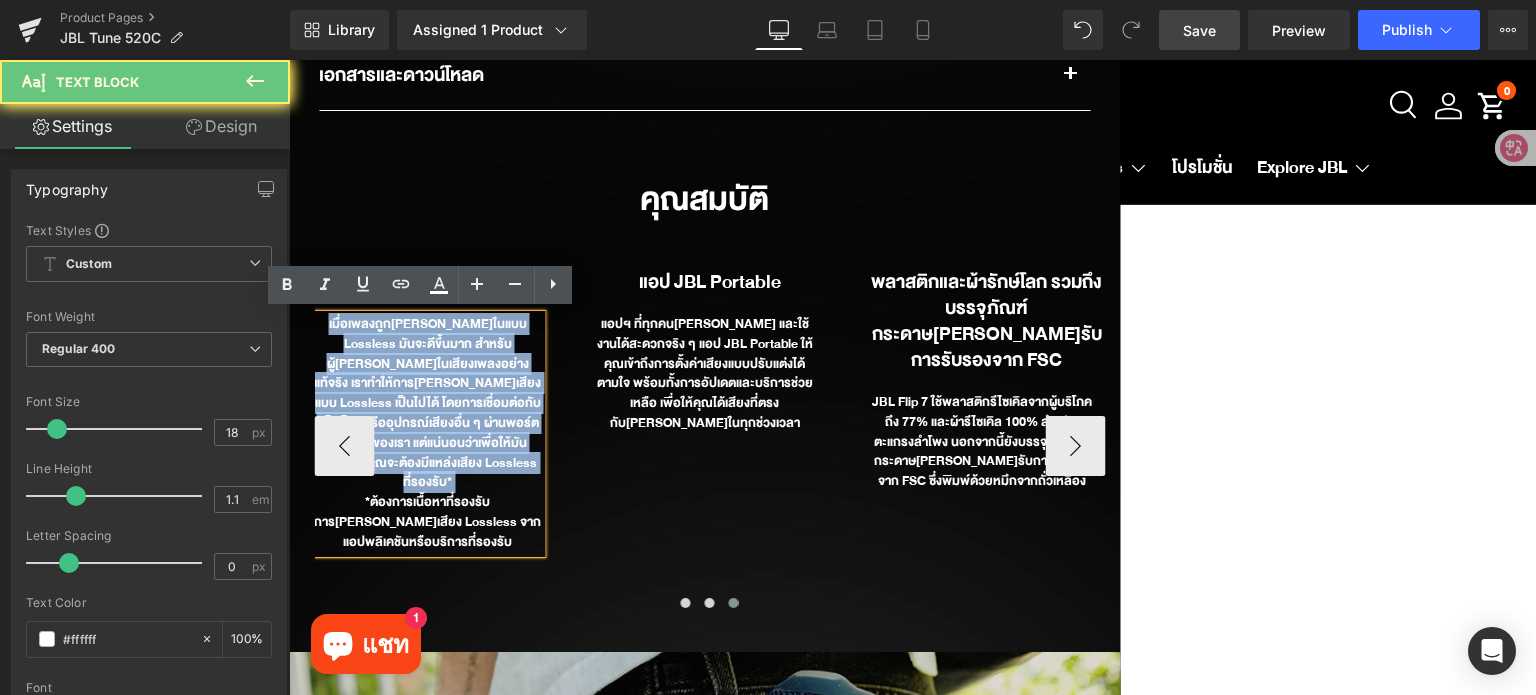 click on "เมื่อเพลงถูกเล่นในแบบ Lossless มันจะดีขึ้นมาก สำหรับผู้ที่หลงใหลในเสียงเพลงอย่างแท้จริง เราทำให้การเล่นเสียงแบบ Lossless เป็นไปได้ โดยการเชื่อมต่อกับแล็ปท็อปหรืออุปกรณ์เสียงอื่น ๆ ผ่านพอร์ต USB-C ของเรา แต่แน่นอนว่าเพื่อให้มันทำงานได้ คุณจะต้องมีแหล่งเสียง Lossless ที่รองรับ*" at bounding box center [427, 404] 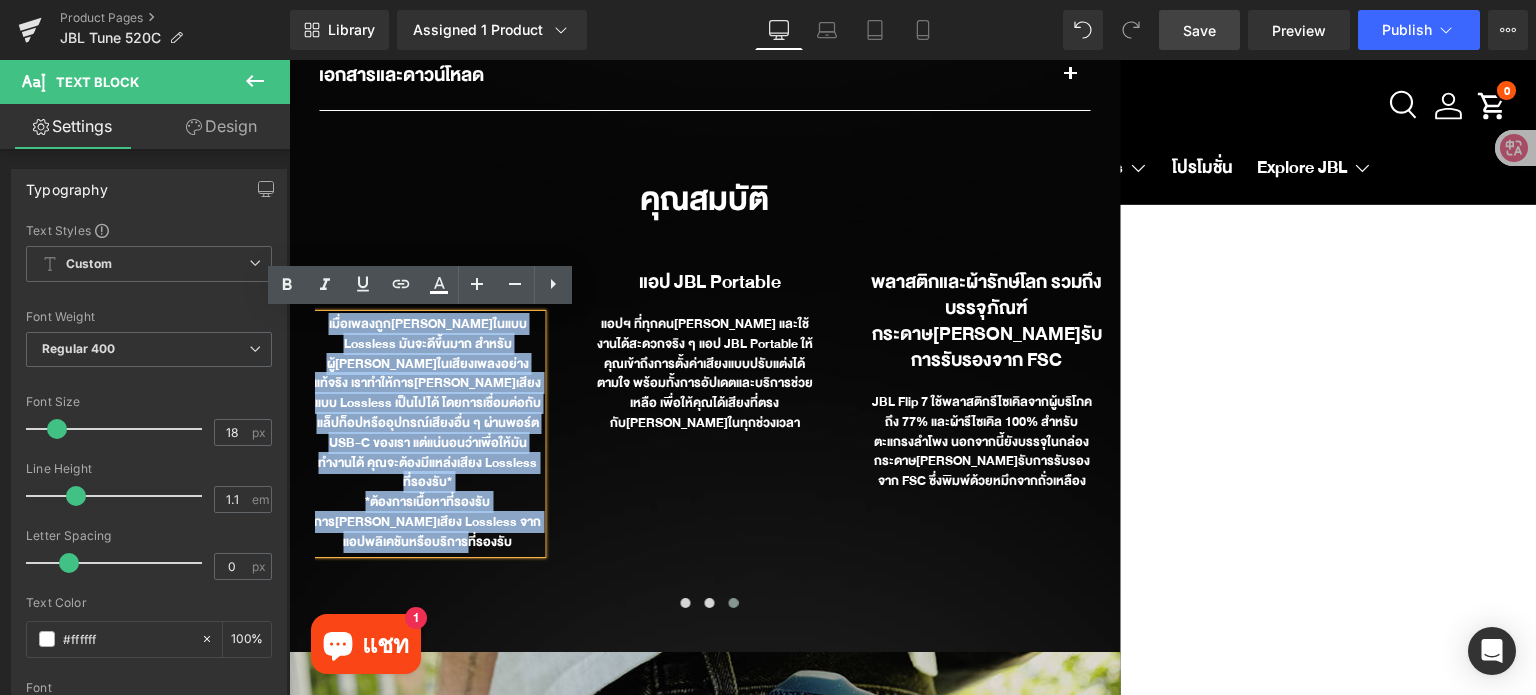 drag, startPoint x: 463, startPoint y: 498, endPoint x: 303, endPoint y: 326, distance: 234.91275 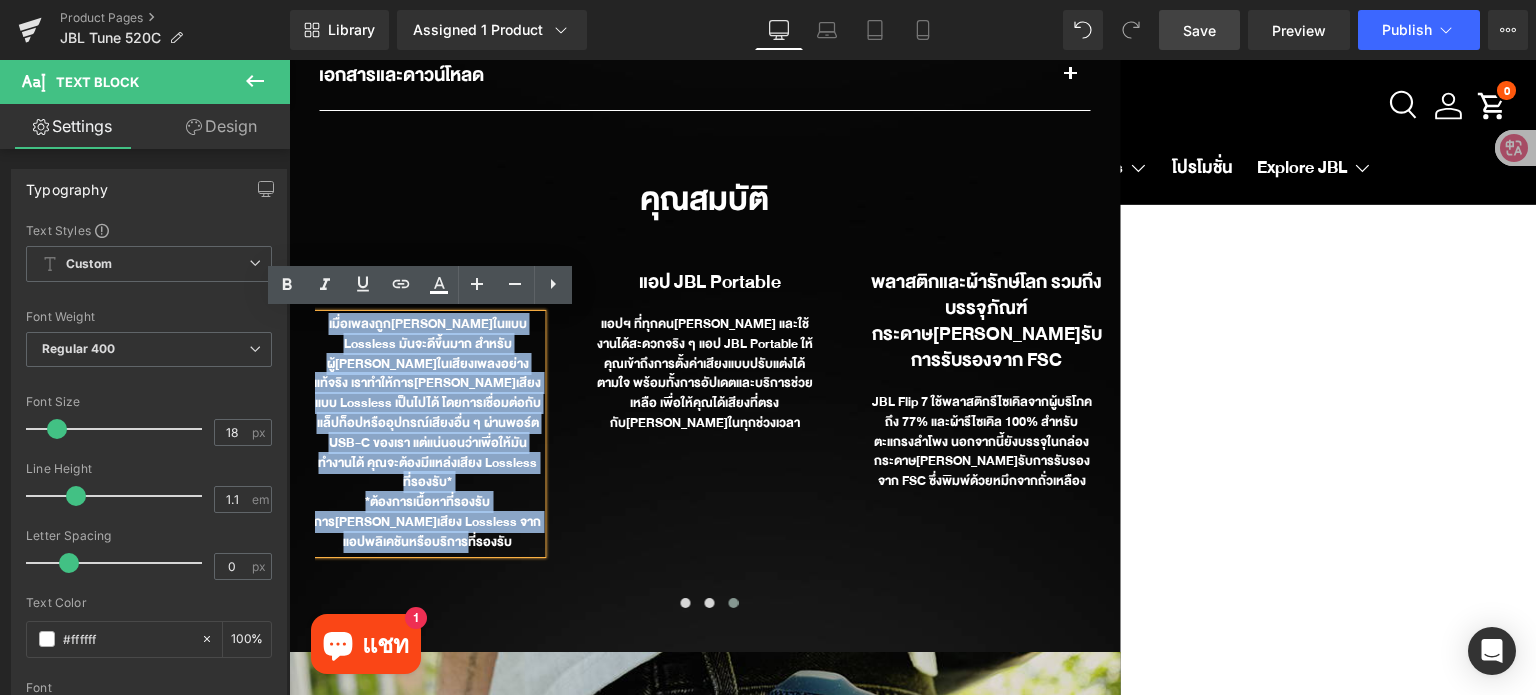 click on "คุณสมบัติ
Heading
Hi-Res audio
Heading
Text Block
Heading         Text Block" at bounding box center (704, 392) 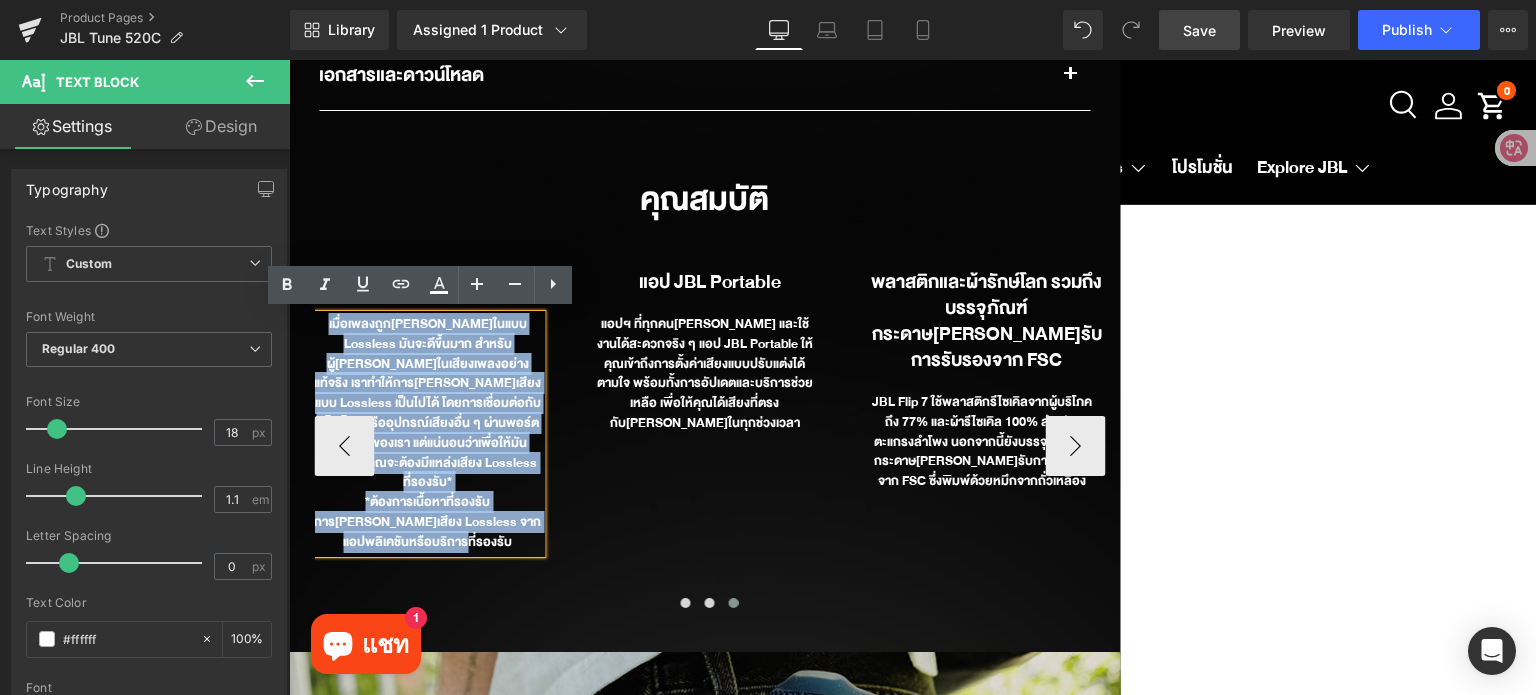 paste 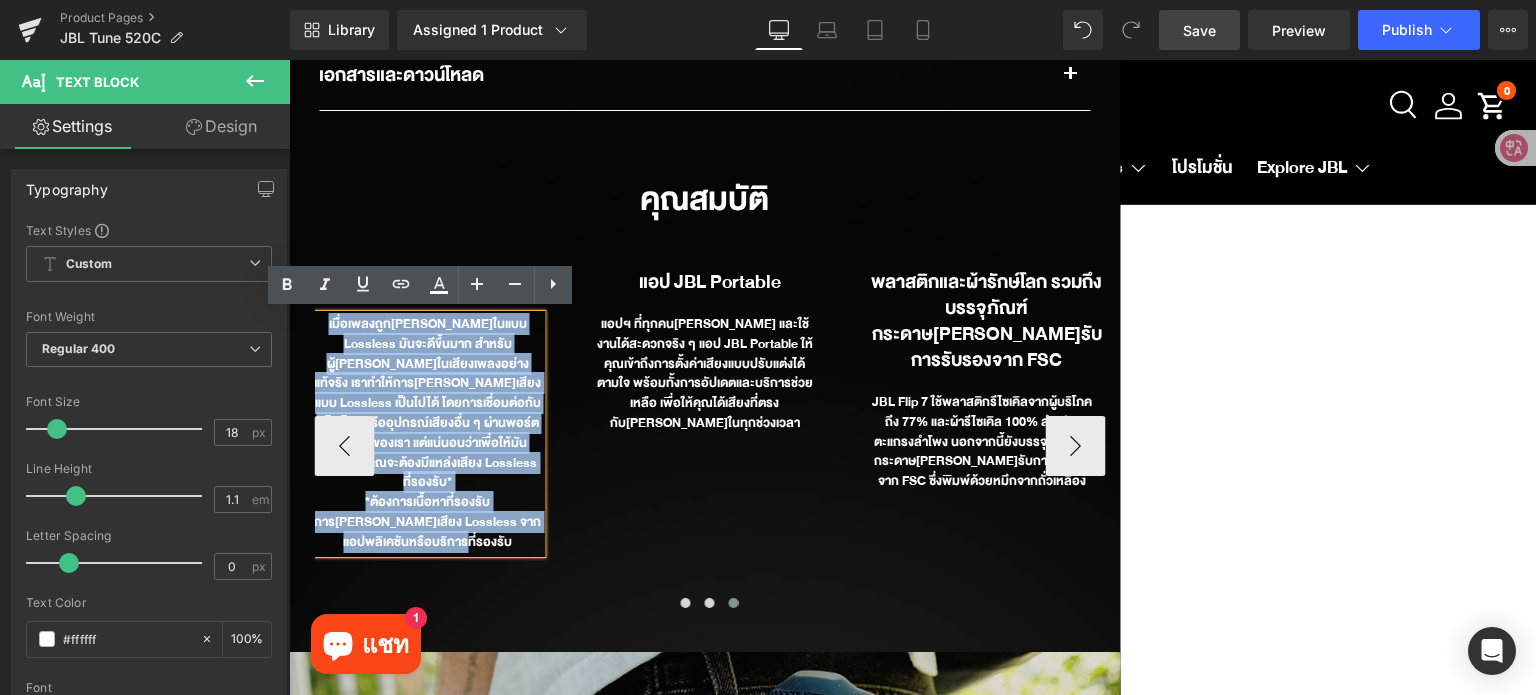 type 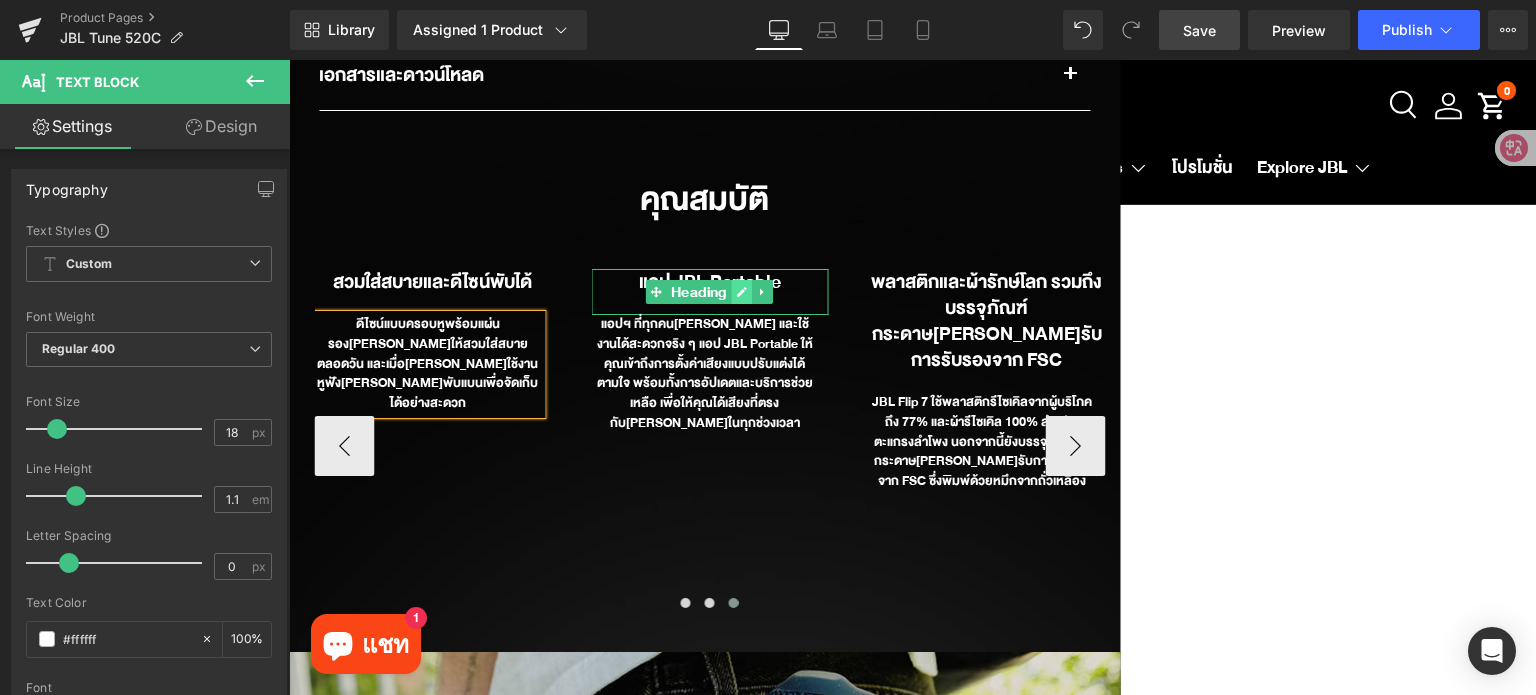 click at bounding box center (742, 292) 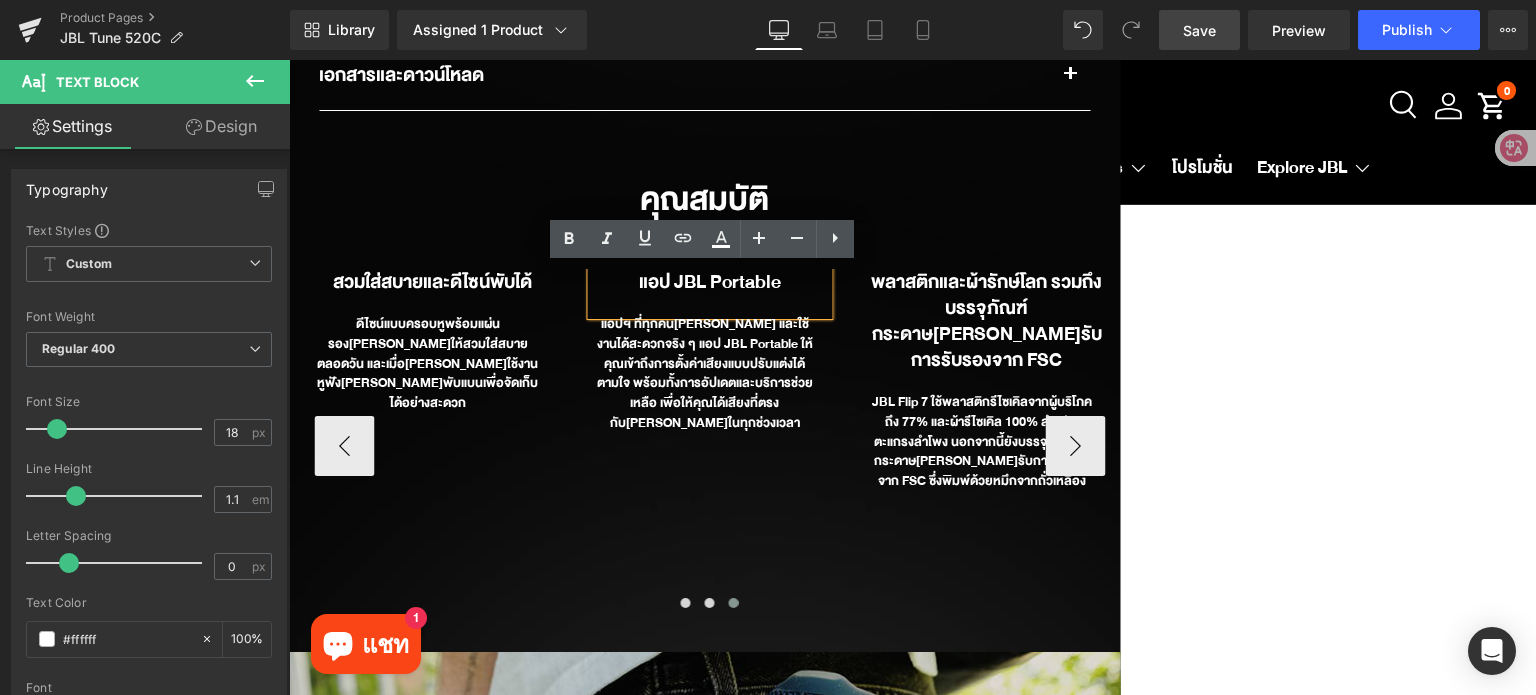 click on "แอป JBL Portable" at bounding box center [710, 282] 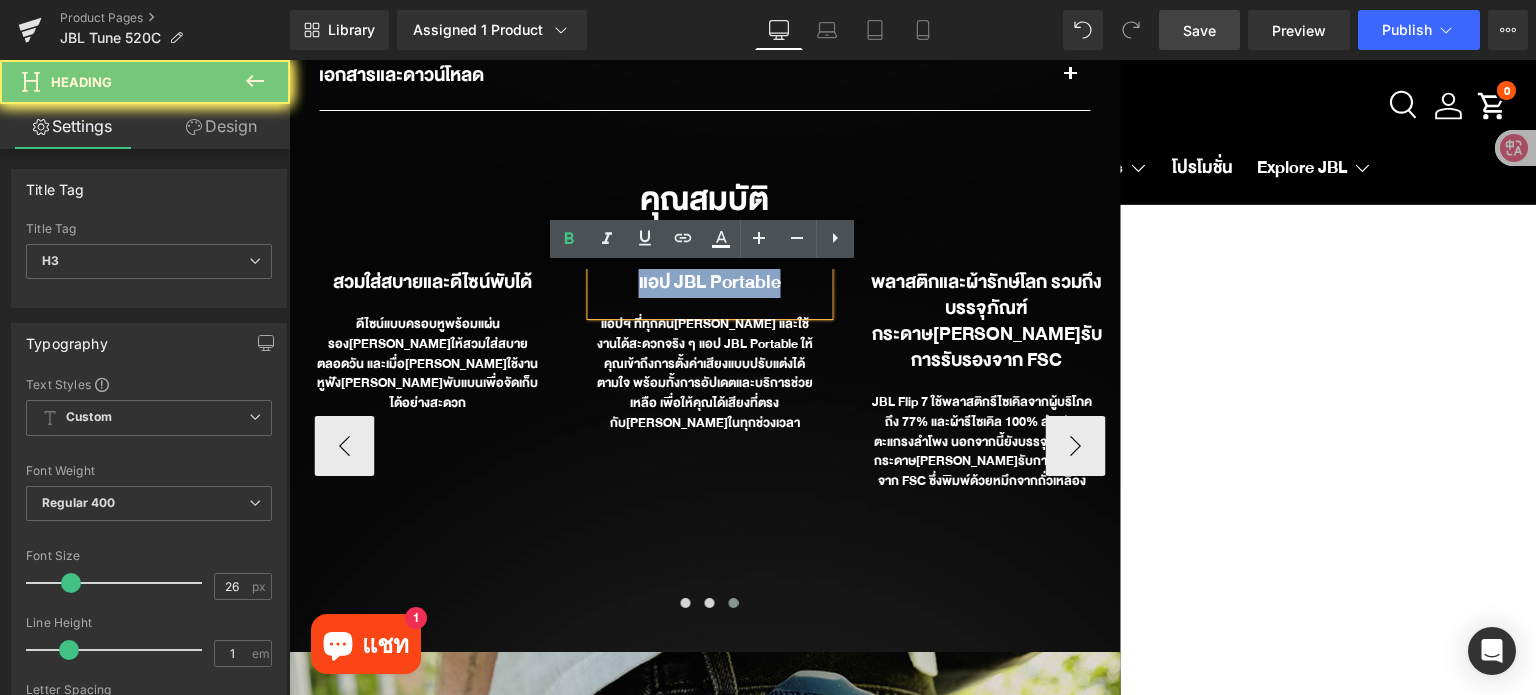 click on "แอป JBL Portable" at bounding box center [710, 282] 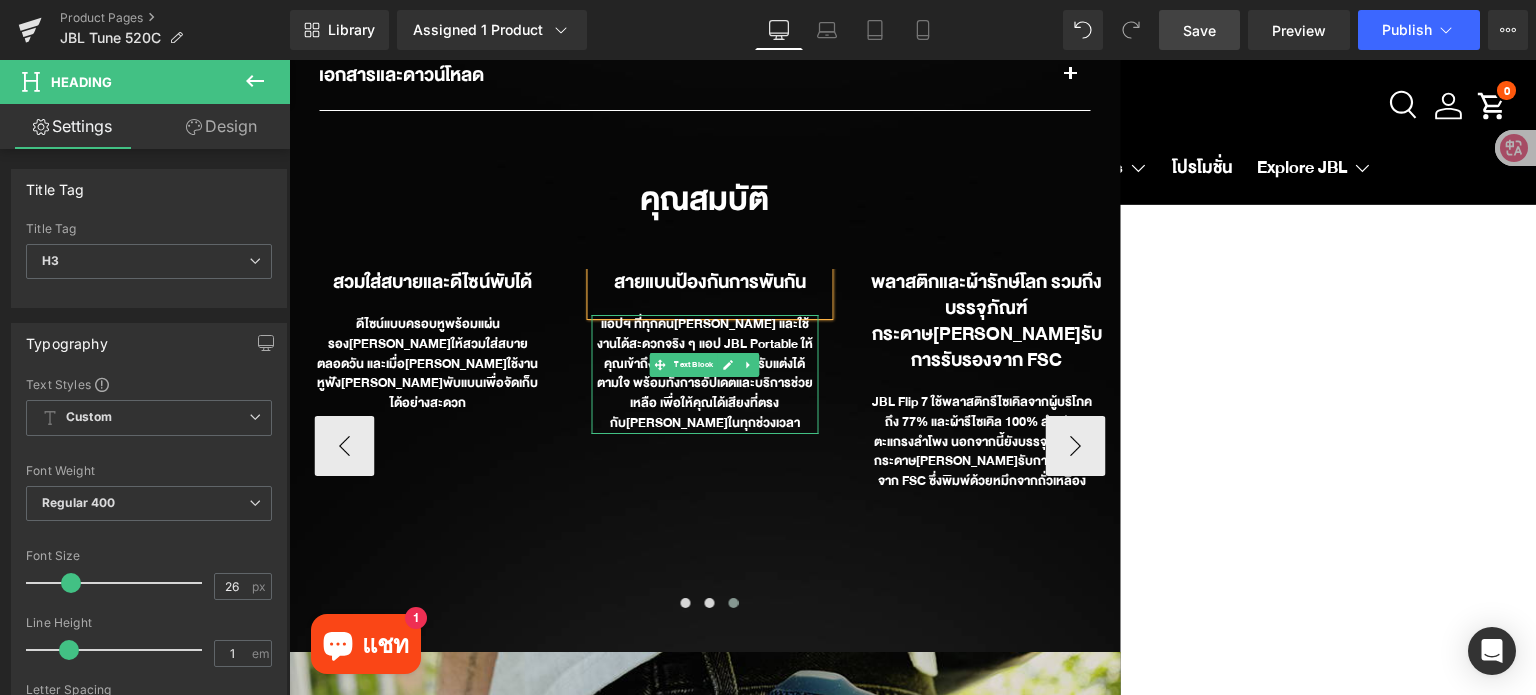 click 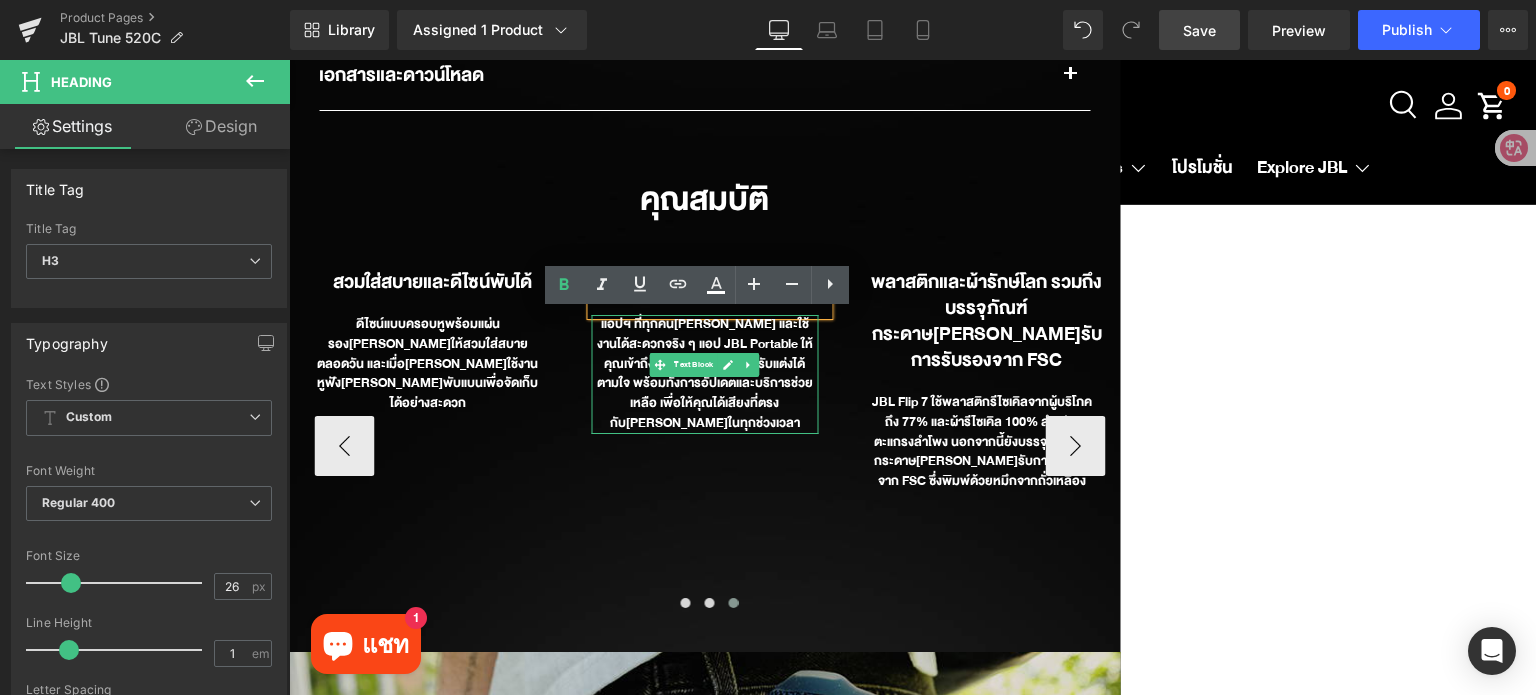 click on "แอปฯ ที่ทุกคนคุ้นเคย และใช้งานได้สะดวกจริง ๆ แอป JBL Portable ให้คุณเข้าถึงการตั้งค่าเสียงแบบปรับแต่งได้ตามใจ พร้อมทั้งการอัปเดตและบริการช่วยเหลือ เพื่อให้คุณได้เสียงที่ตรงกับอารมณ์ในทุกช่วงเวลา" at bounding box center (704, 374) 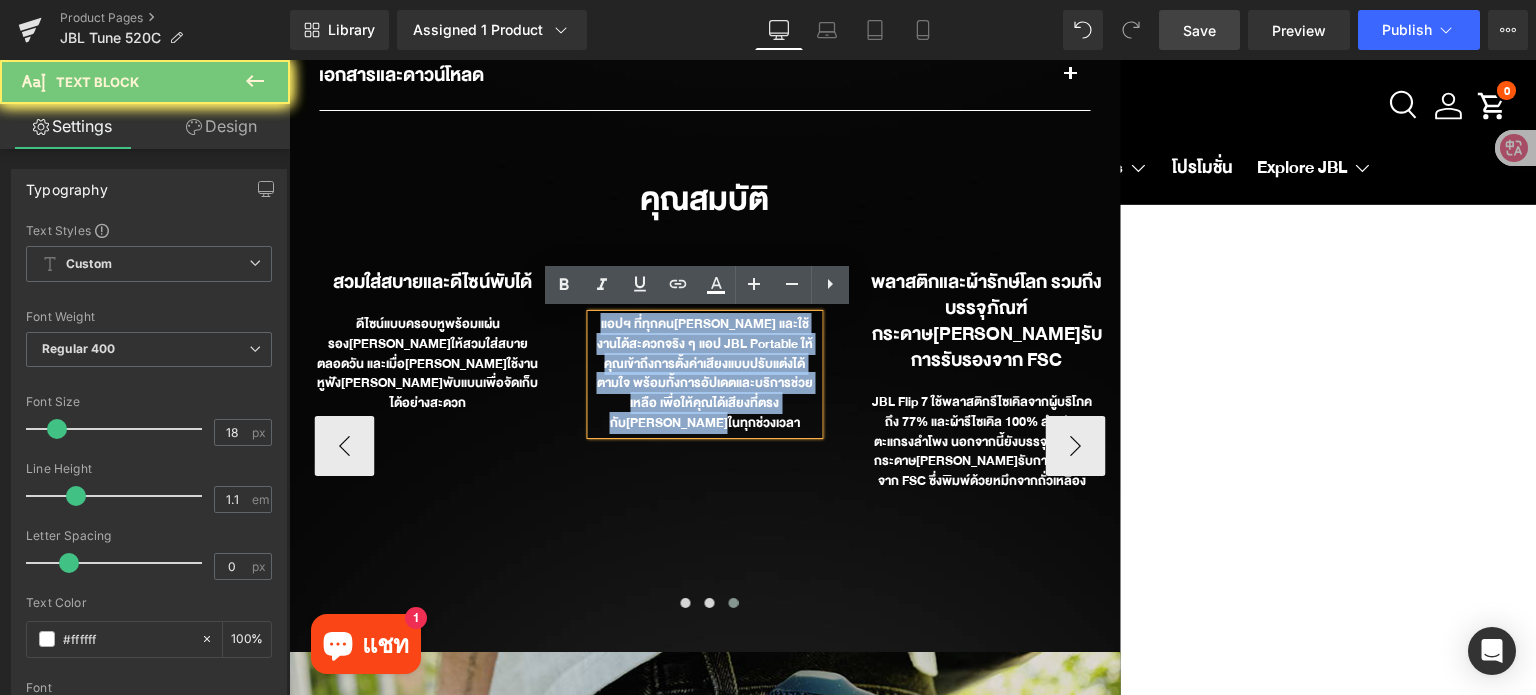 click on "แอปฯ ที่ทุกคนคุ้นเคย และใช้งานได้สะดวกจริง ๆ แอป JBL Portable ให้คุณเข้าถึงการตั้งค่าเสียงแบบปรับแต่งได้ตามใจ พร้อมทั้งการอัปเดตและบริการช่วยเหลือ เพื่อให้คุณได้เสียงที่ตรงกับอารมณ์ในทุกช่วงเวลา" at bounding box center (704, 374) 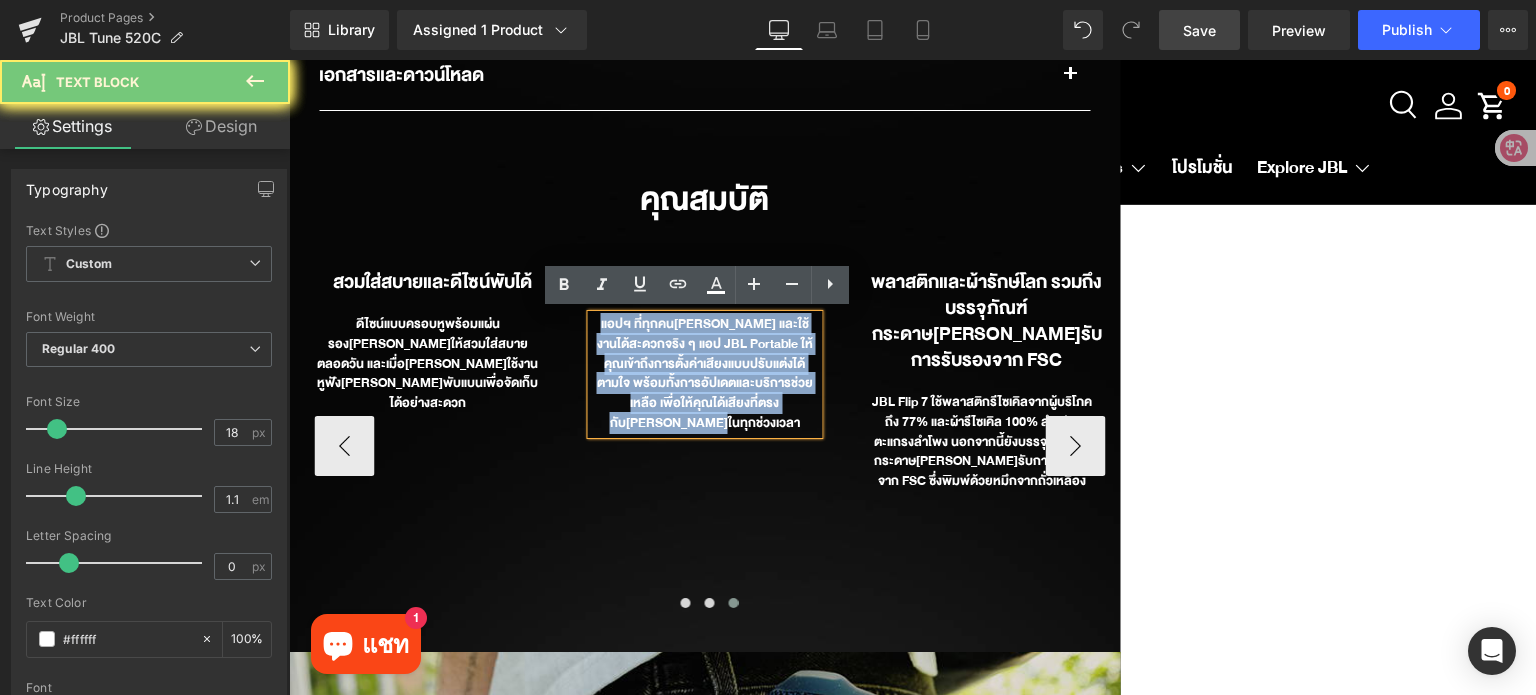 paste 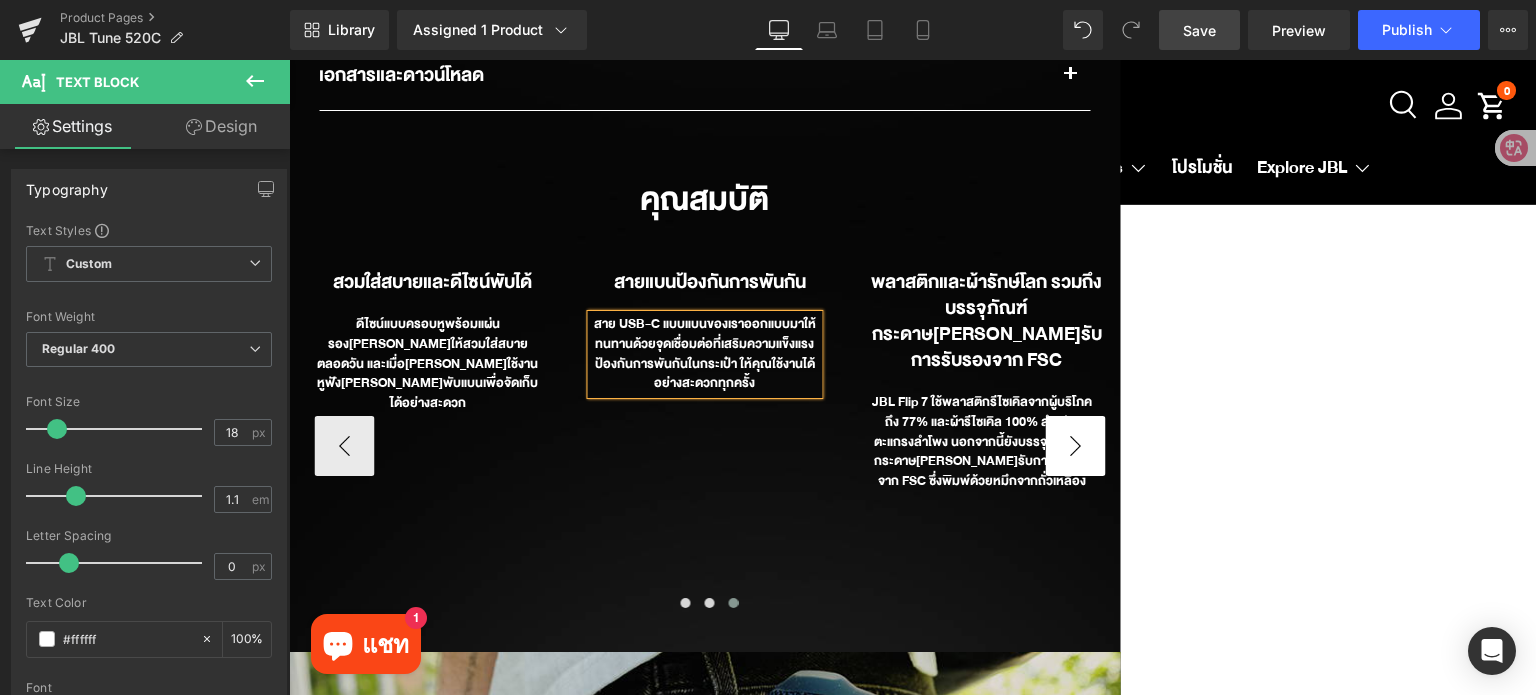 click on "›" at bounding box center [1075, 446] 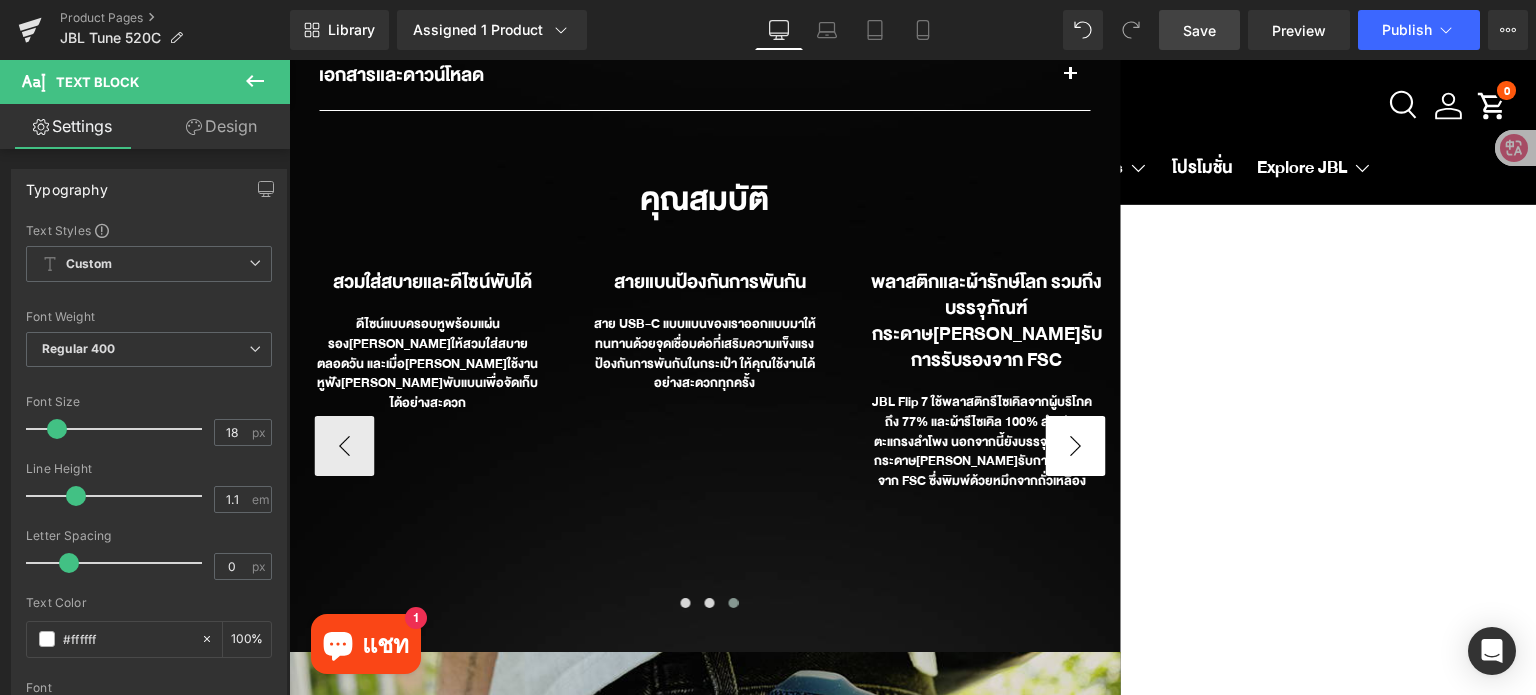click on "›" at bounding box center [1075, 446] 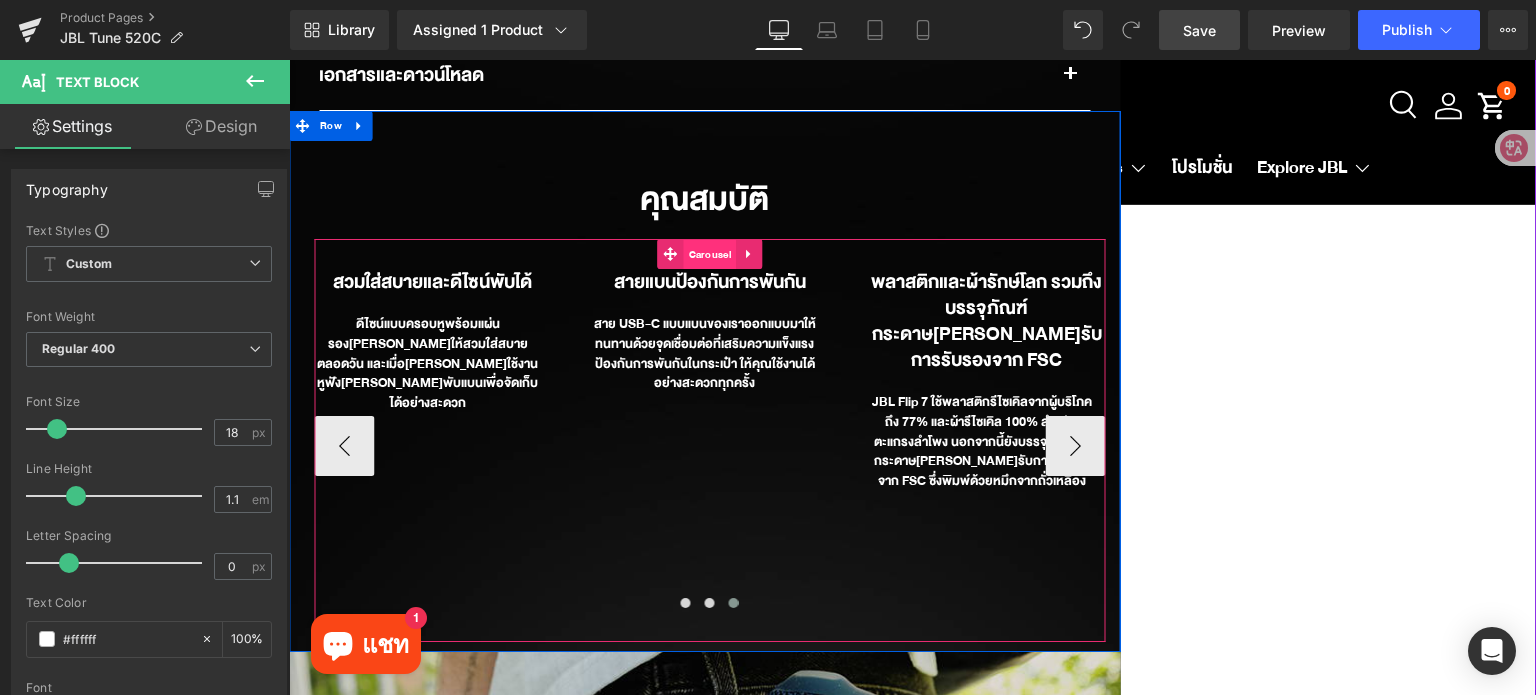 click on "Carousel" at bounding box center (710, 255) 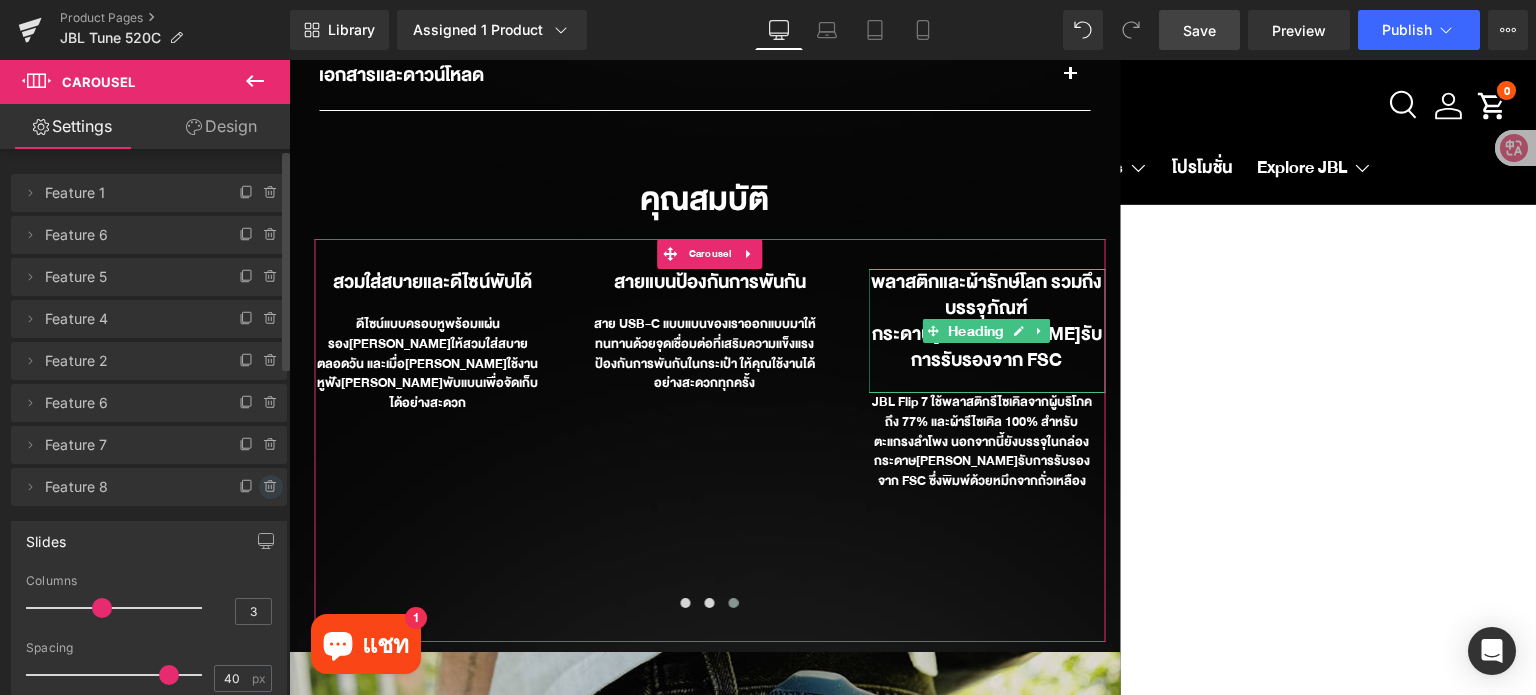 click 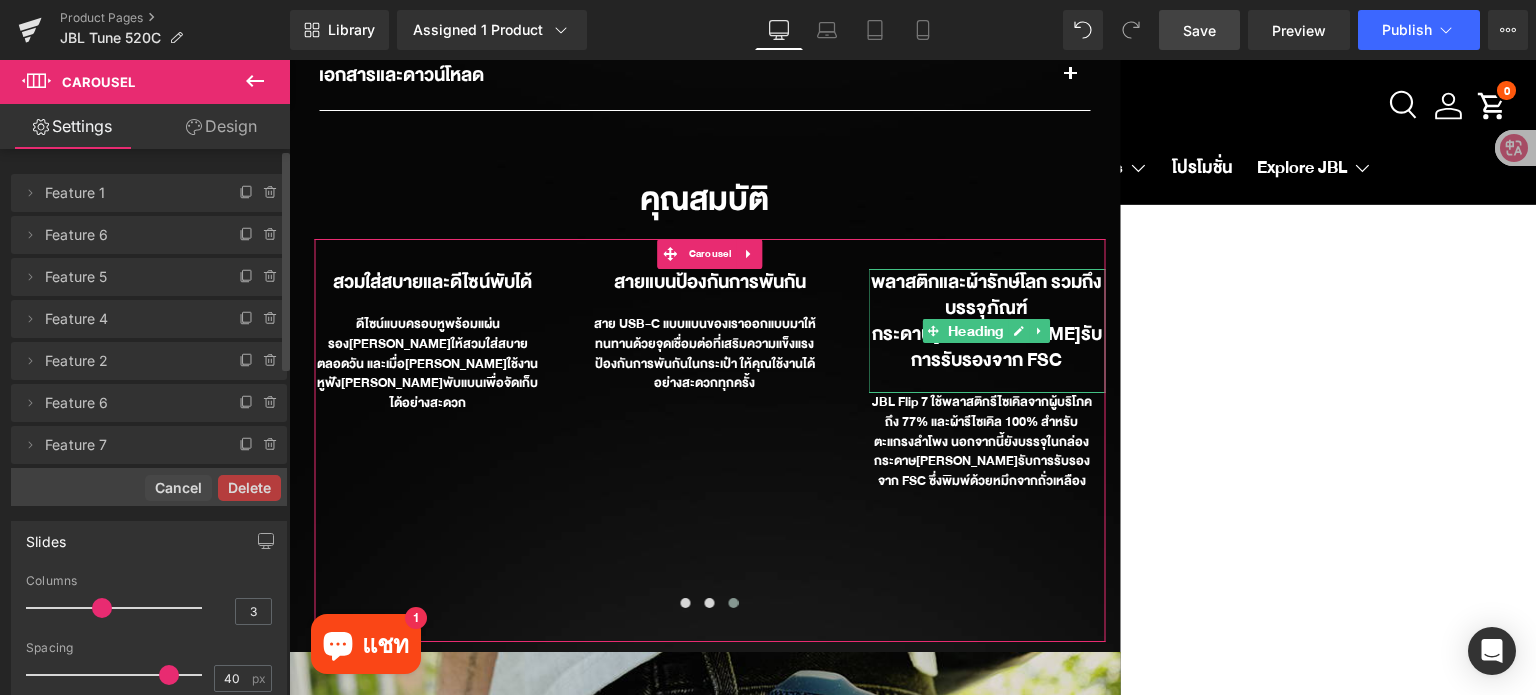 drag, startPoint x: 257, startPoint y: 491, endPoint x: 854, endPoint y: 589, distance: 604.9901 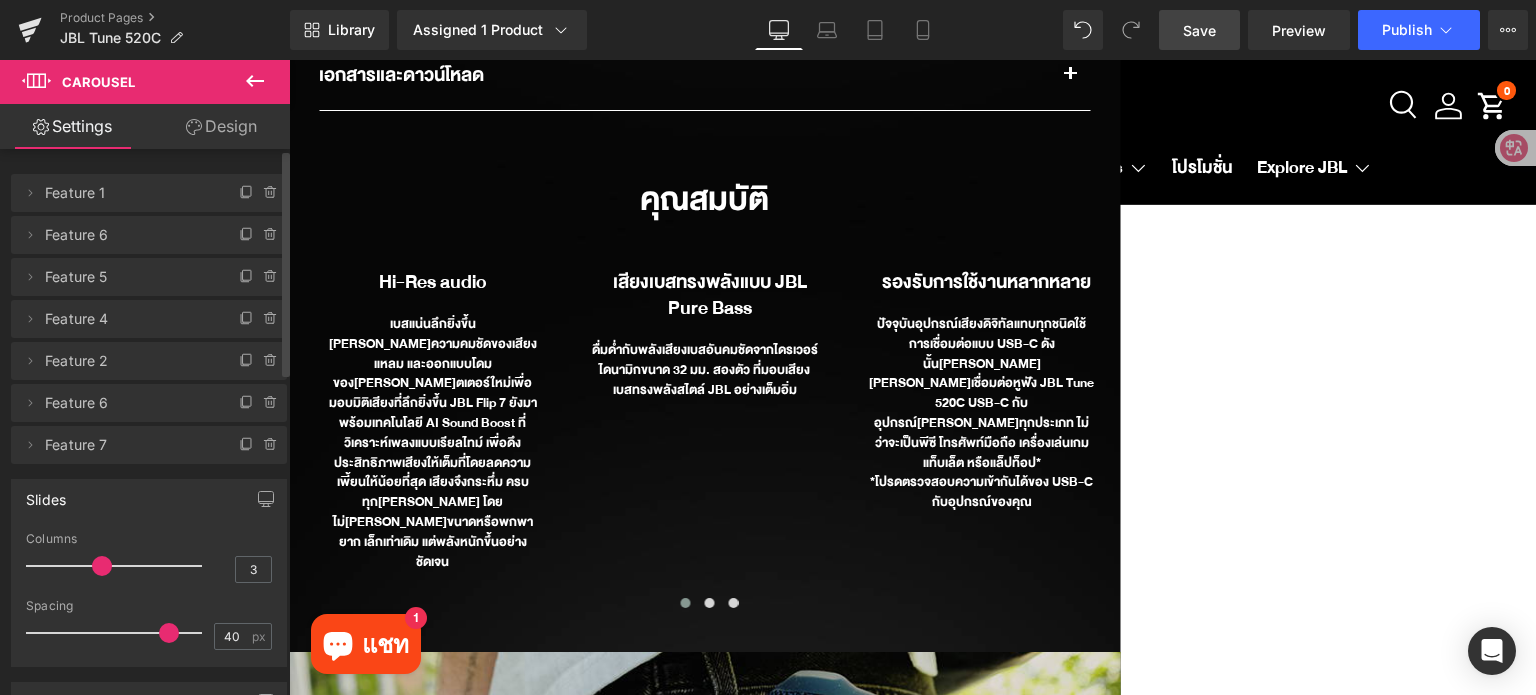 click on "Save" at bounding box center [1199, 30] 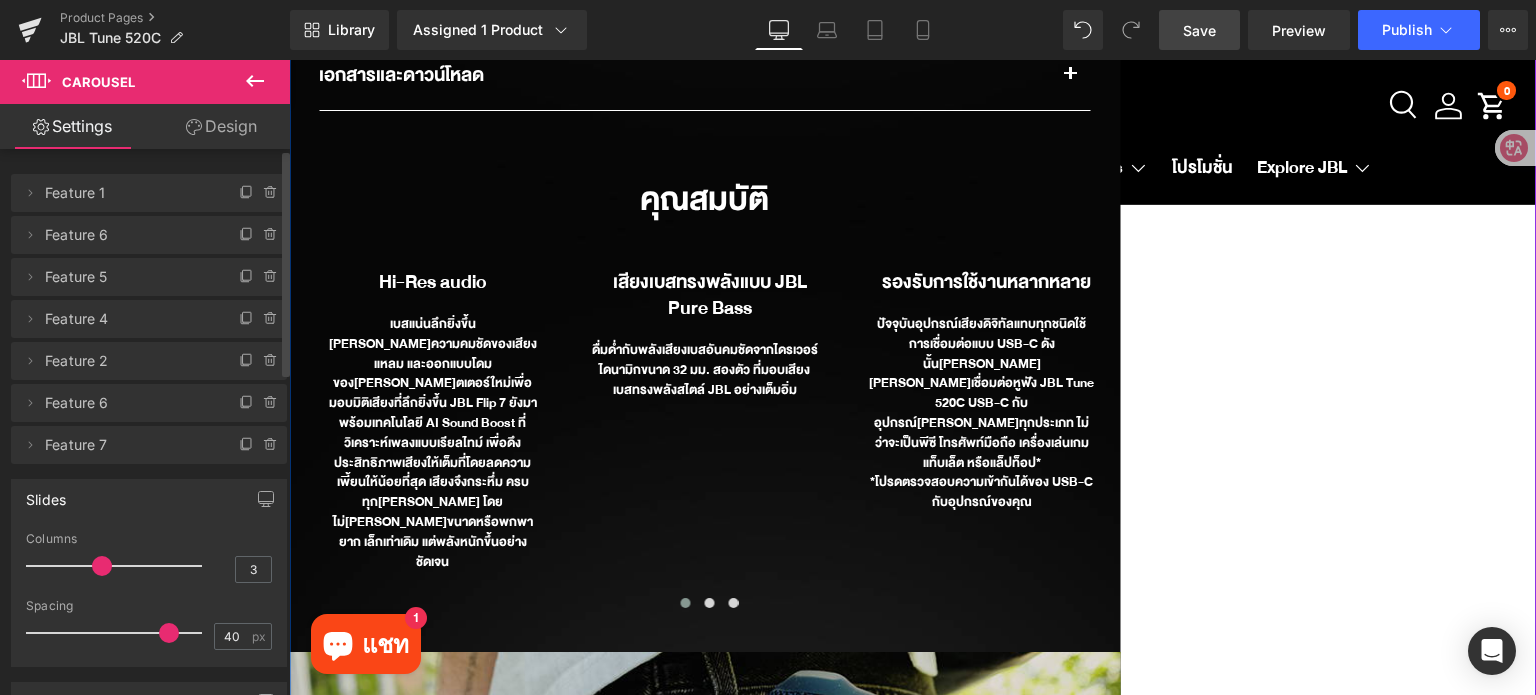 click on "JBL Tune 520C USB-C
(P) Title
฿ 1,490.00
฿ 0
SAVE
-148900%
(P) Price Row         New Text Block         Row
Sale Off
(P) Image
‹" at bounding box center (912, -728) 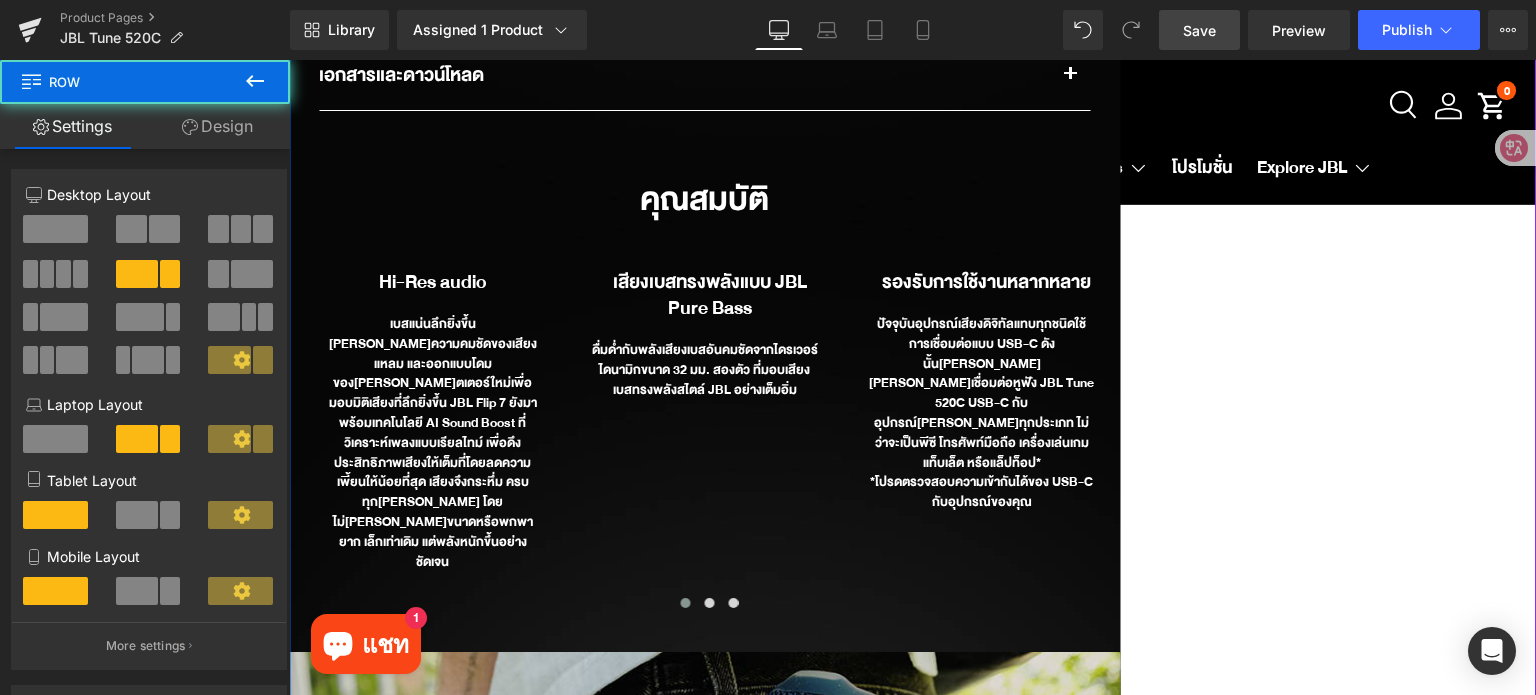 click on "JBL Tune 520C USB-C
(P) Title
฿ 1,490.00
฿ 0
SAVE
-148900%
(P) Price Row         New Text Block         Row
Sale Off
(P) Image
‹" at bounding box center (912, -728) 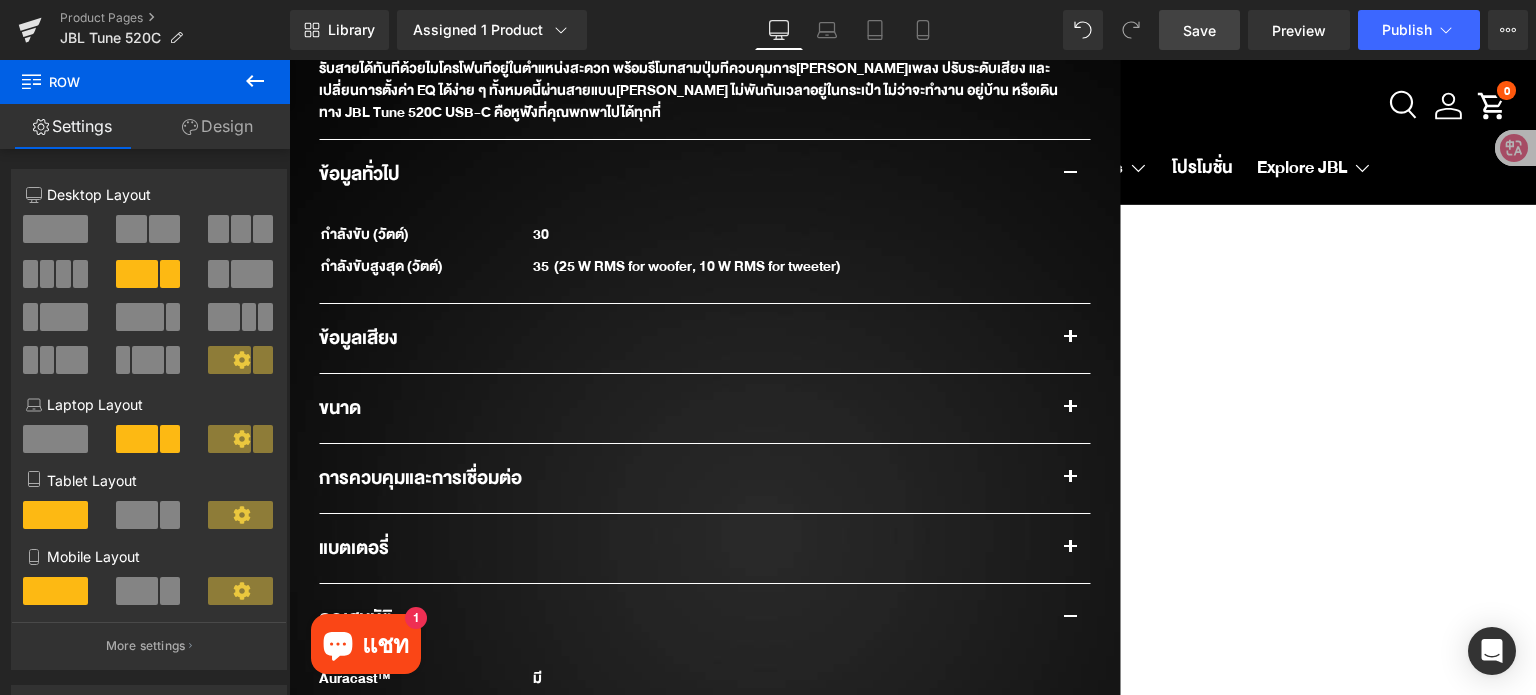 scroll, scrollTop: 1701, scrollLeft: 0, axis: vertical 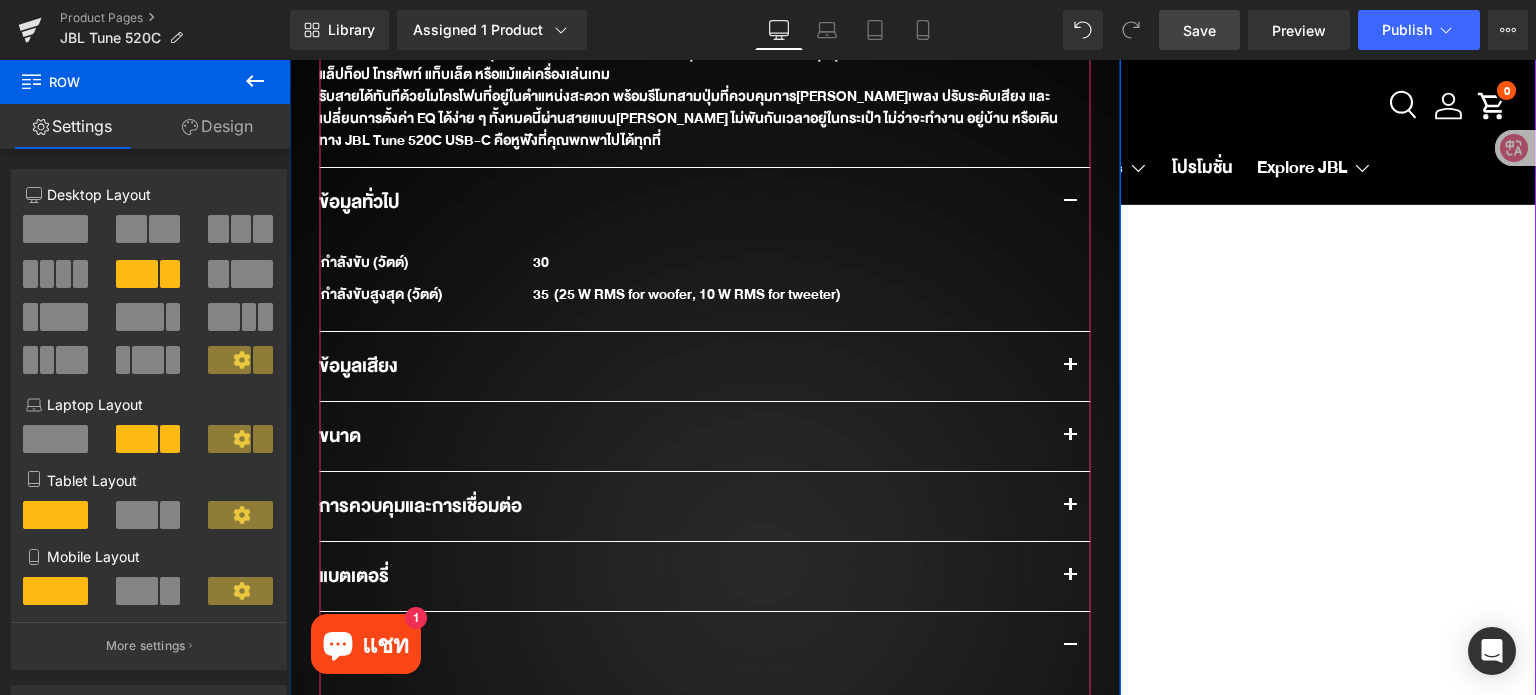 drag, startPoint x: 1073, startPoint y: 365, endPoint x: 1522, endPoint y: 381, distance: 449.28497 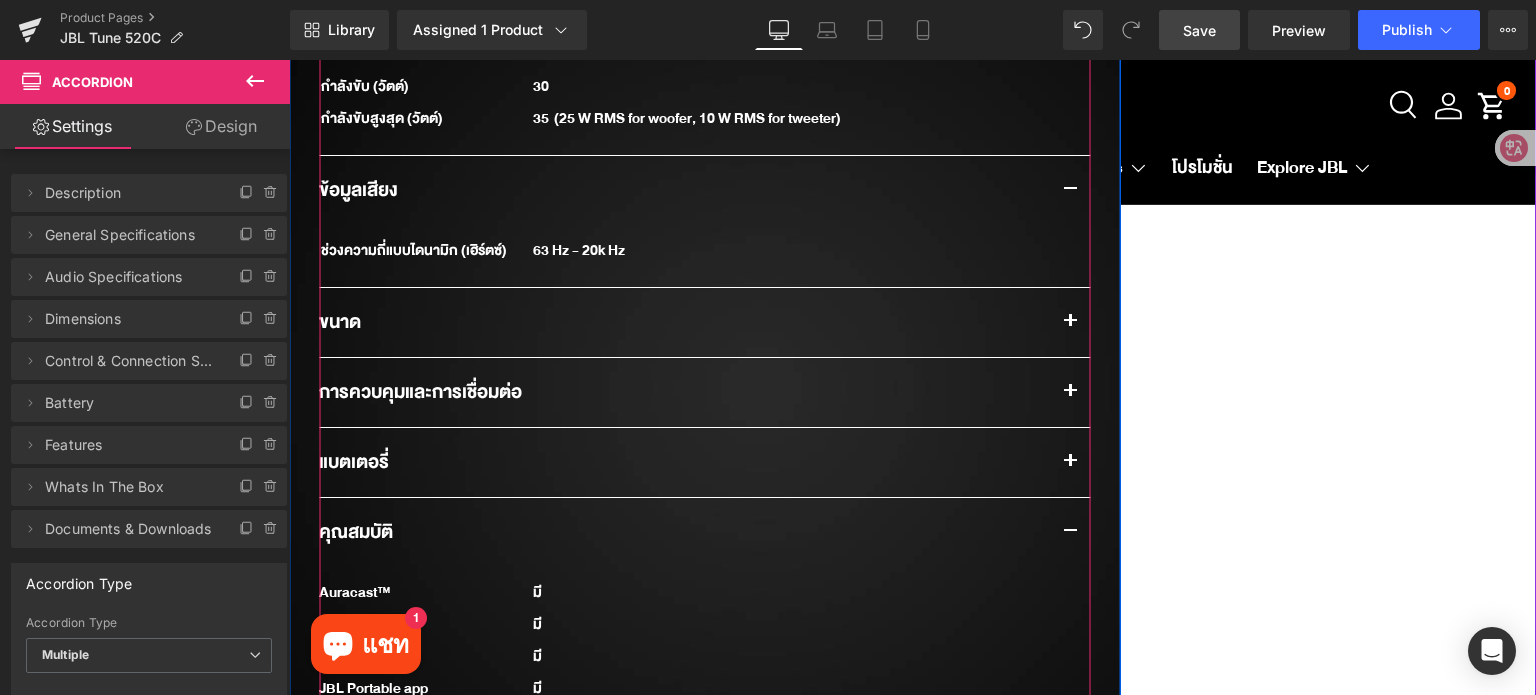 scroll, scrollTop: 1901, scrollLeft: 0, axis: vertical 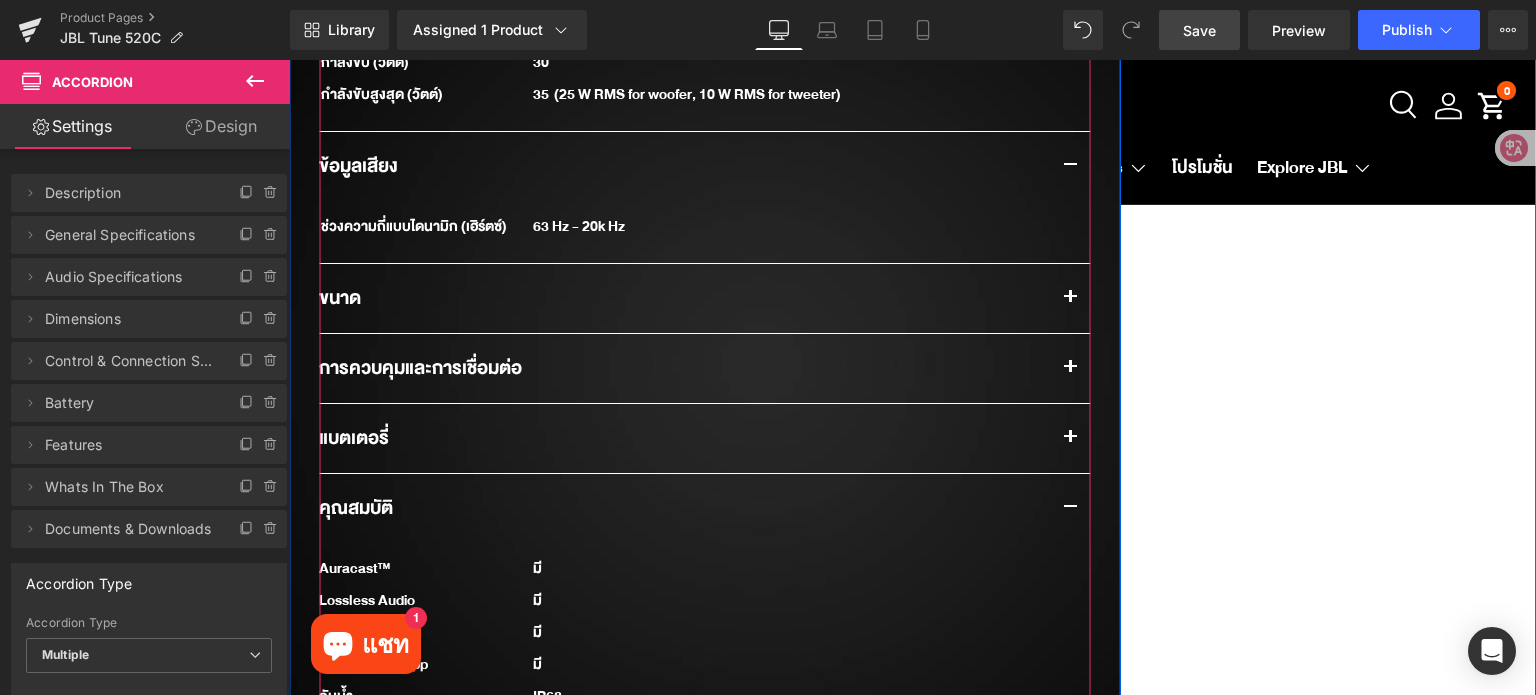 click at bounding box center [1070, 298] 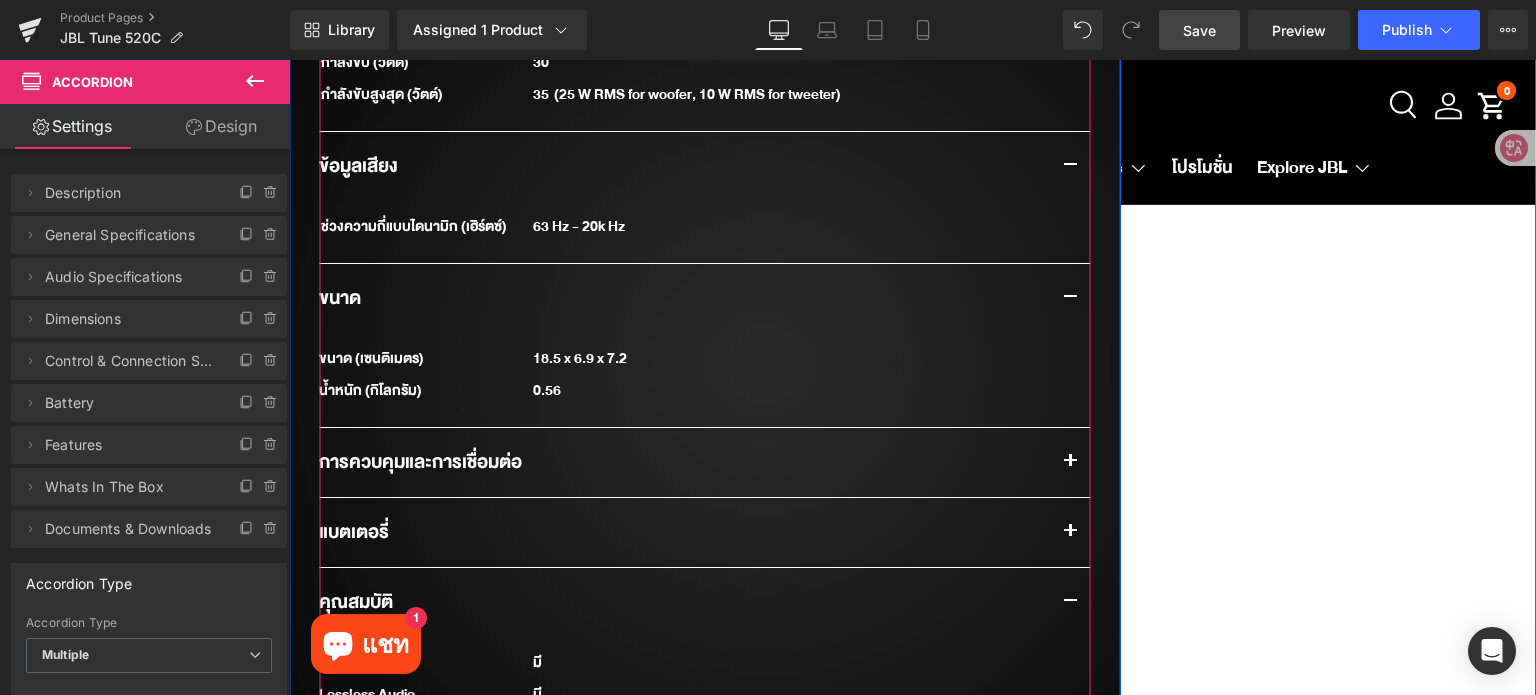 click at bounding box center [1070, 462] 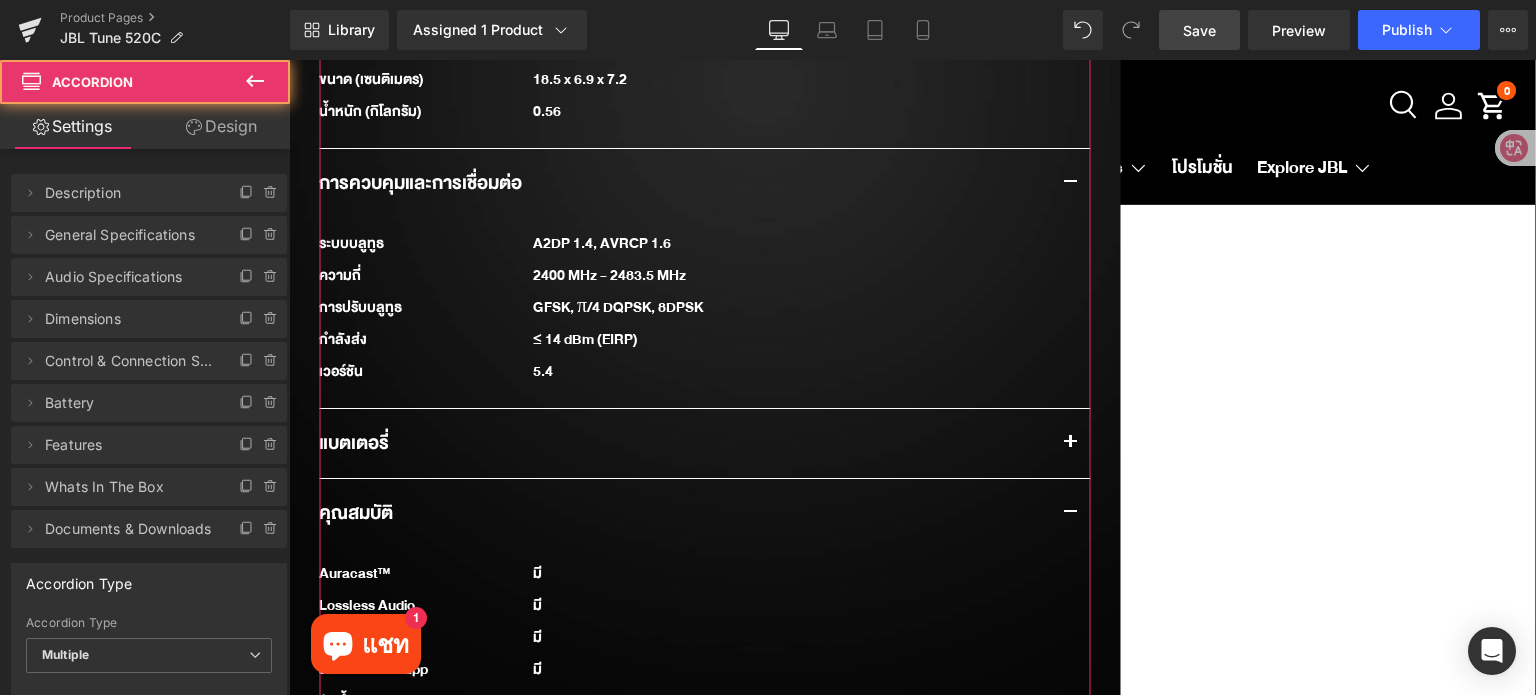 scroll, scrollTop: 2201, scrollLeft: 0, axis: vertical 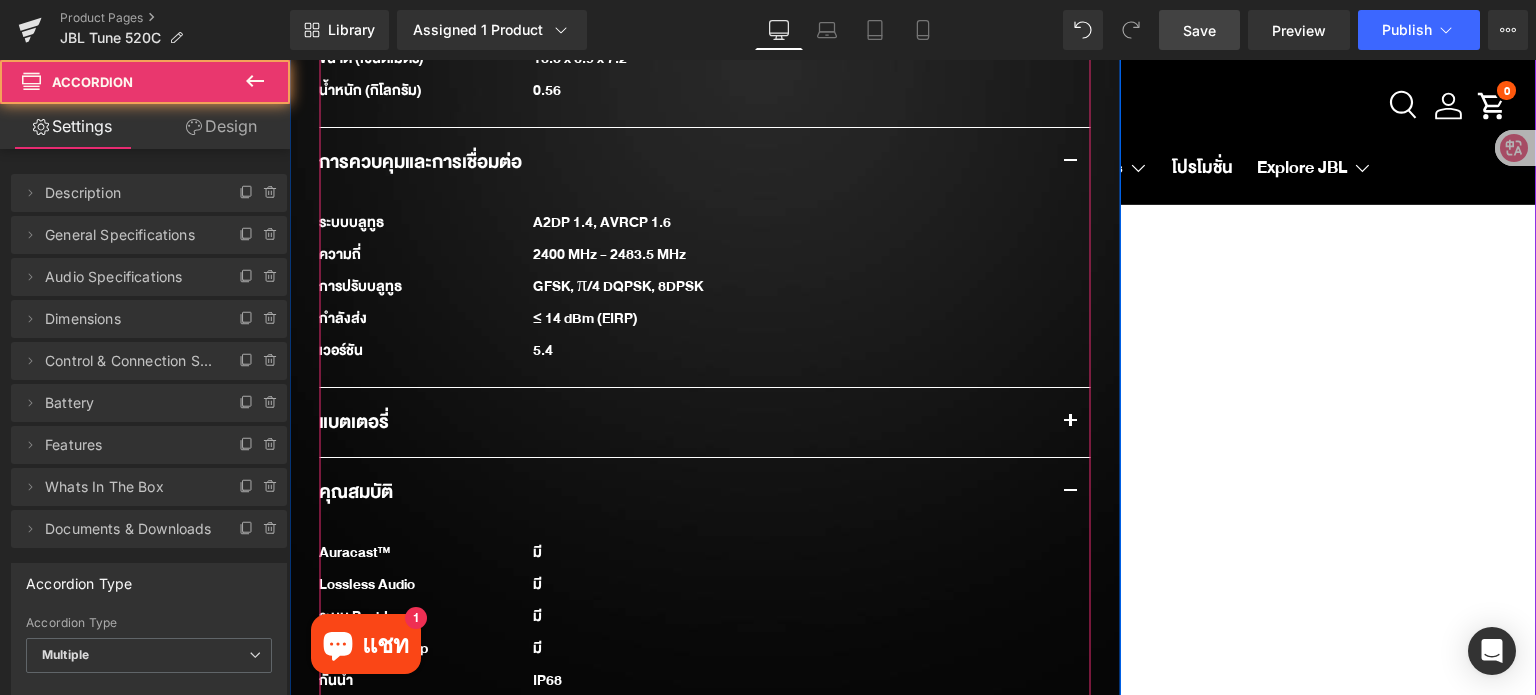 click at bounding box center (1070, 422) 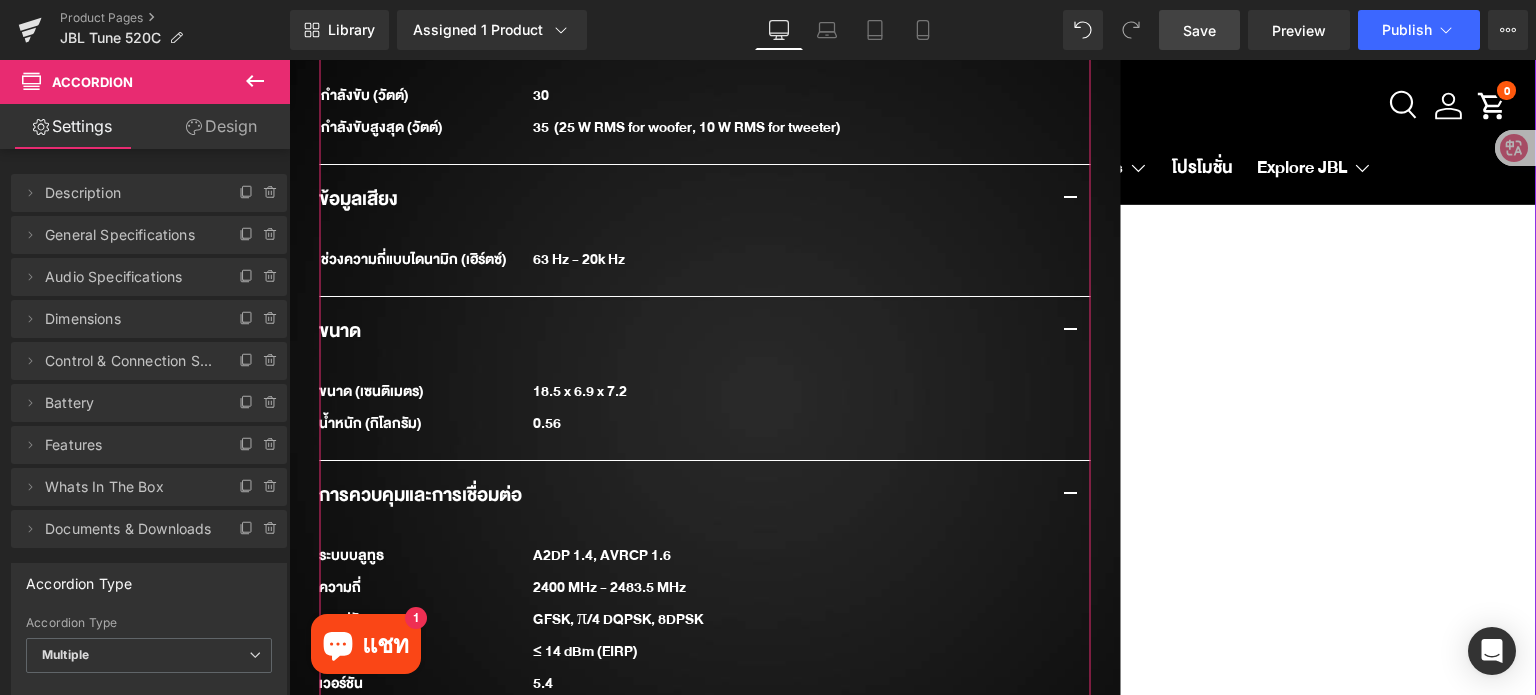 scroll, scrollTop: 1901, scrollLeft: 0, axis: vertical 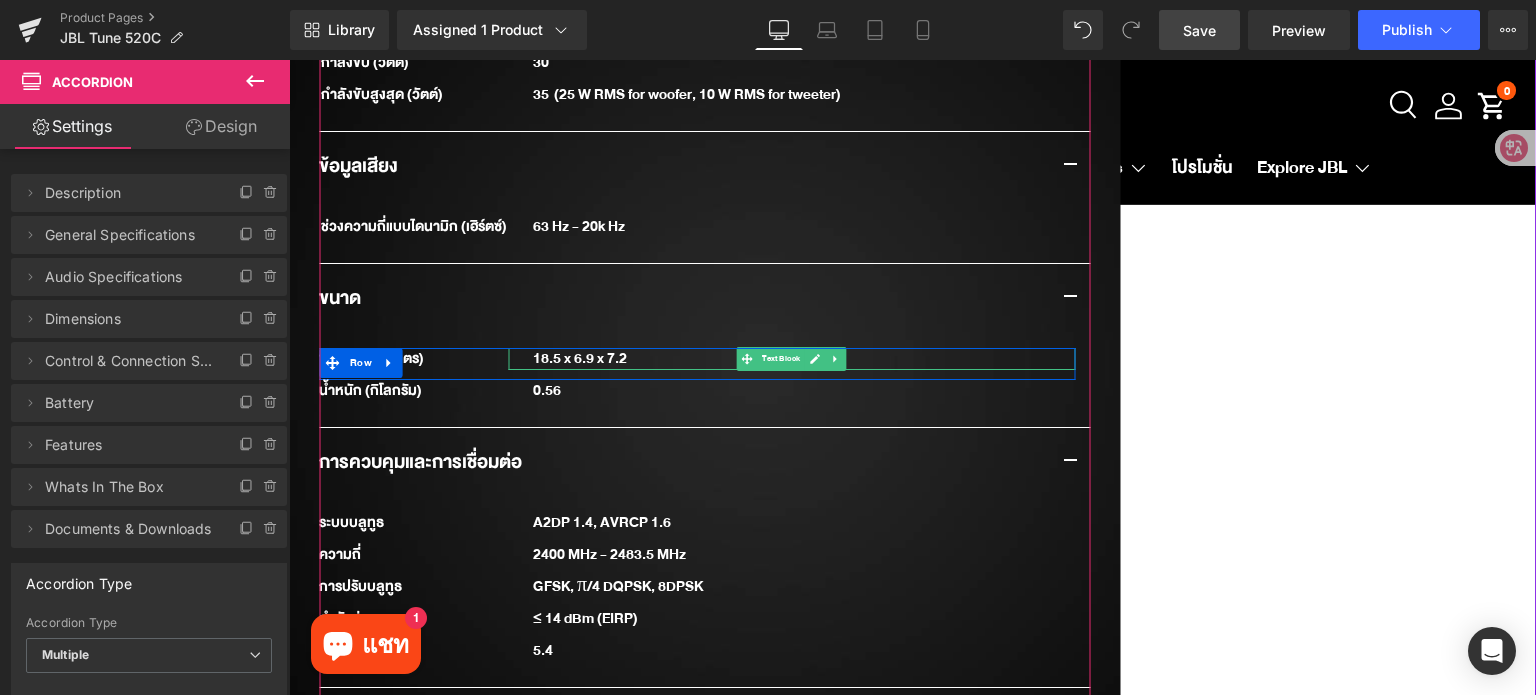 click on "18.5 x 6.9 x 7.2" at bounding box center [791, 359] 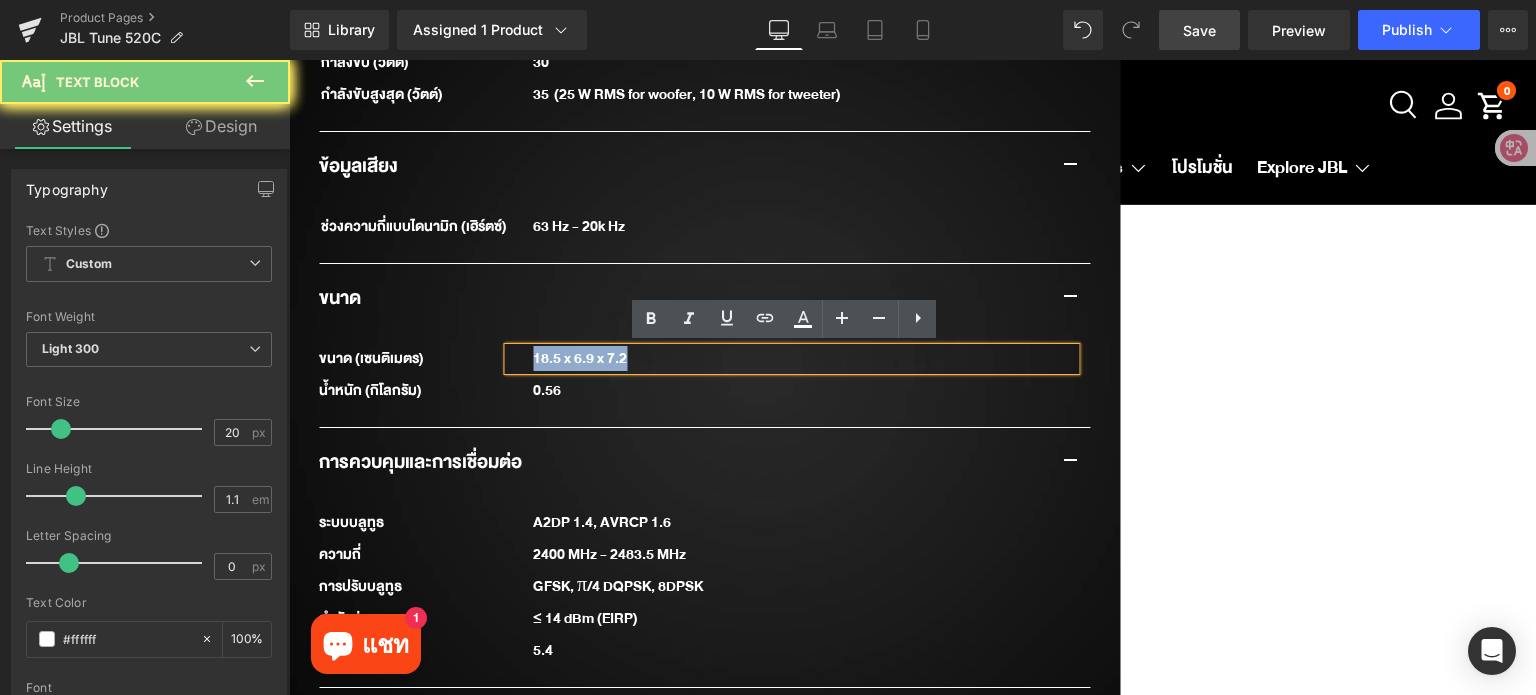 click on "18.5 x 6.9 x 7.2" at bounding box center (791, 359) 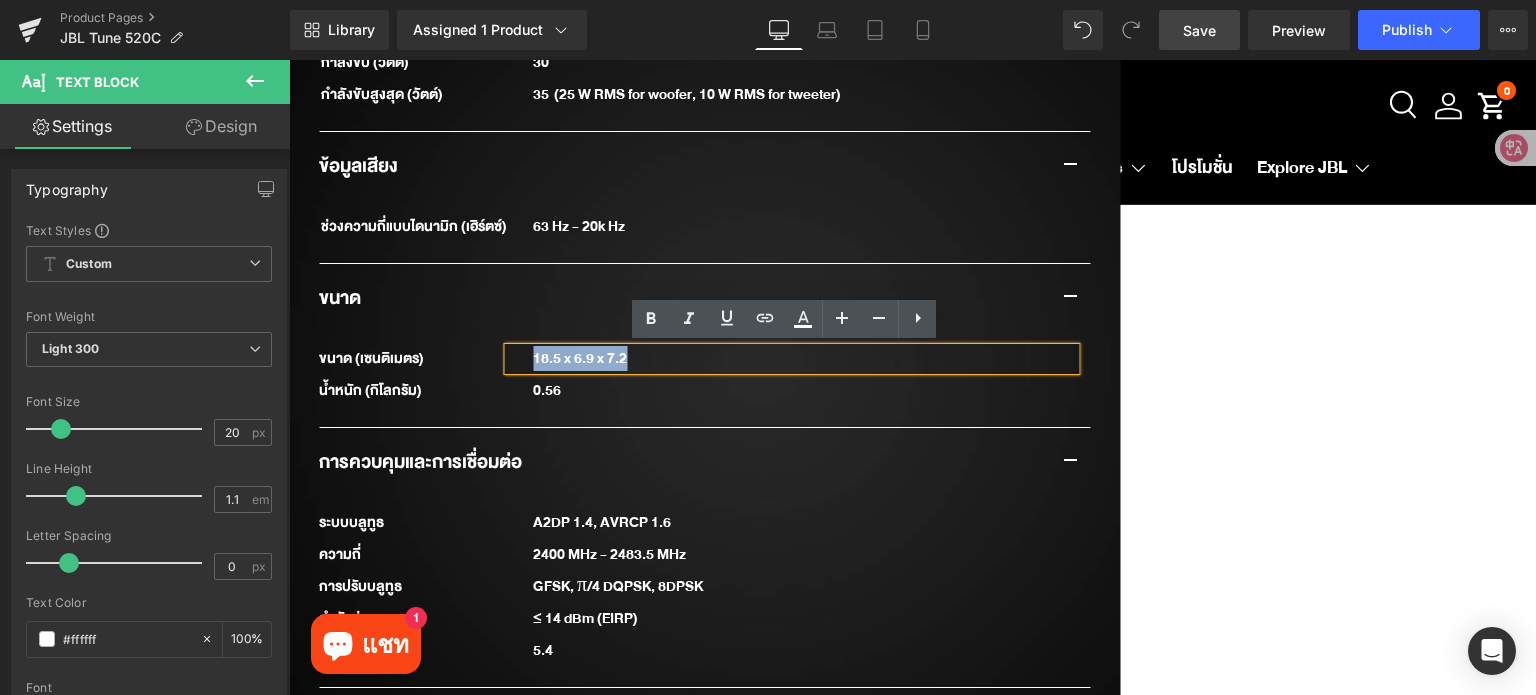 paste 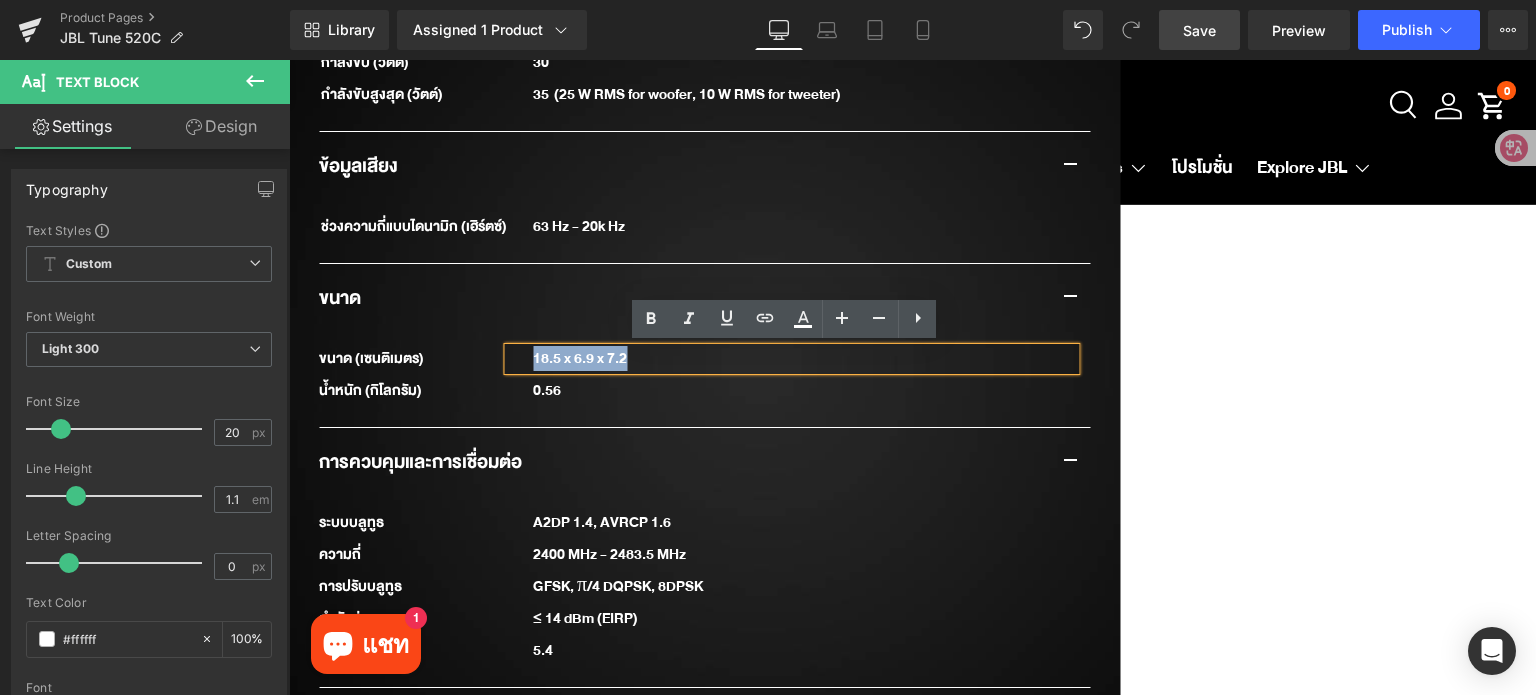 type 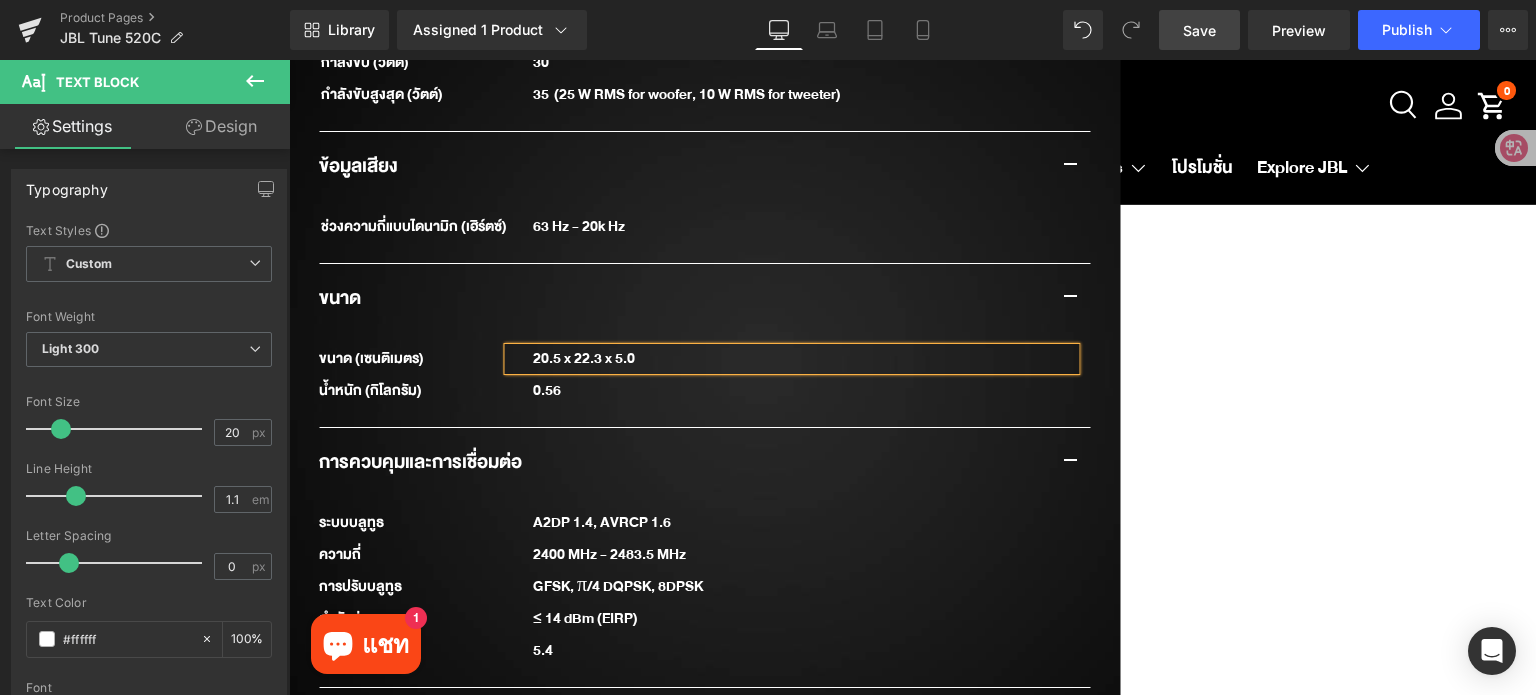 click on "JBL Tune 520C USB-C
(P) Title
฿ 1,490.00
฿ 0
SAVE
-148900%
(P) Price Row         New Text Block         Row
Sale Off
(P) Image
‹" at bounding box center (912, 419) 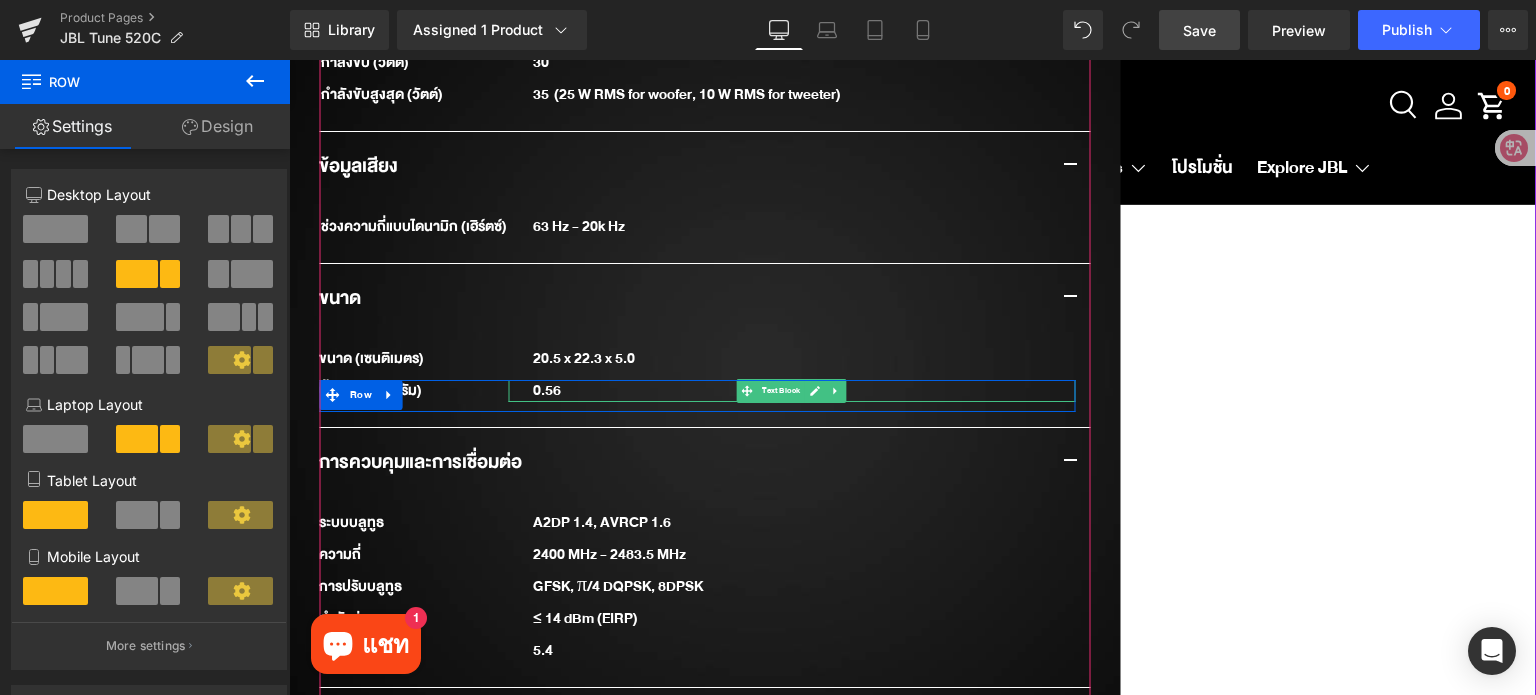 click on "0.56" at bounding box center (804, 391) 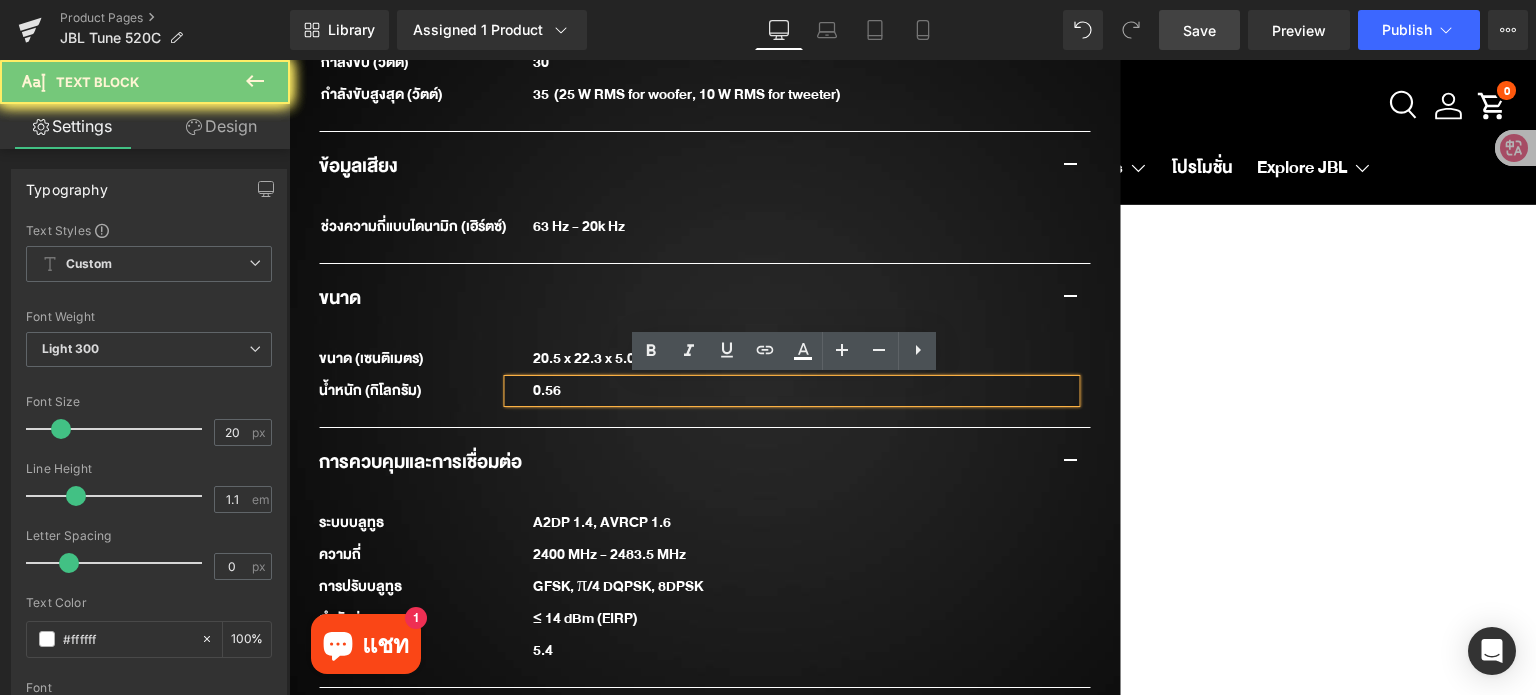 click on "0.56" at bounding box center (804, 391) 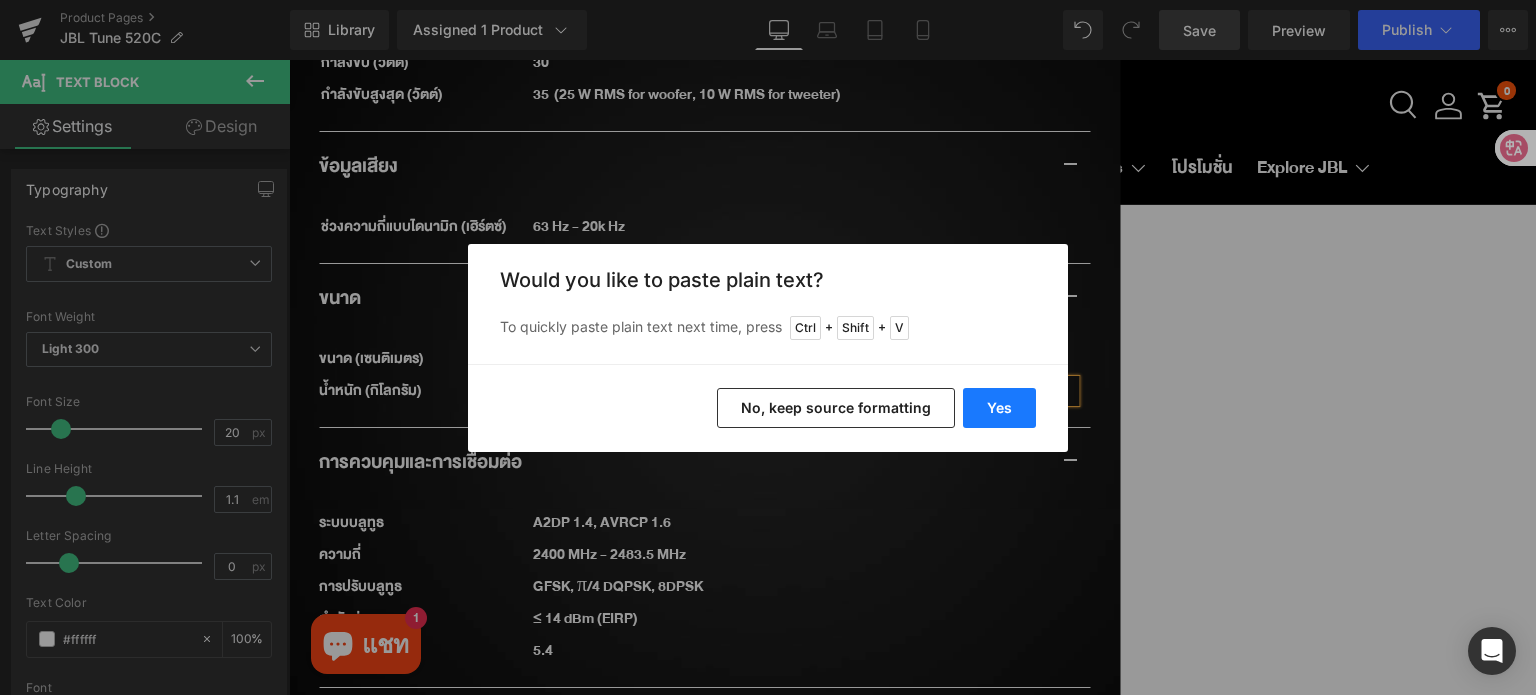 click on "Yes" at bounding box center [999, 408] 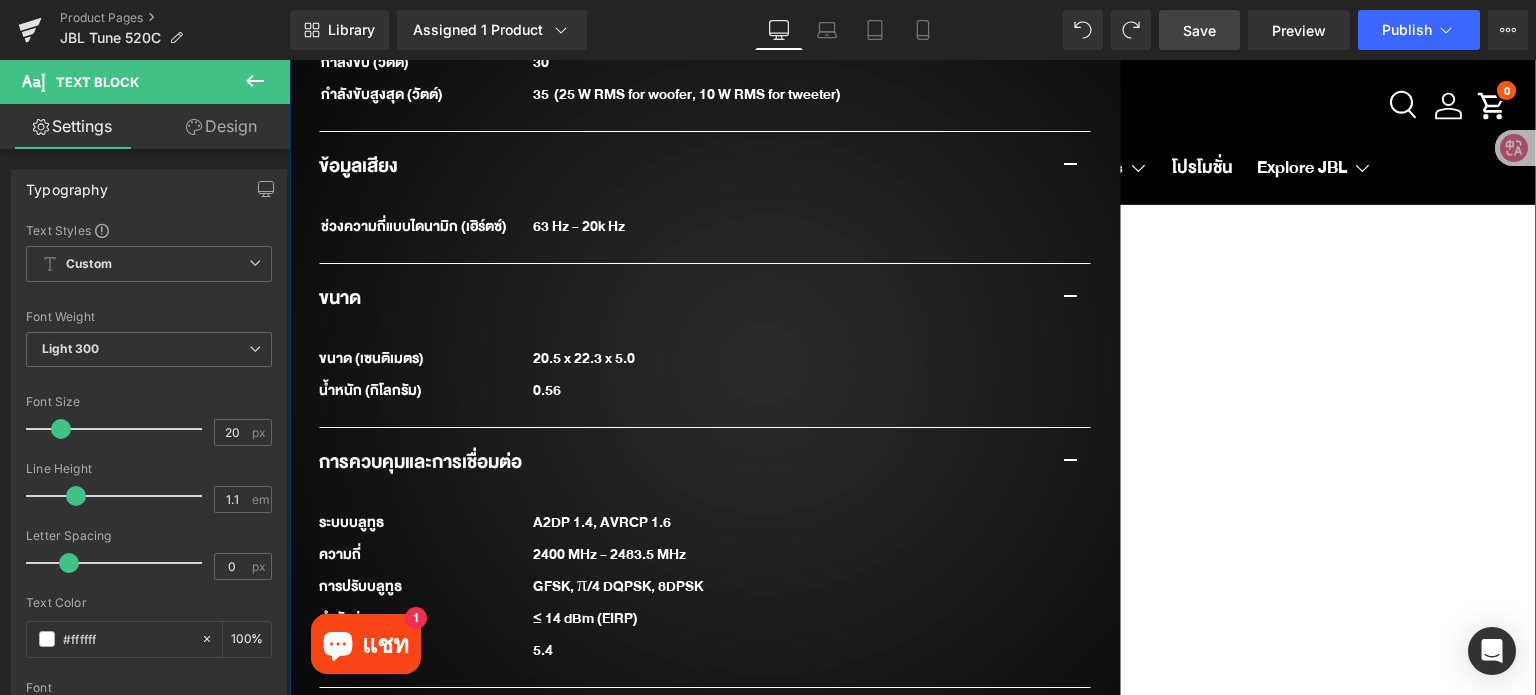 click on "JBL Tune 520C USB-C
(P) Title
฿ 1,490.00
฿ 0
SAVE
-148900%
(P) Price Row         New Text Block         Row
Sale Off
(P) Image
‹" at bounding box center [912, 419] 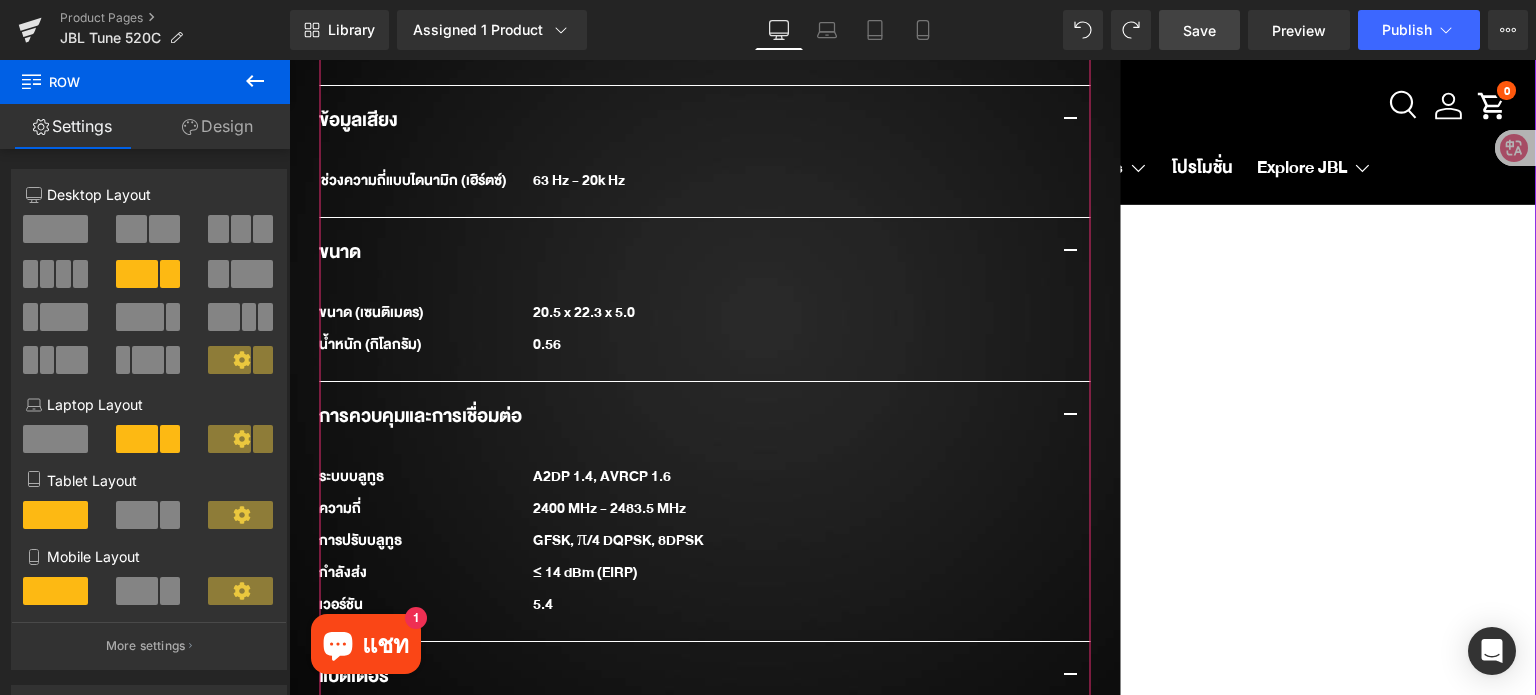 scroll, scrollTop: 2001, scrollLeft: 0, axis: vertical 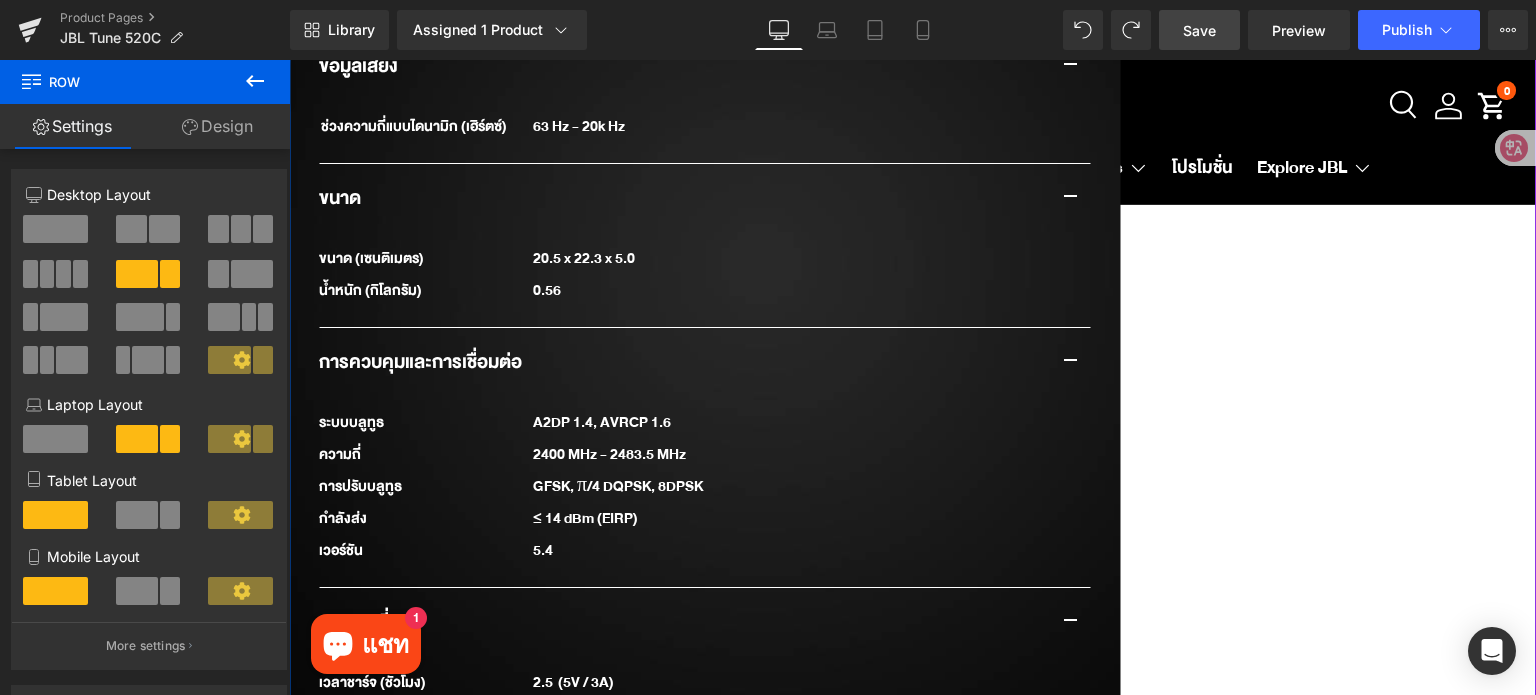 click on "JBL Tune 520C USB-C
(P) Title
฿ 1,490.00
฿ 0
SAVE
-148900%
(P) Price Row         New Text Block         Row
Sale Off
(P) Image
‹" at bounding box center (912, 319) 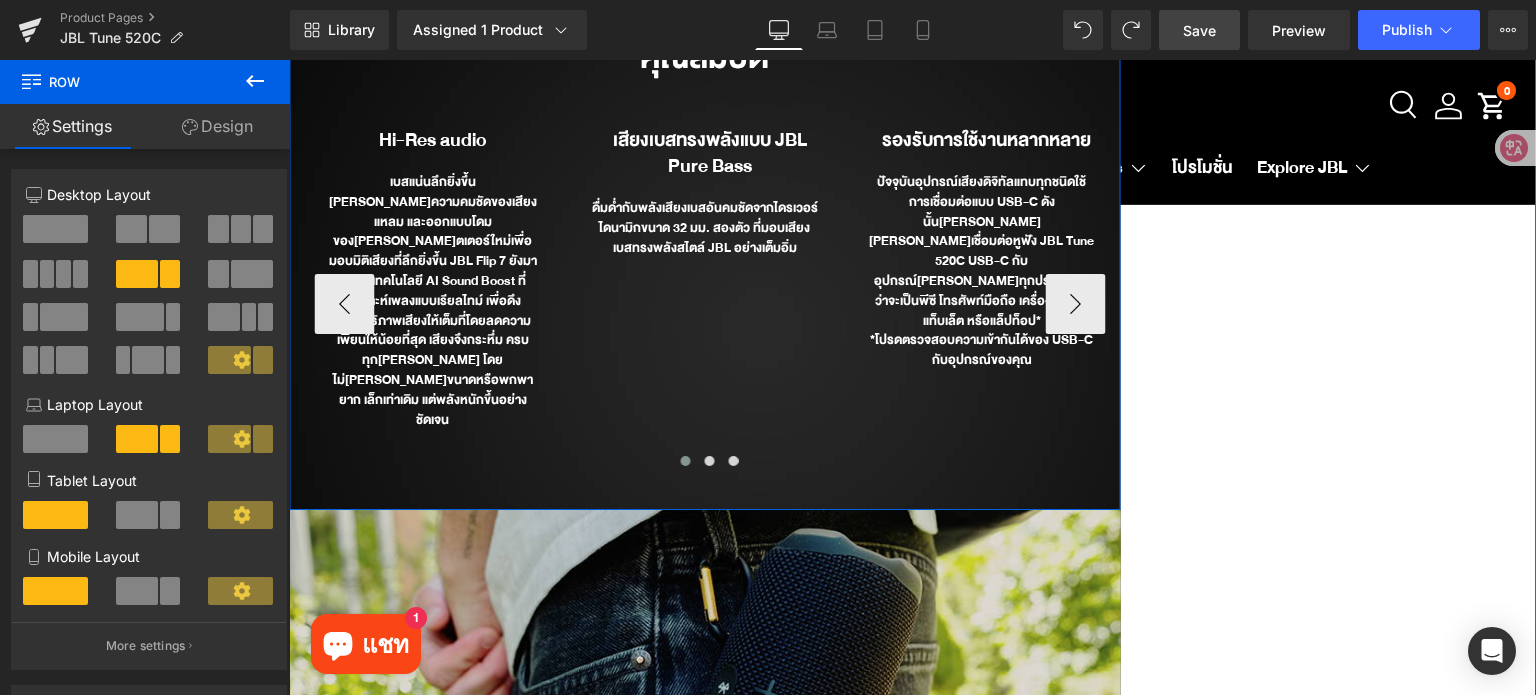scroll, scrollTop: 3501, scrollLeft: 0, axis: vertical 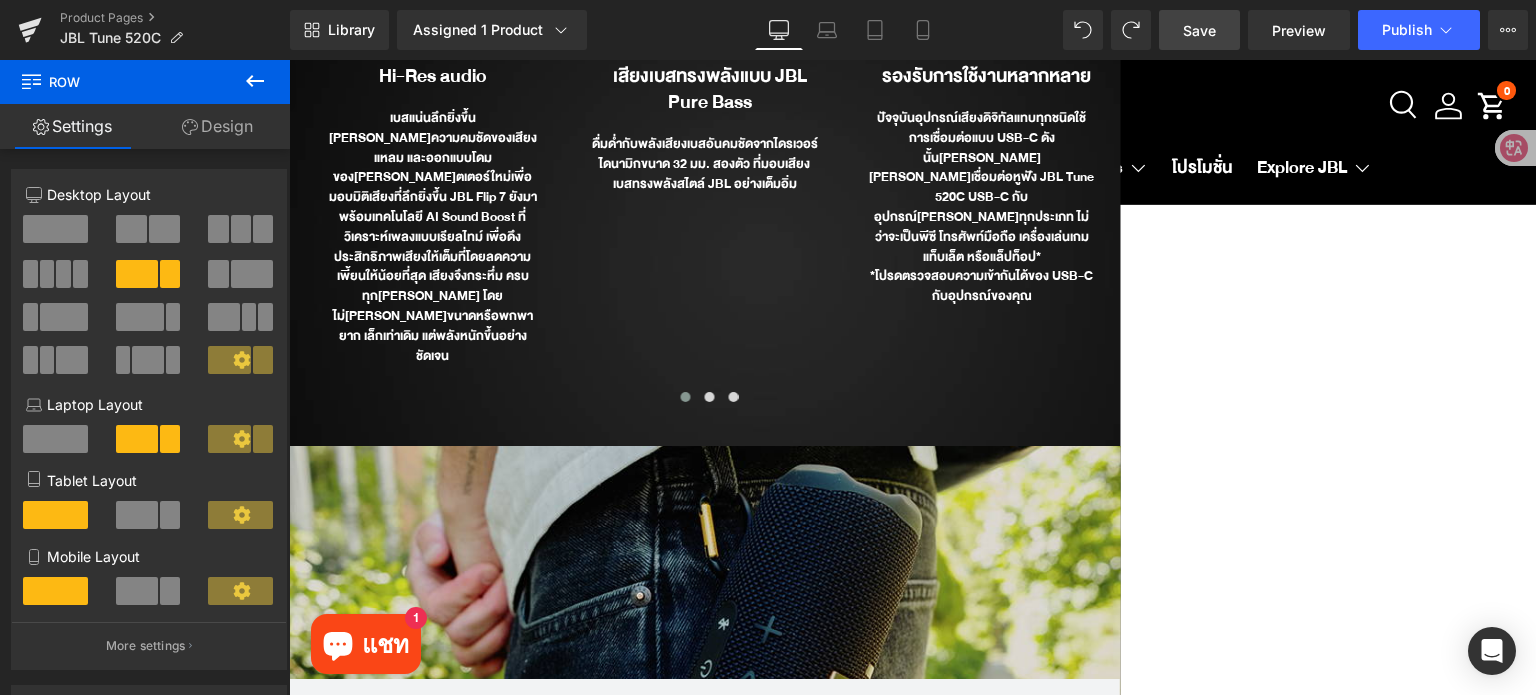 click on "Save" at bounding box center [1199, 30] 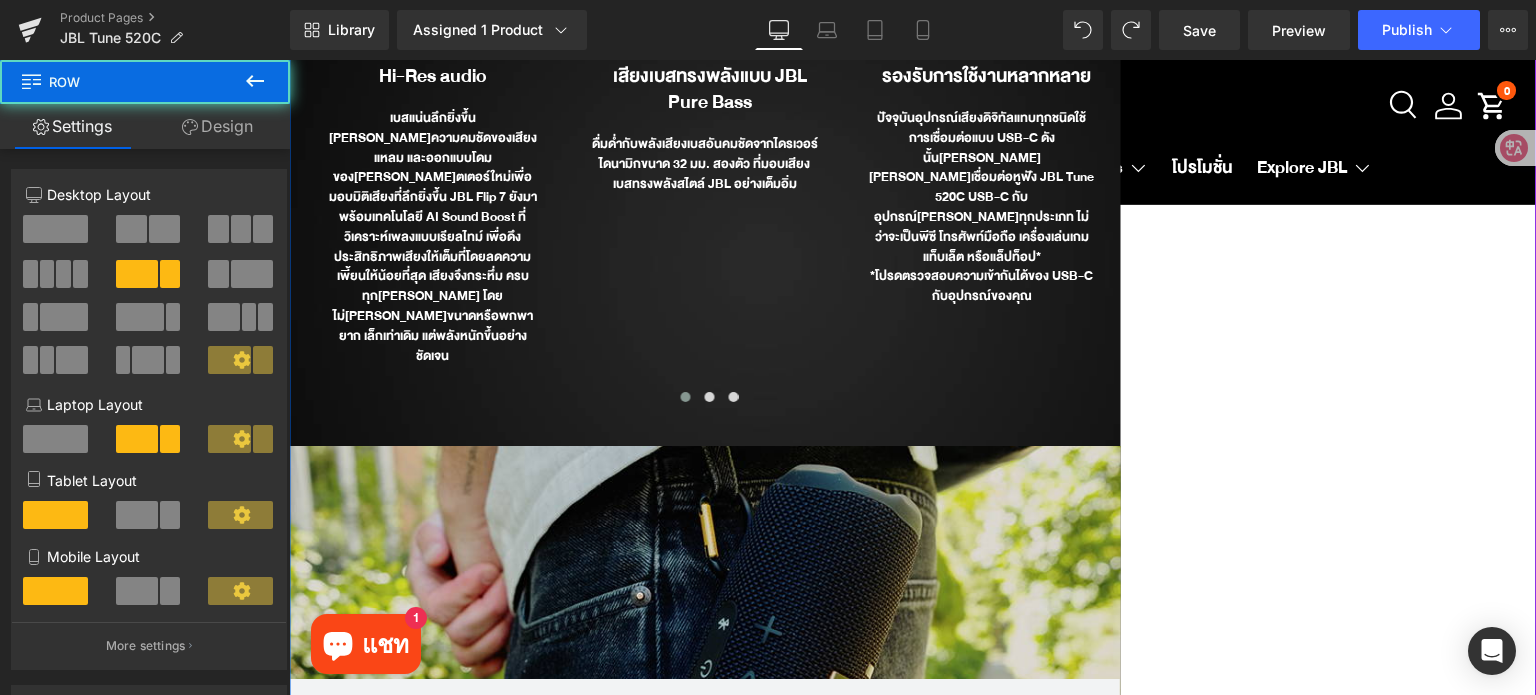 click on "JBL Tune 520C USB-C
(P) Title
฿ 1,490.00
฿ 0
SAVE
-148900%
(P) Price Row         New Text Block         Row
Sale Off
(P) Image
‹" at bounding box center (912, -1181) 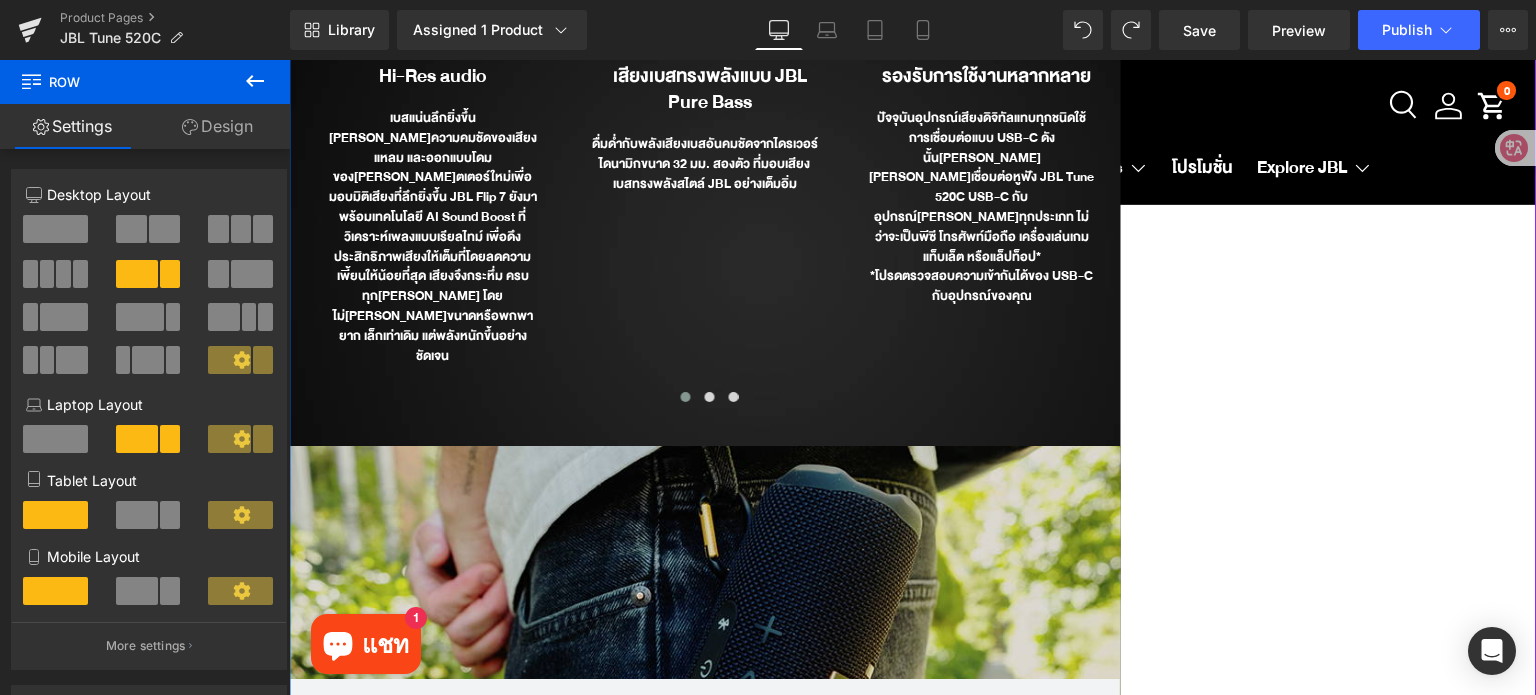 click on "JBL Tune 520C USB-C
(P) Title
฿ 1,490.00
฿ 0
SAVE
-148900%
(P) Price Row         New Text Block         Row
Sale Off
(P) Image
‹" at bounding box center (912, -1181) 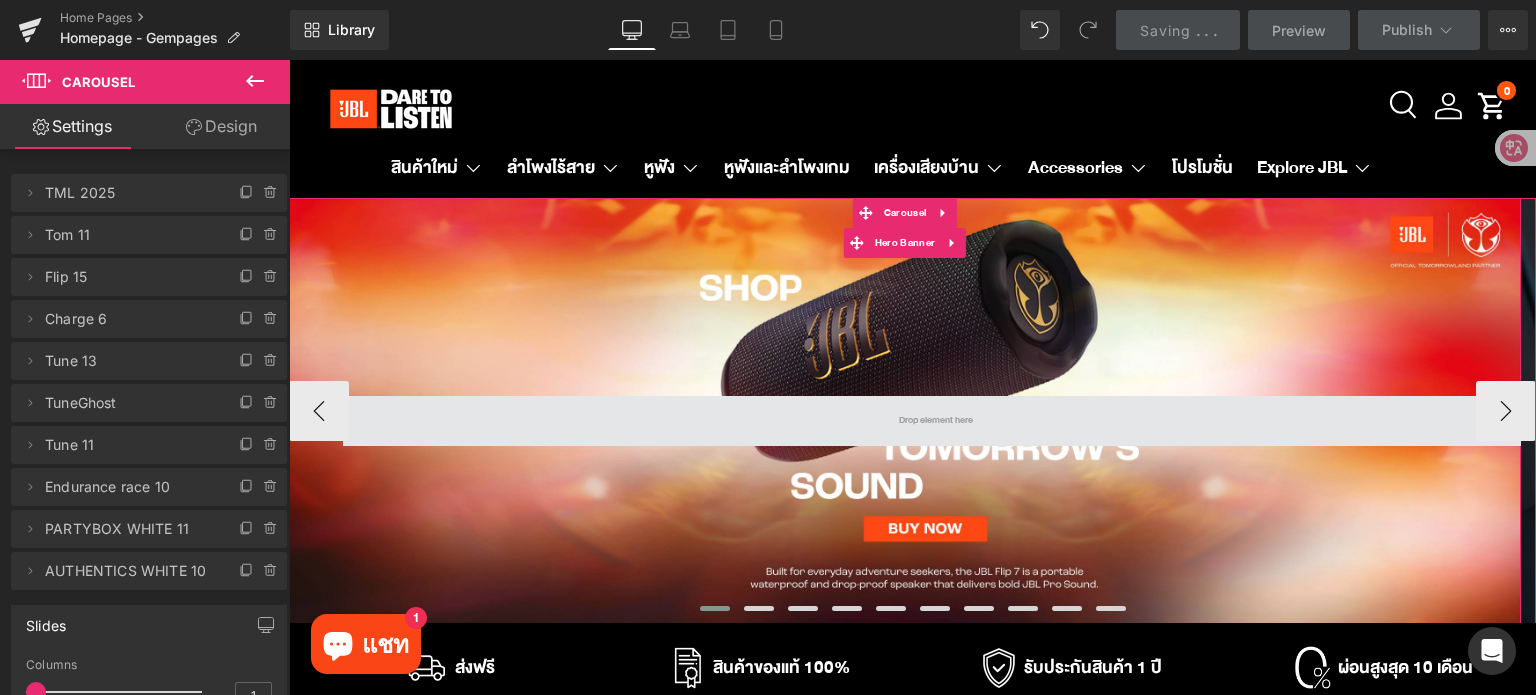scroll, scrollTop: 0, scrollLeft: 0, axis: both 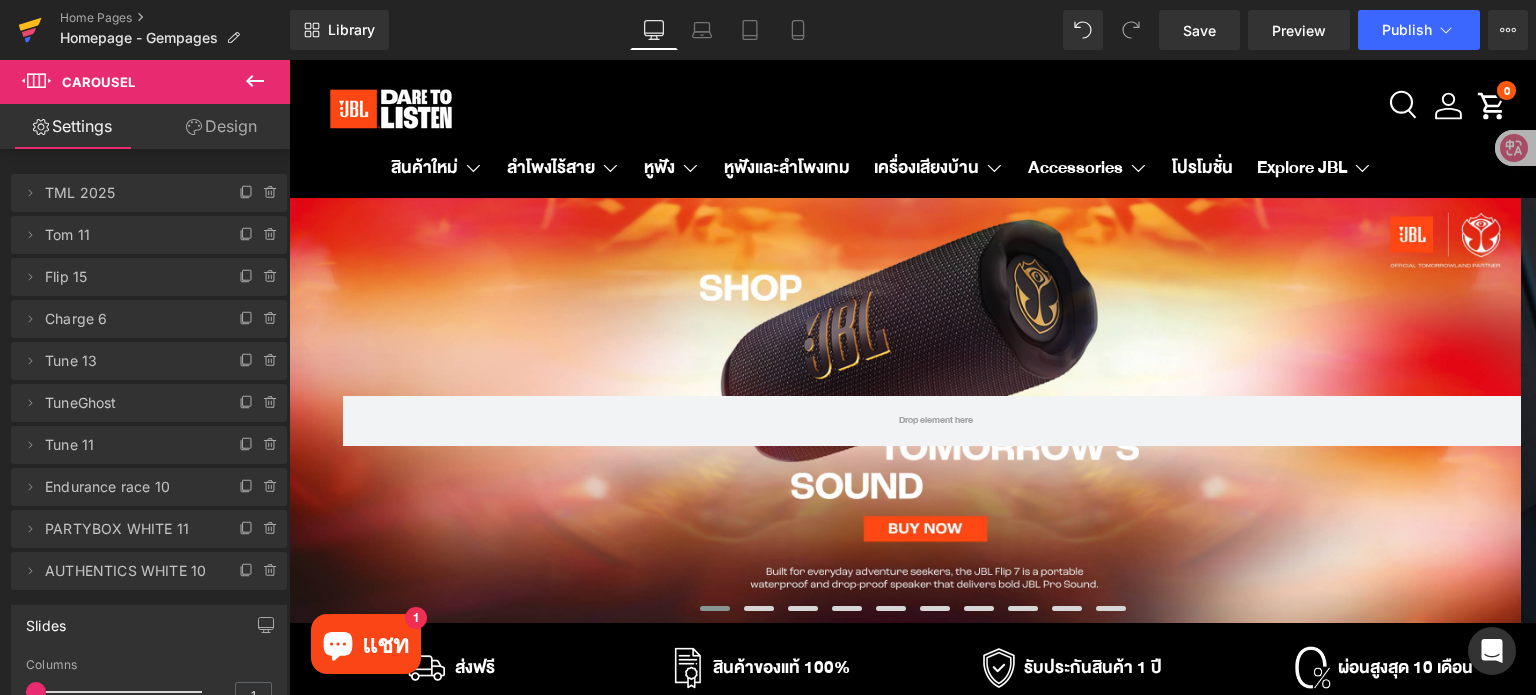 click 